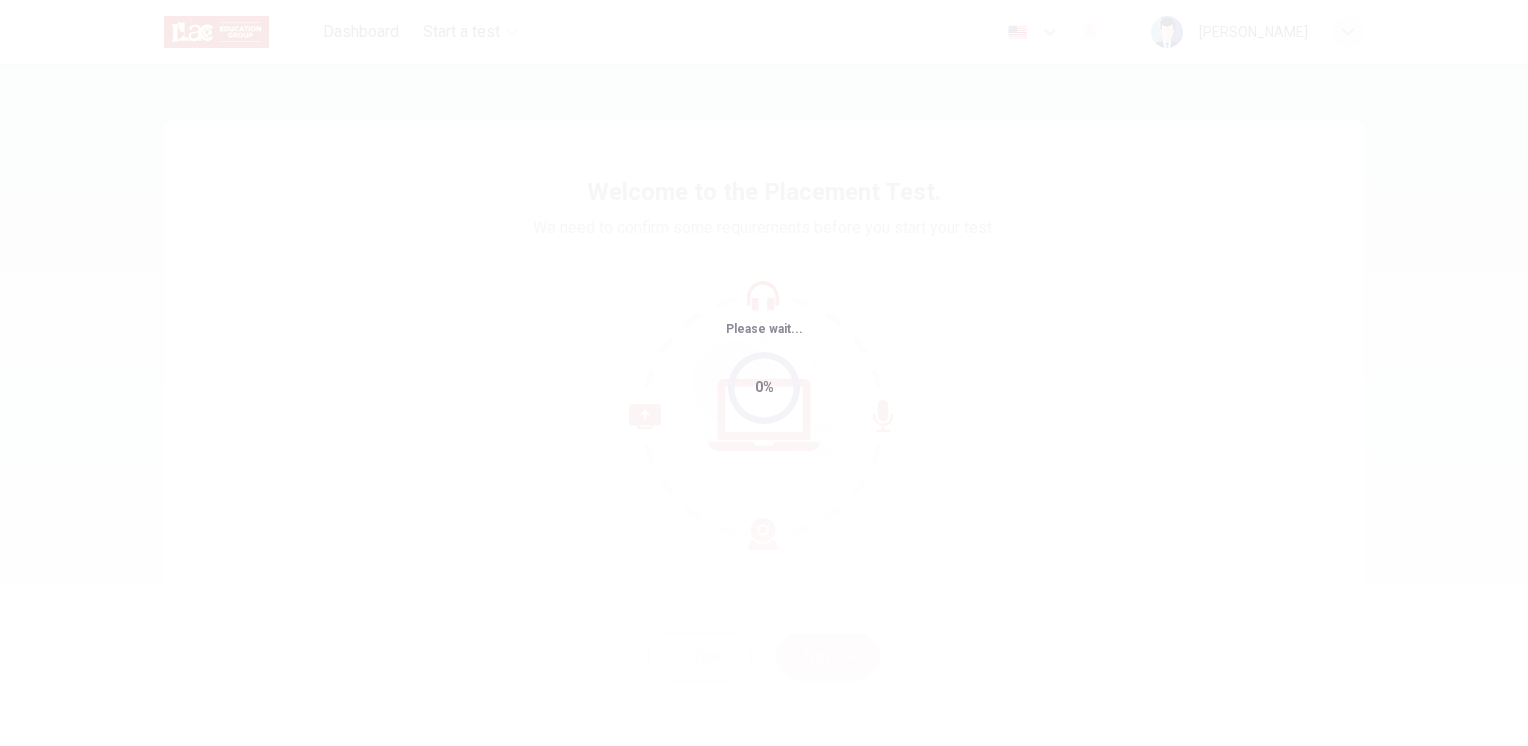 scroll, scrollTop: 0, scrollLeft: 0, axis: both 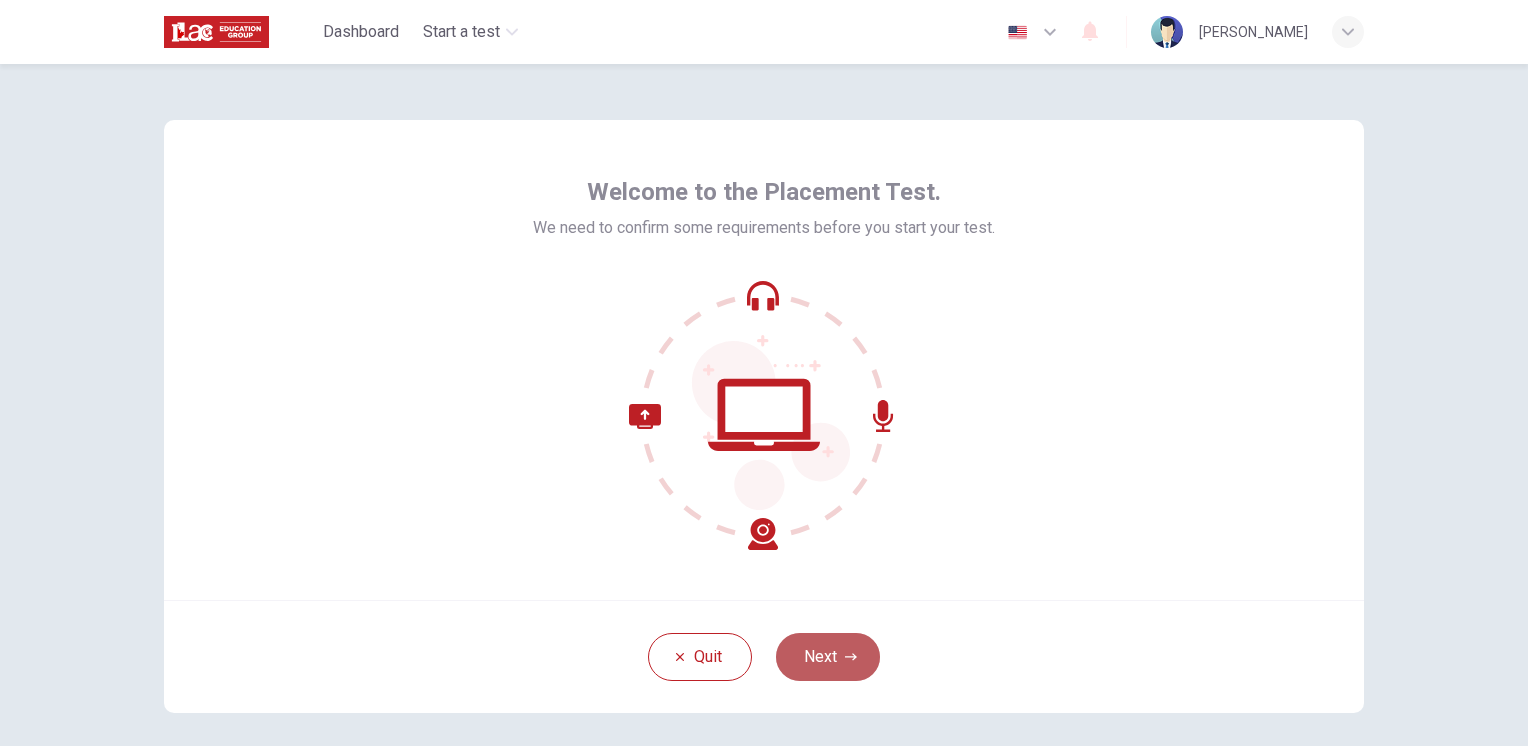 click on "Next" at bounding box center (828, 657) 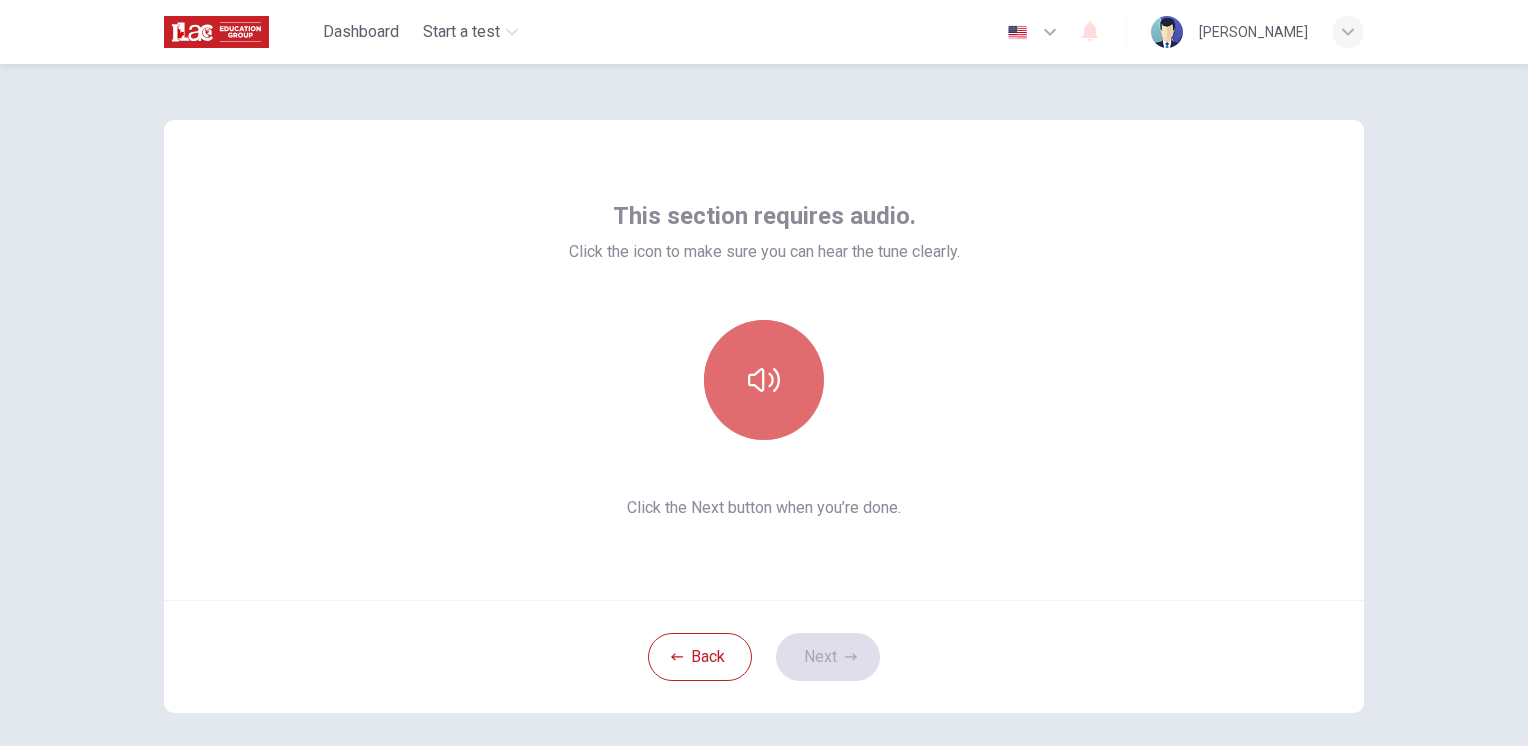 click 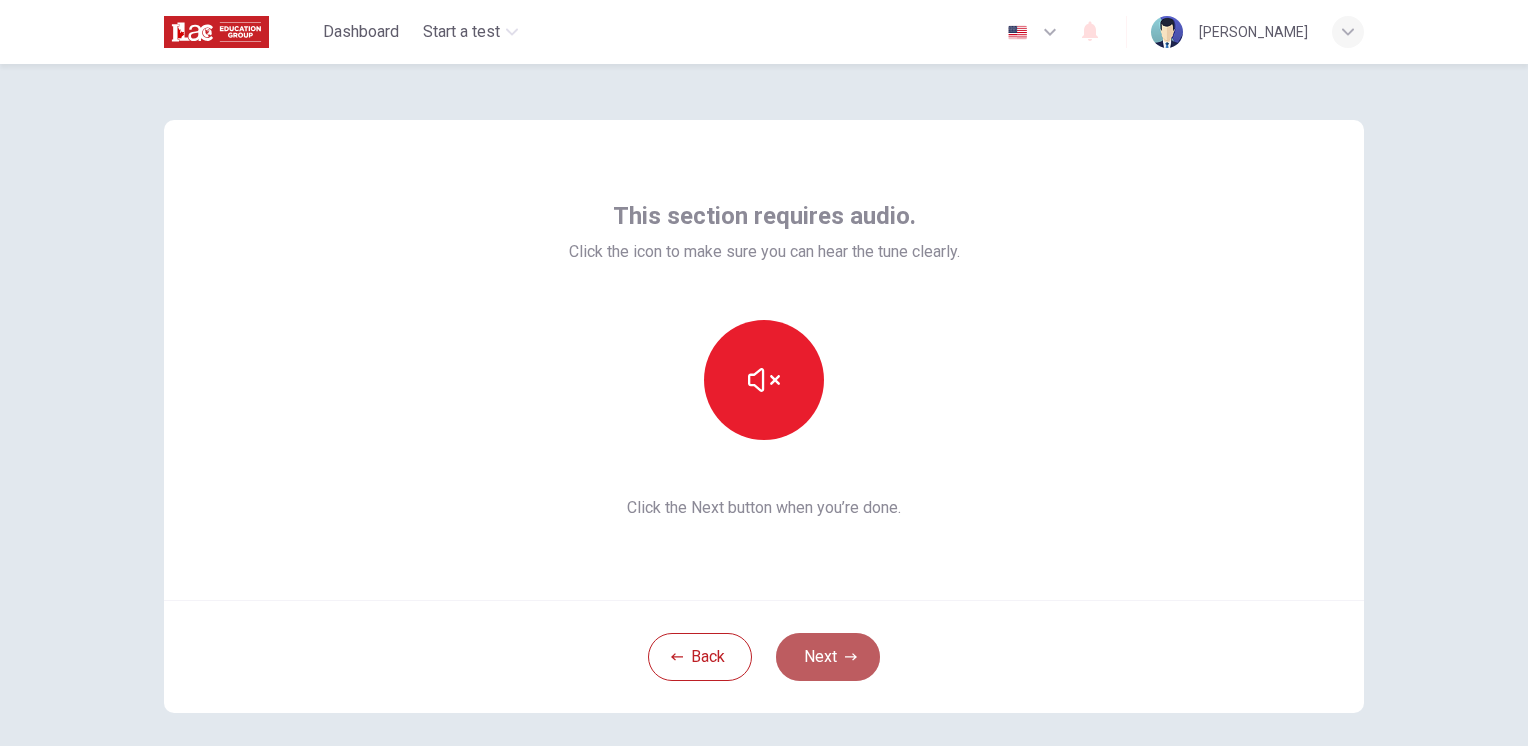 click on "Next" at bounding box center [828, 657] 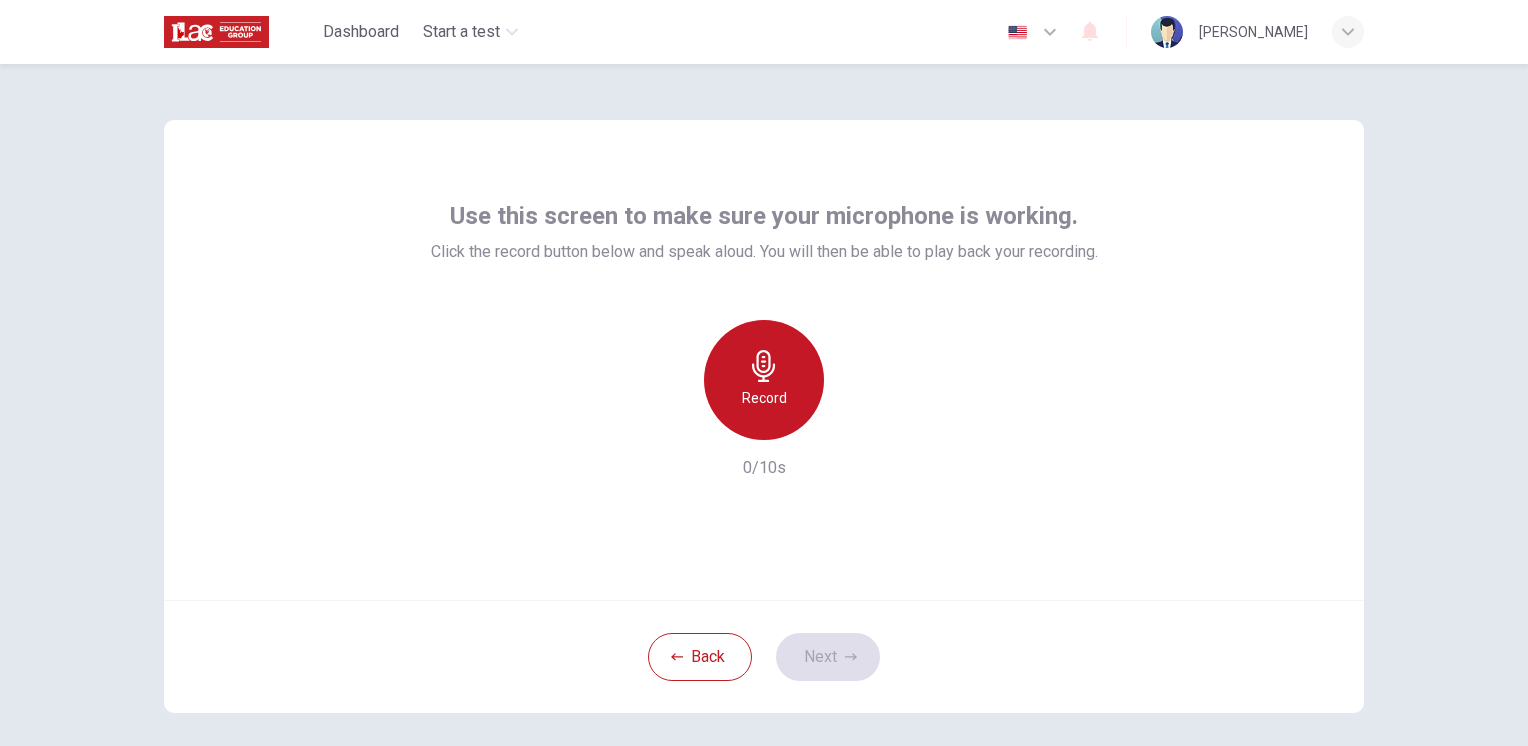 click on "Record" at bounding box center (764, 398) 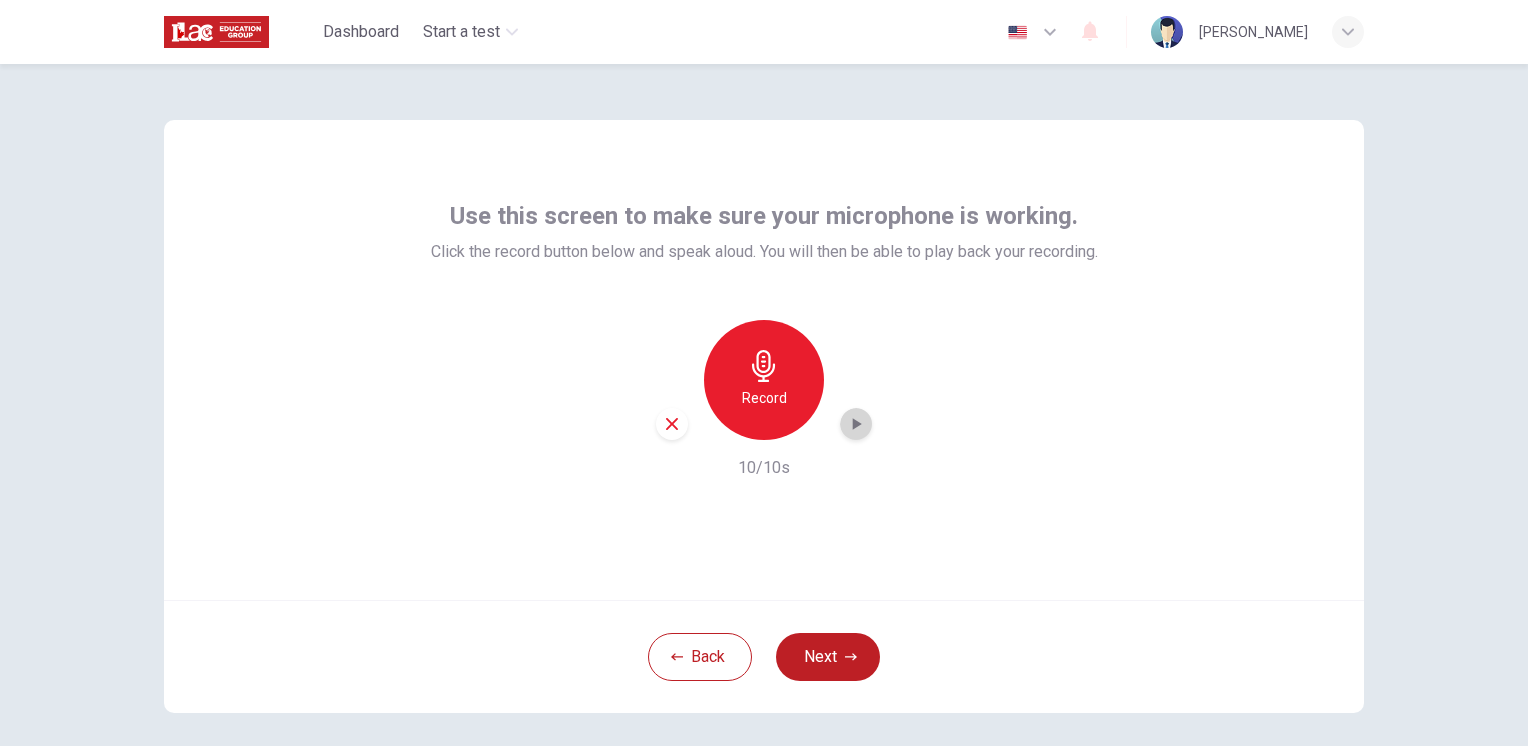 click 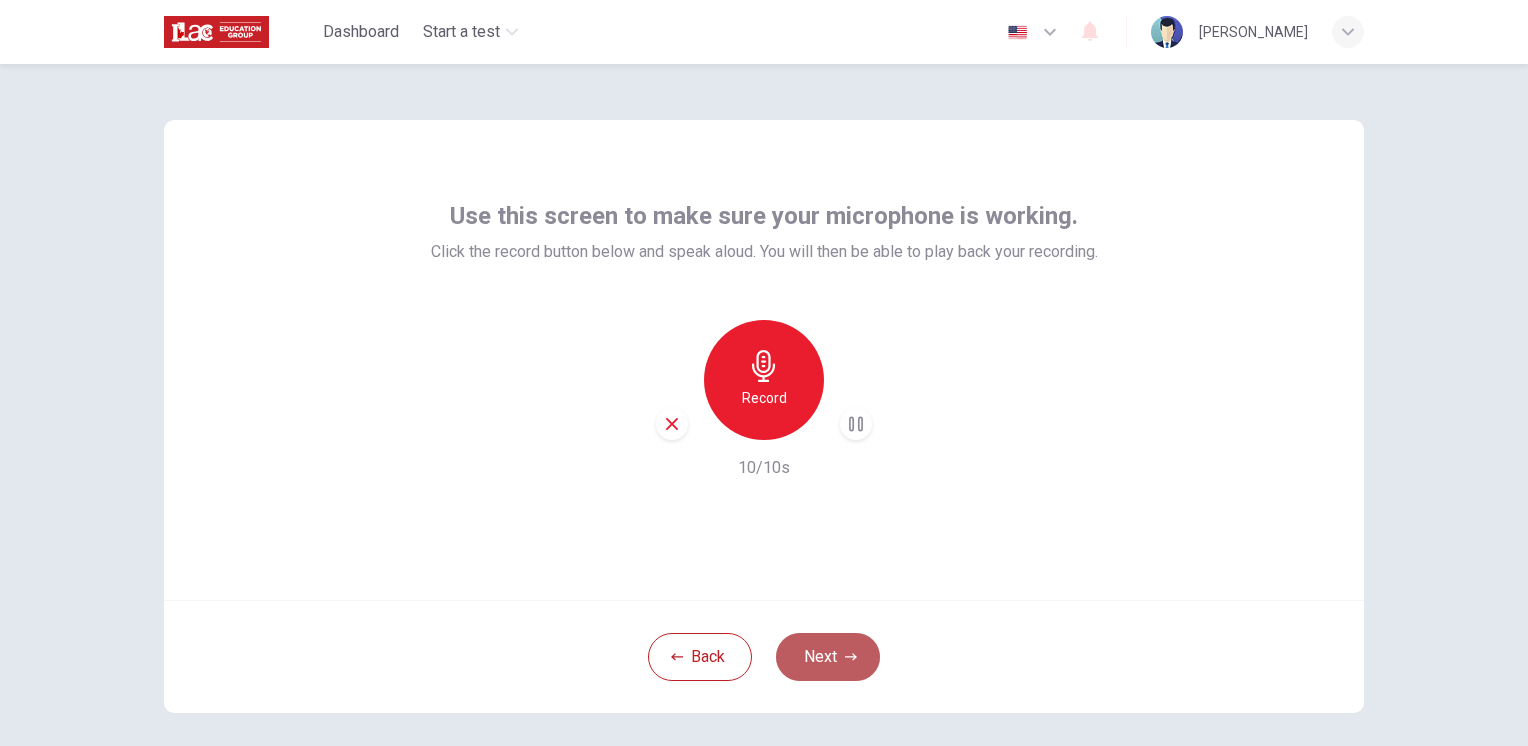 click on "Next" at bounding box center [828, 657] 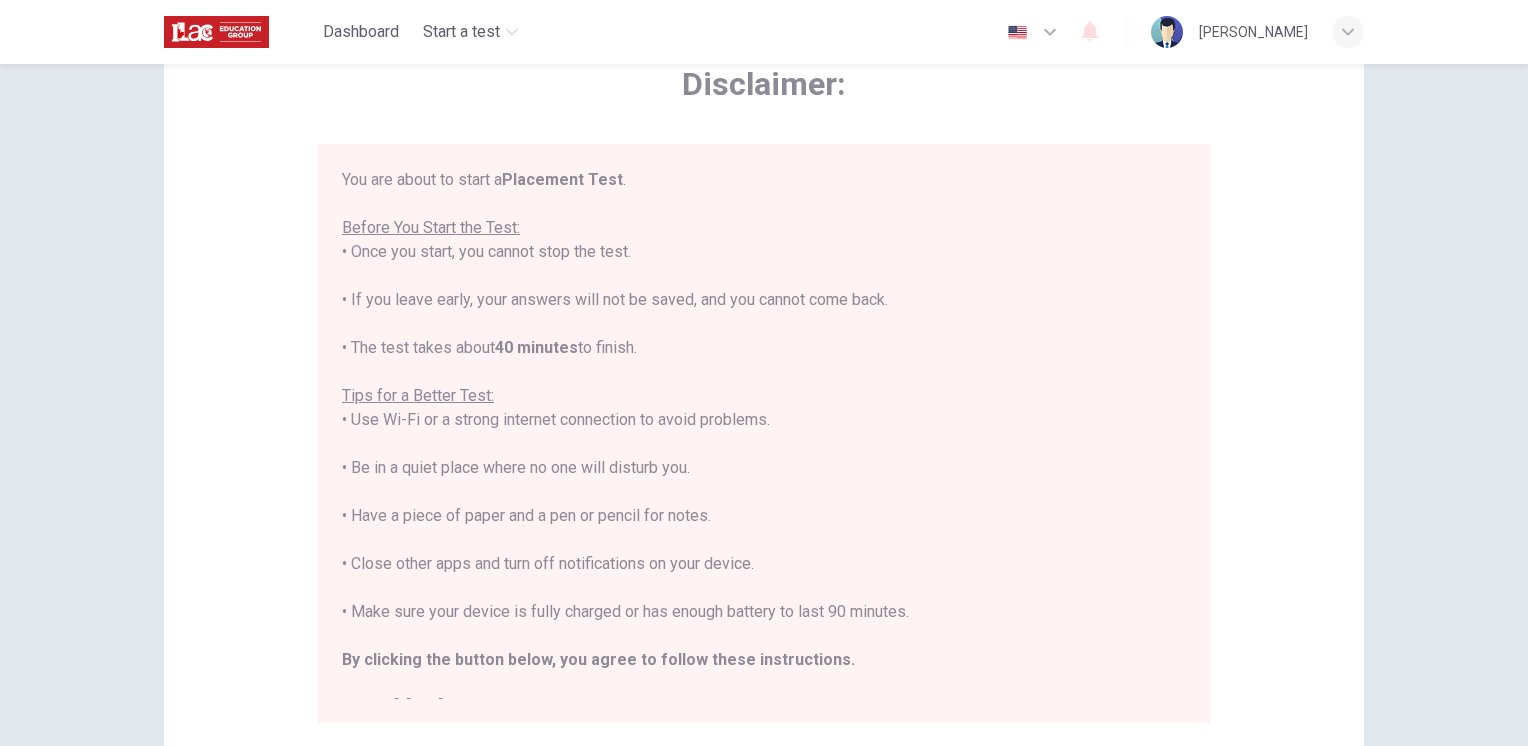 scroll, scrollTop: 117, scrollLeft: 0, axis: vertical 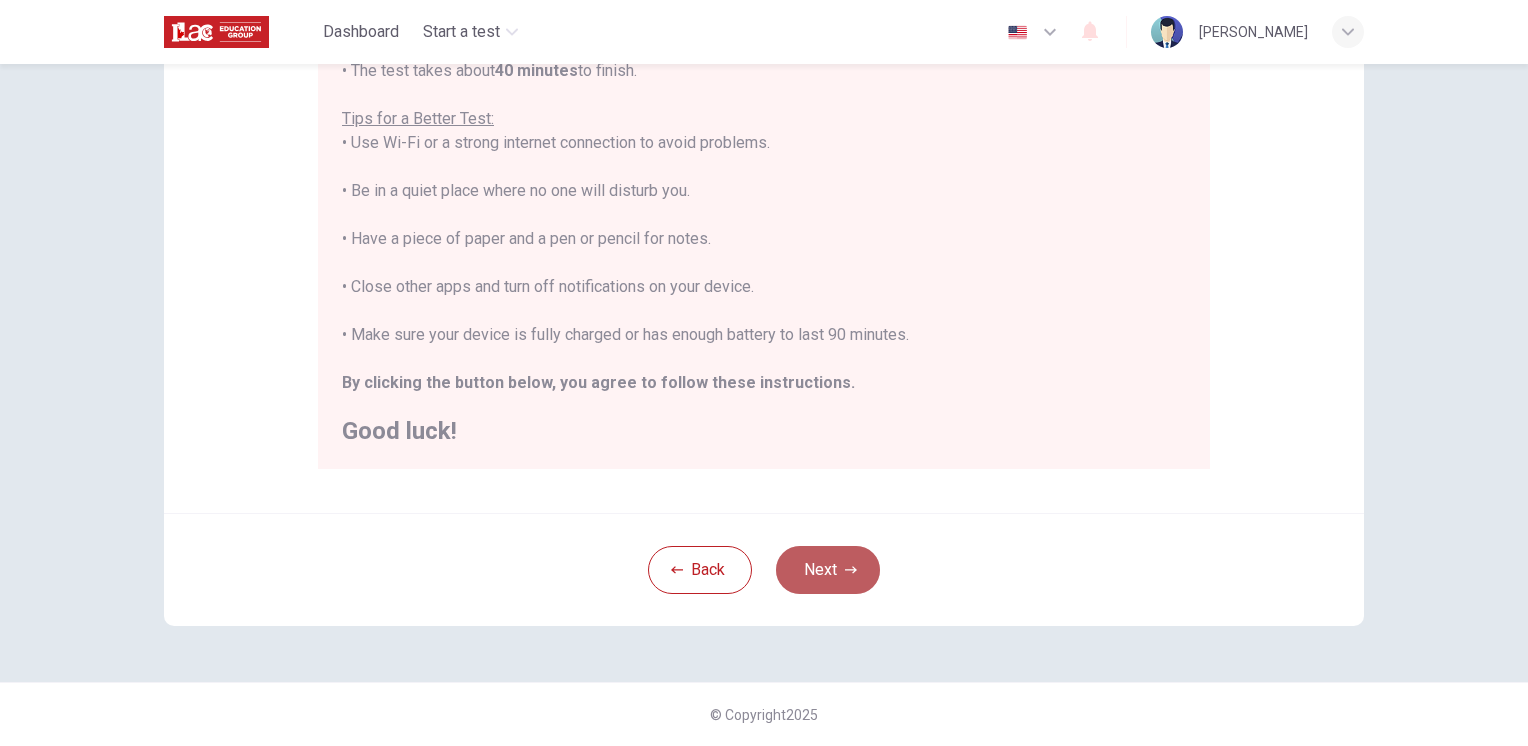 click on "Next" at bounding box center (828, 570) 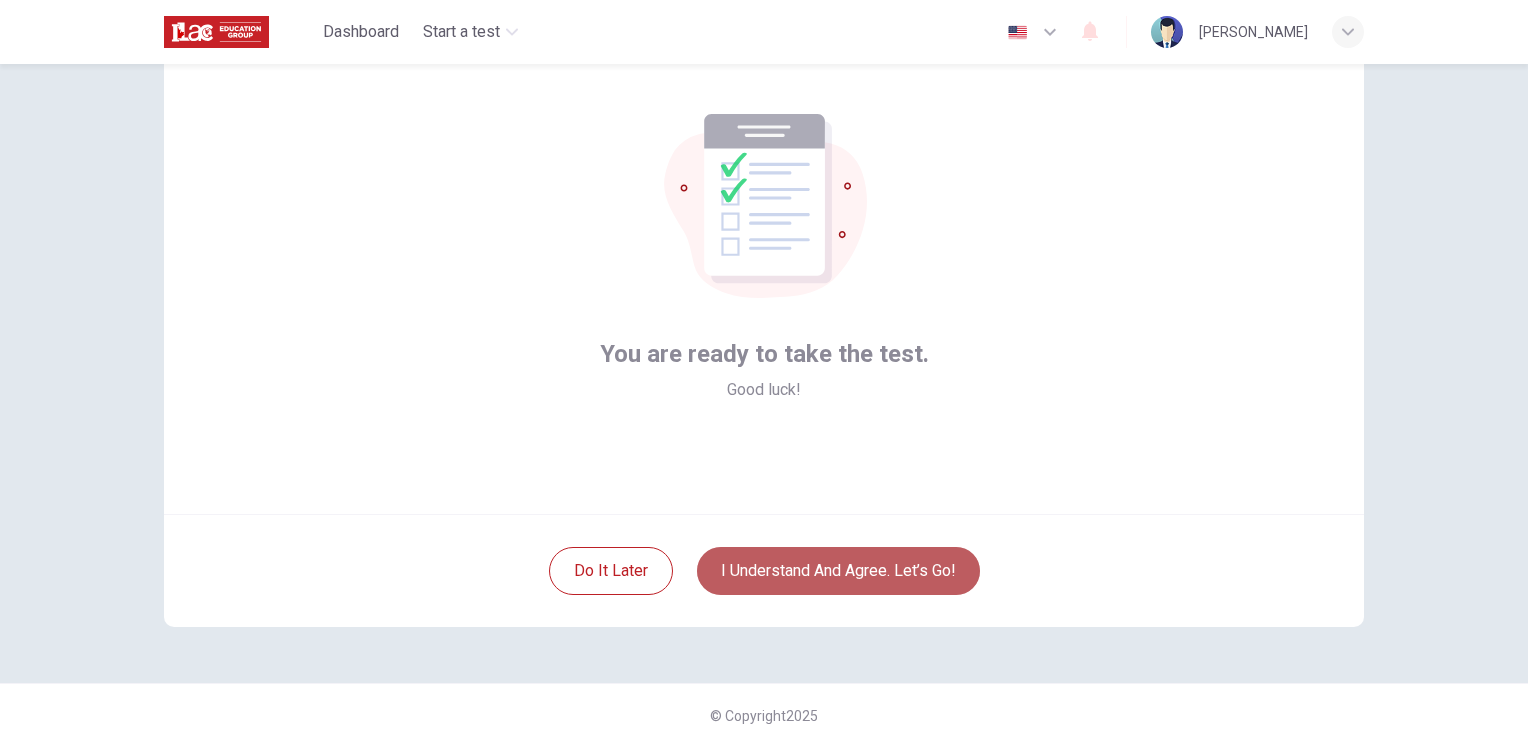 click on "I understand and agree. Let’s go!" at bounding box center (838, 571) 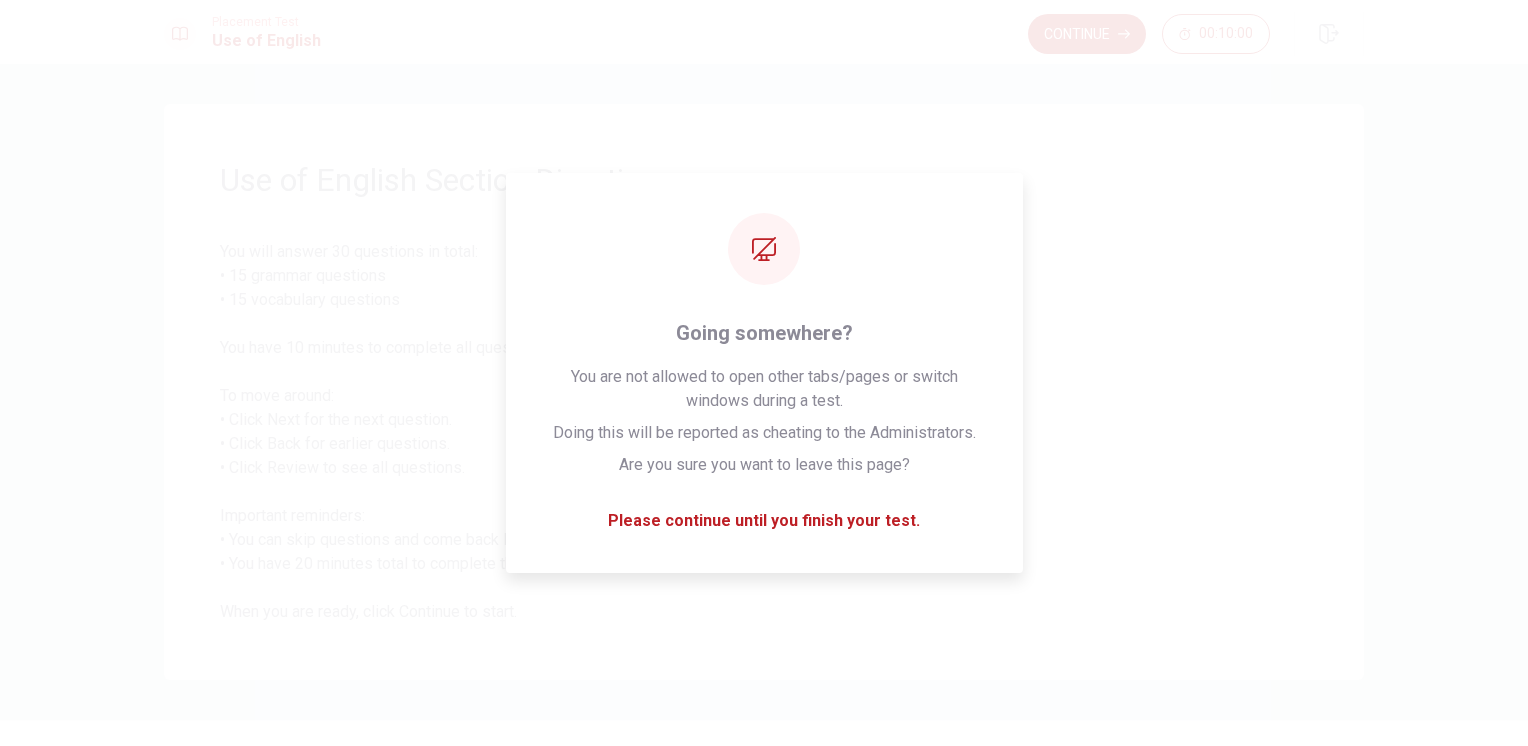 drag, startPoint x: 1518, startPoint y: 450, endPoint x: 1530, endPoint y: 603, distance: 153.46986 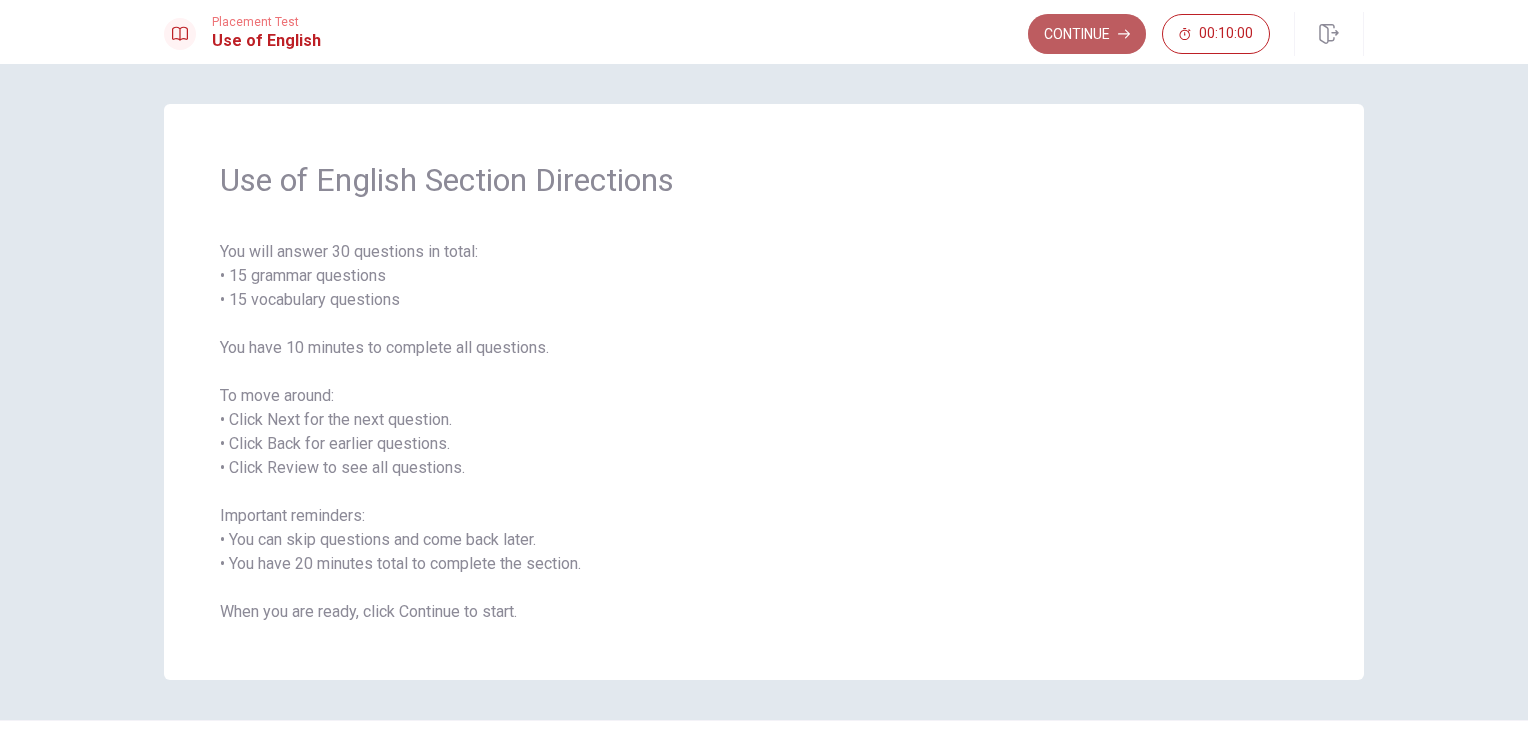 click on "Continue" at bounding box center [1087, 34] 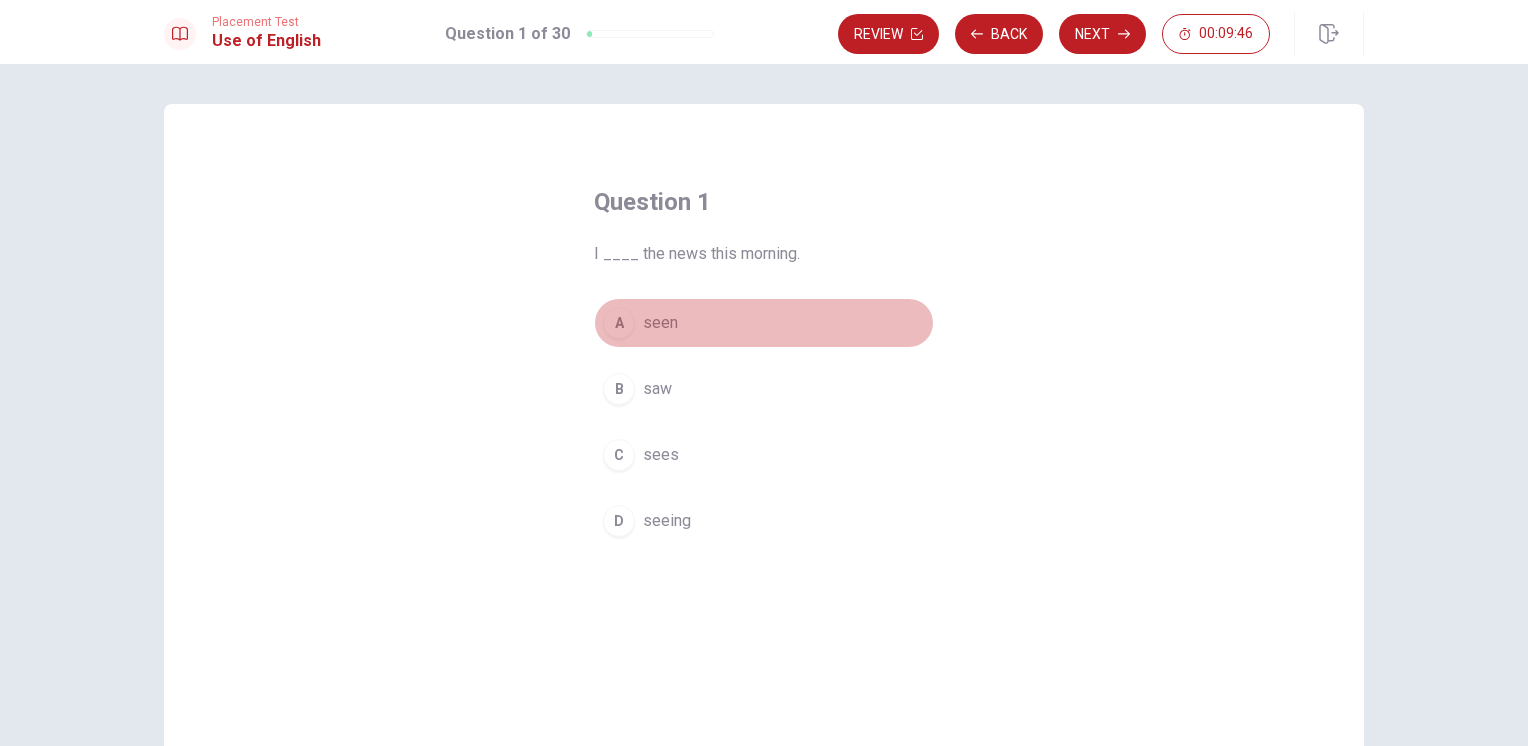 click on "A" at bounding box center (619, 323) 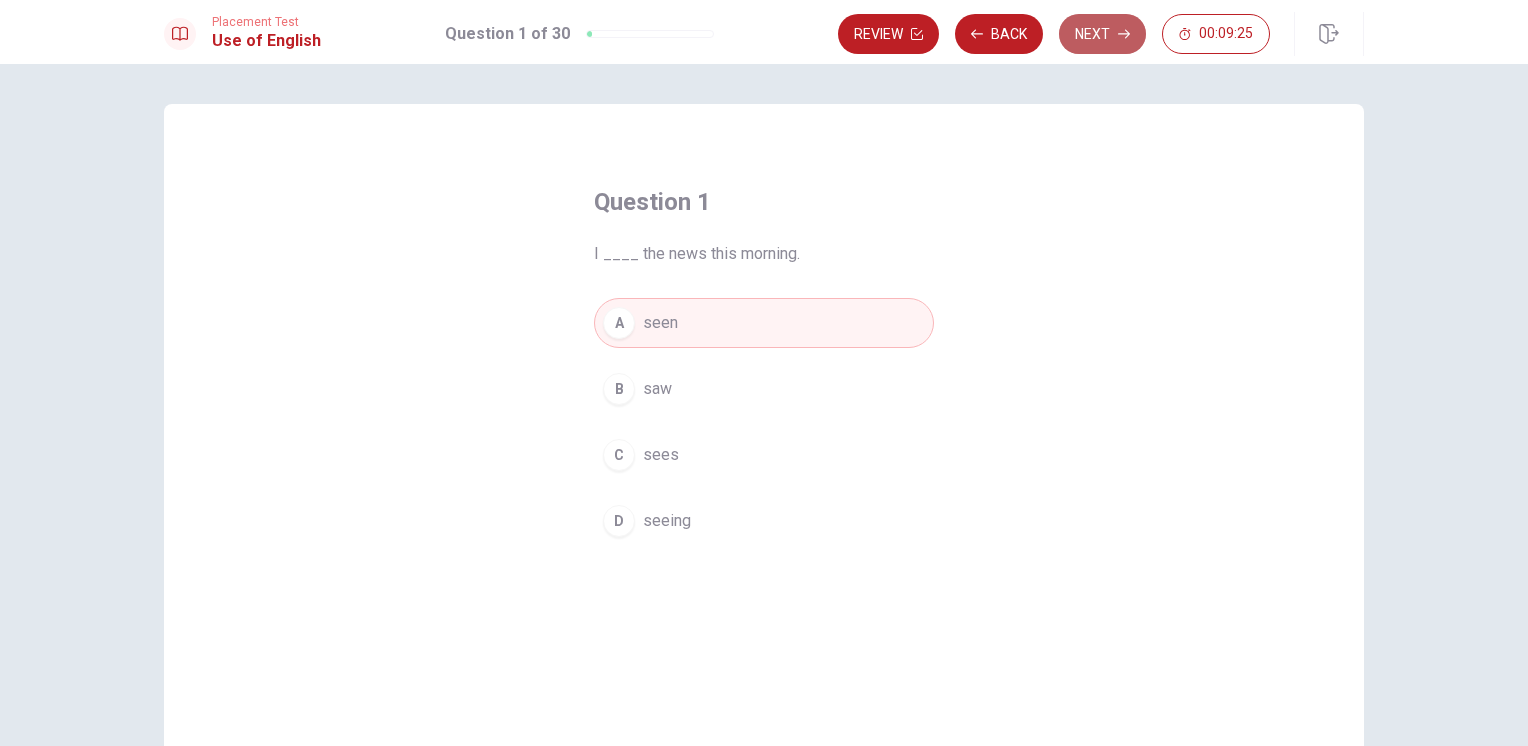 click on "Next" at bounding box center (1102, 34) 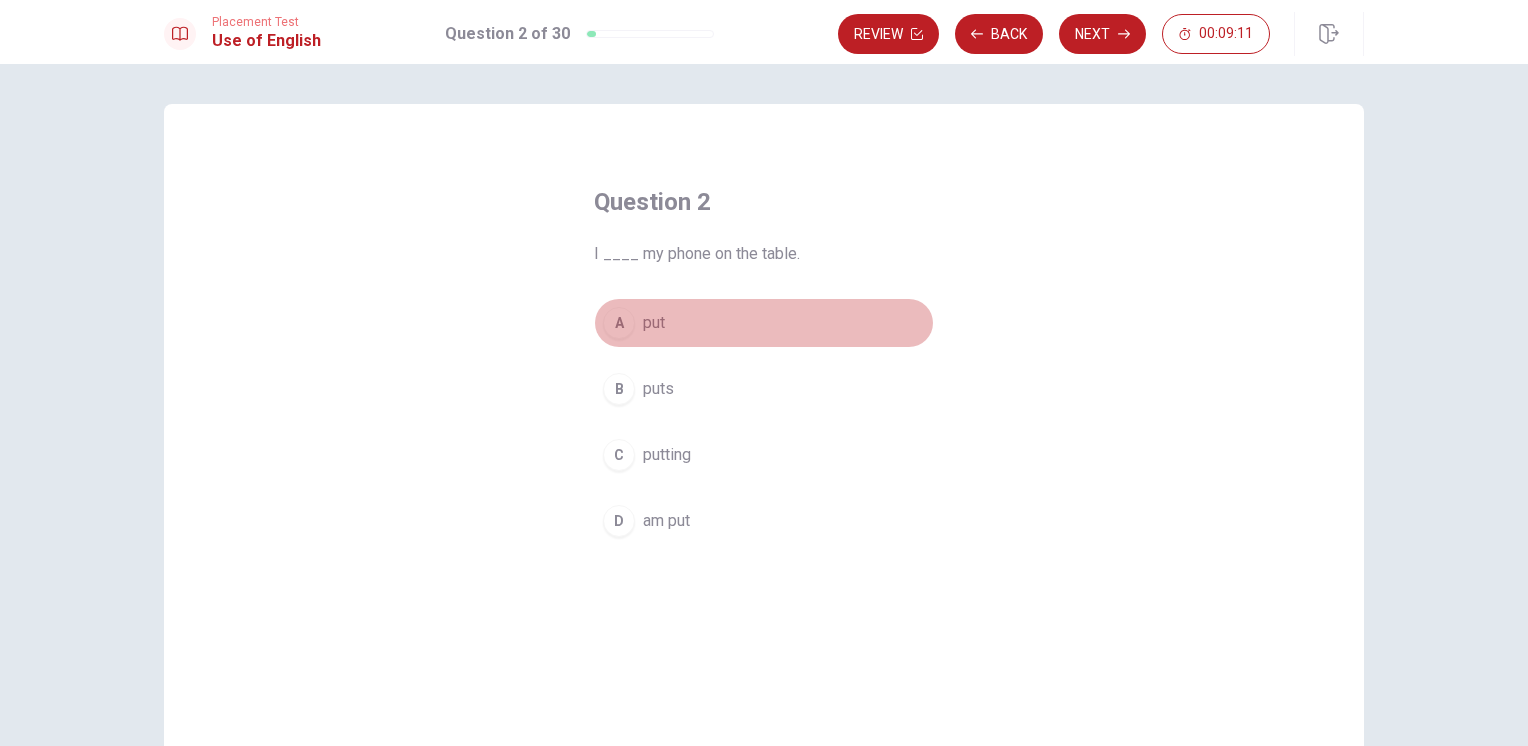 click on "put" at bounding box center [654, 323] 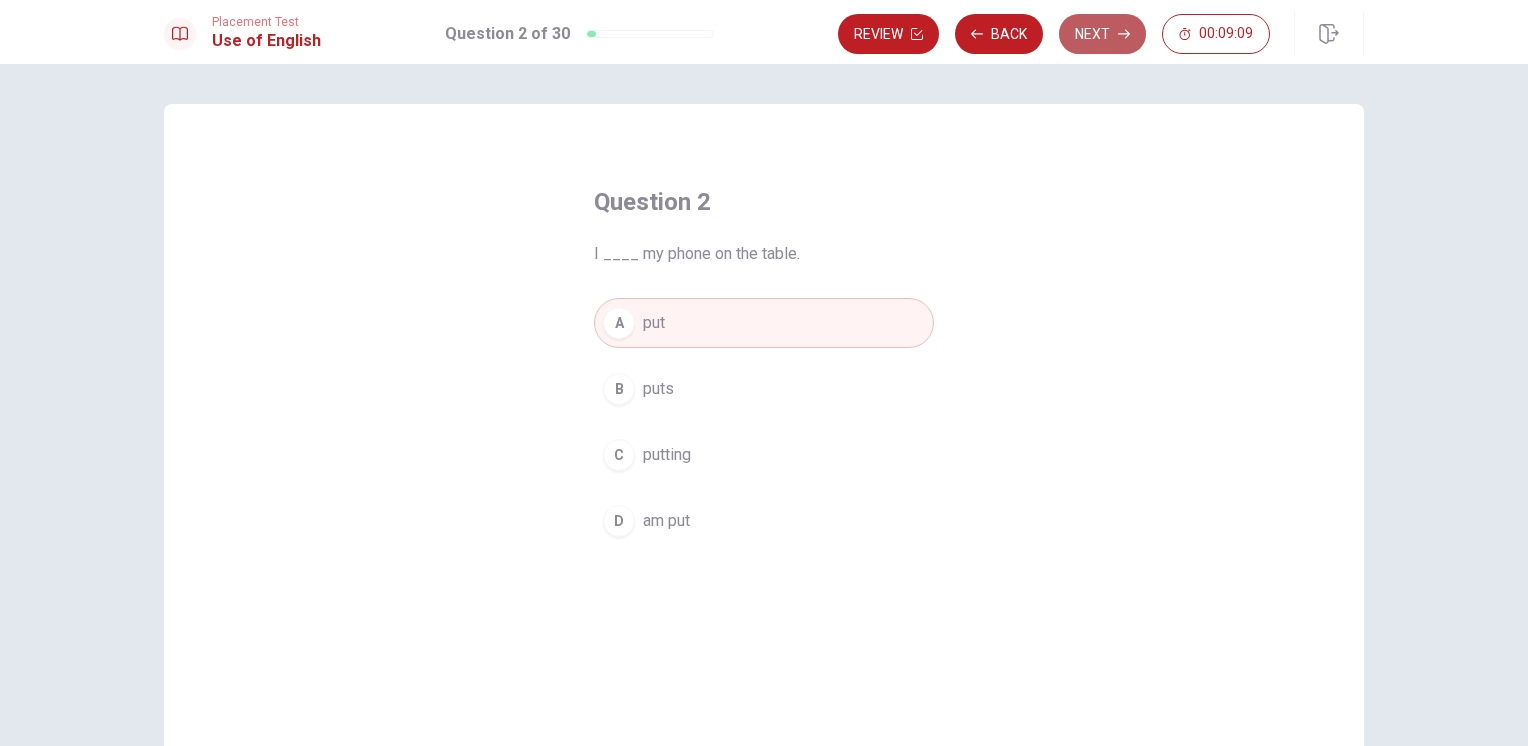 click on "Next" at bounding box center (1102, 34) 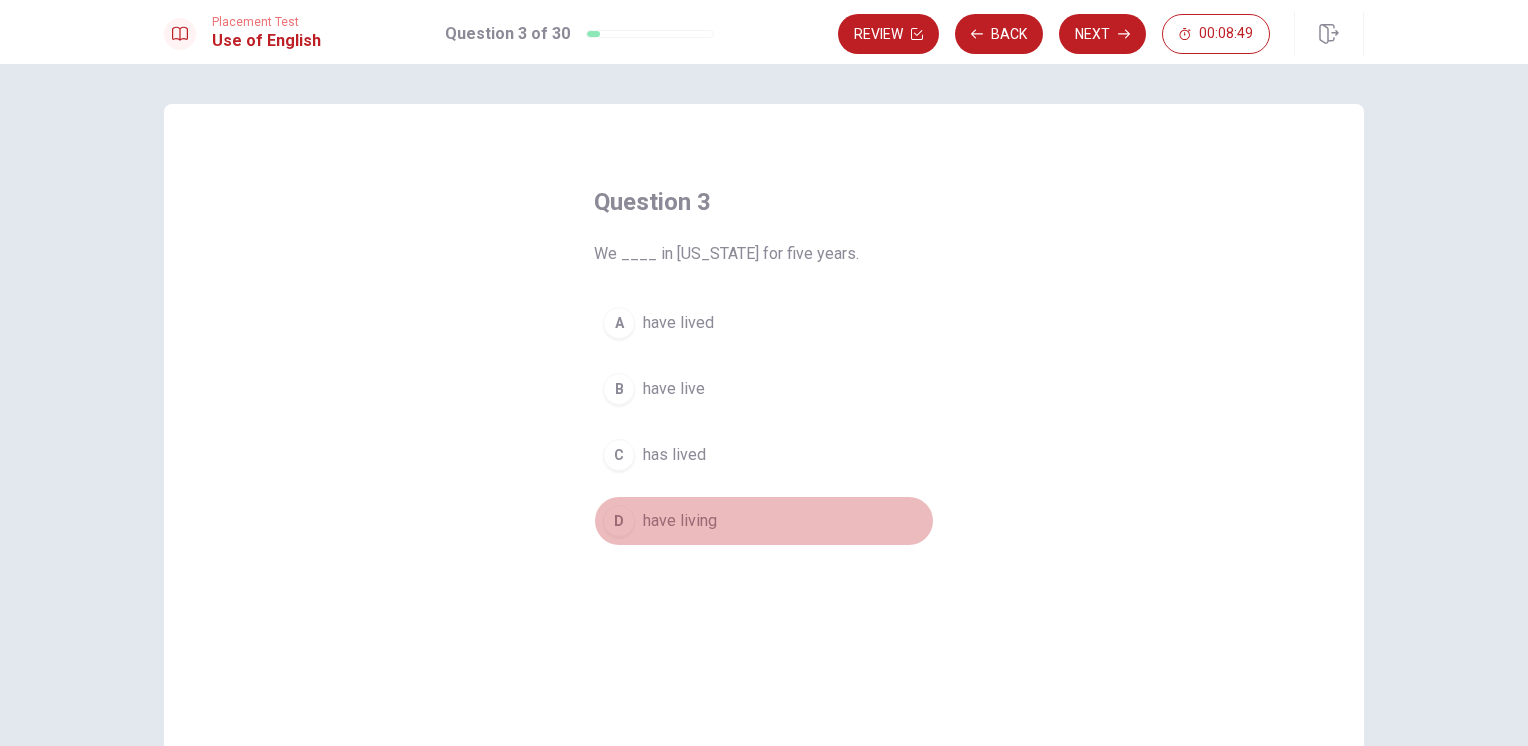 click on "have living" at bounding box center (680, 521) 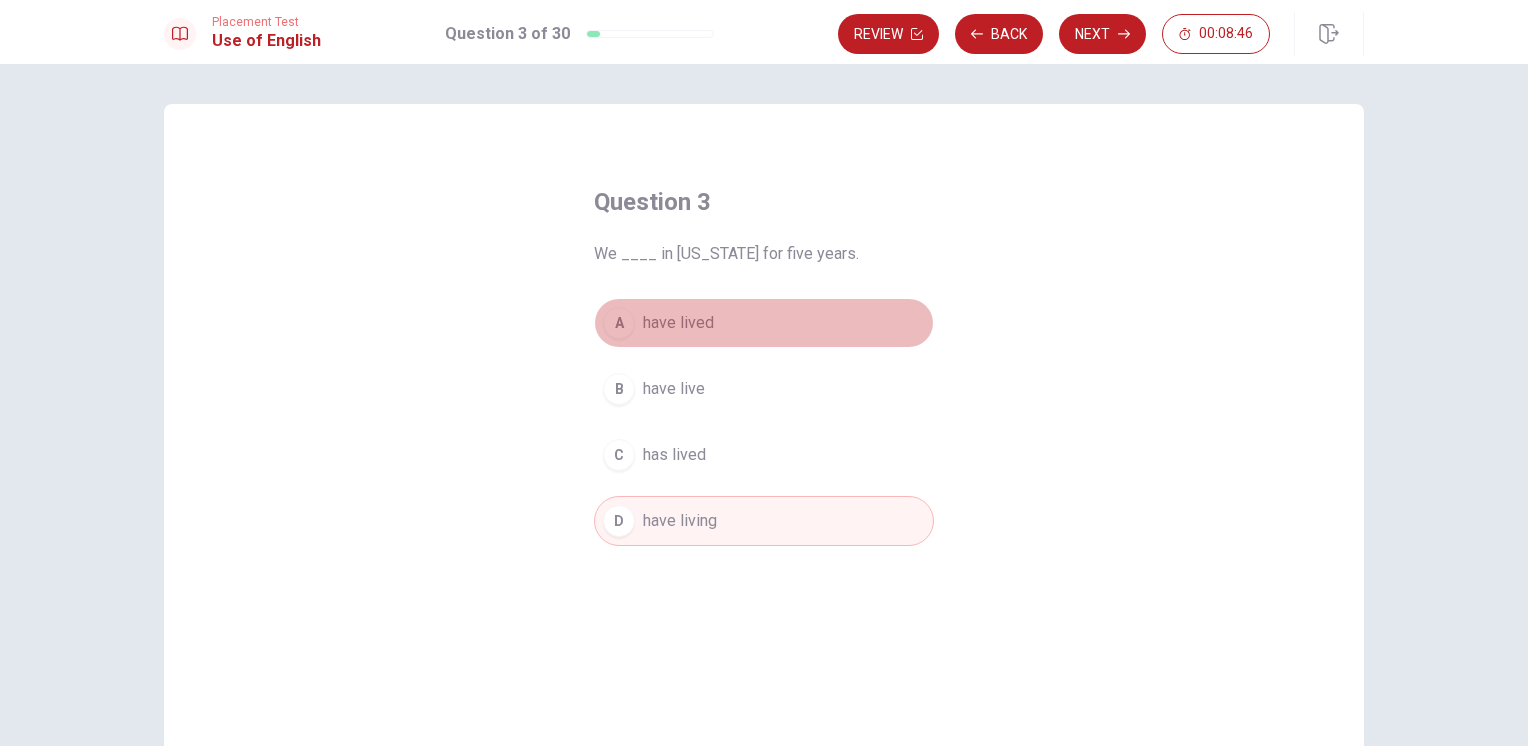 click on "A" at bounding box center [619, 323] 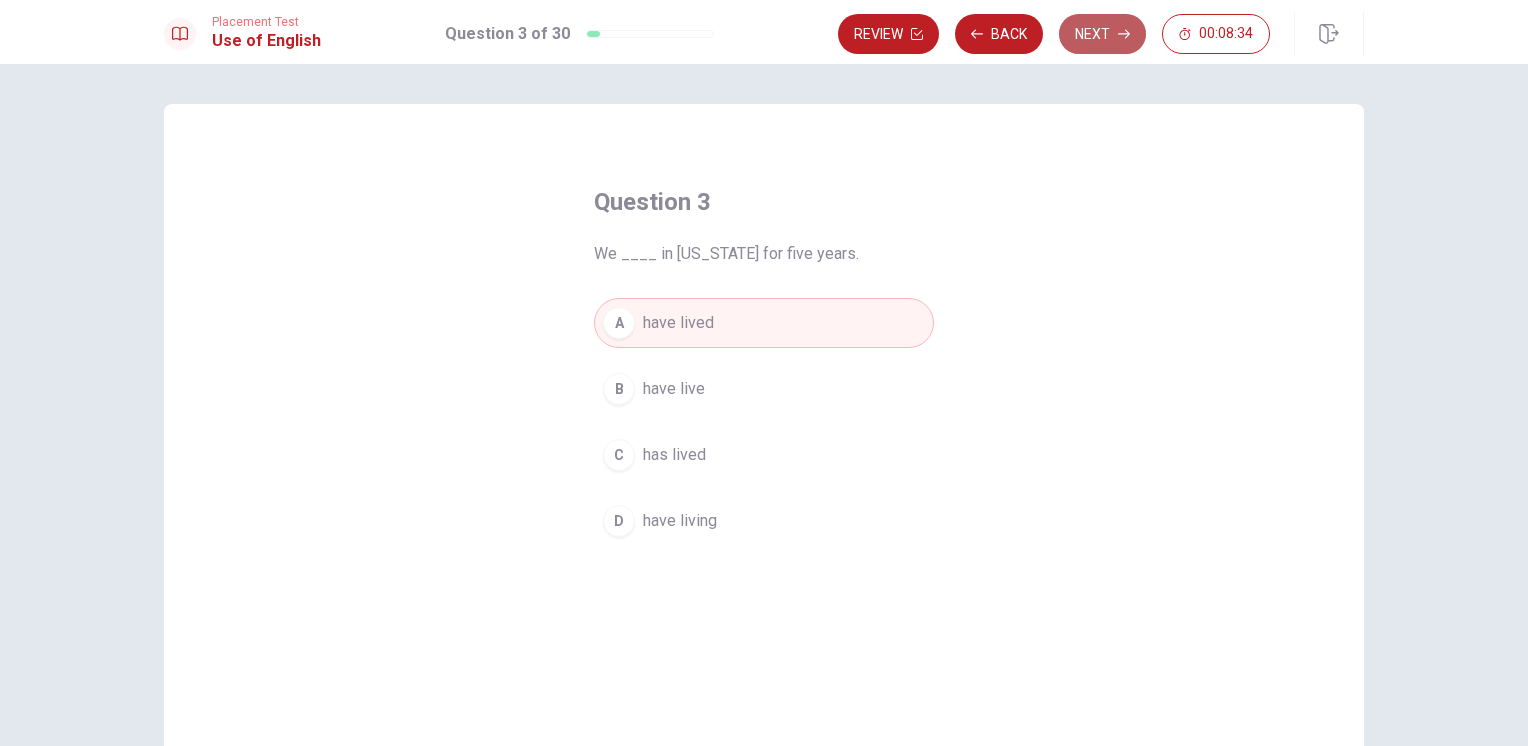 click on "Next" at bounding box center (1102, 34) 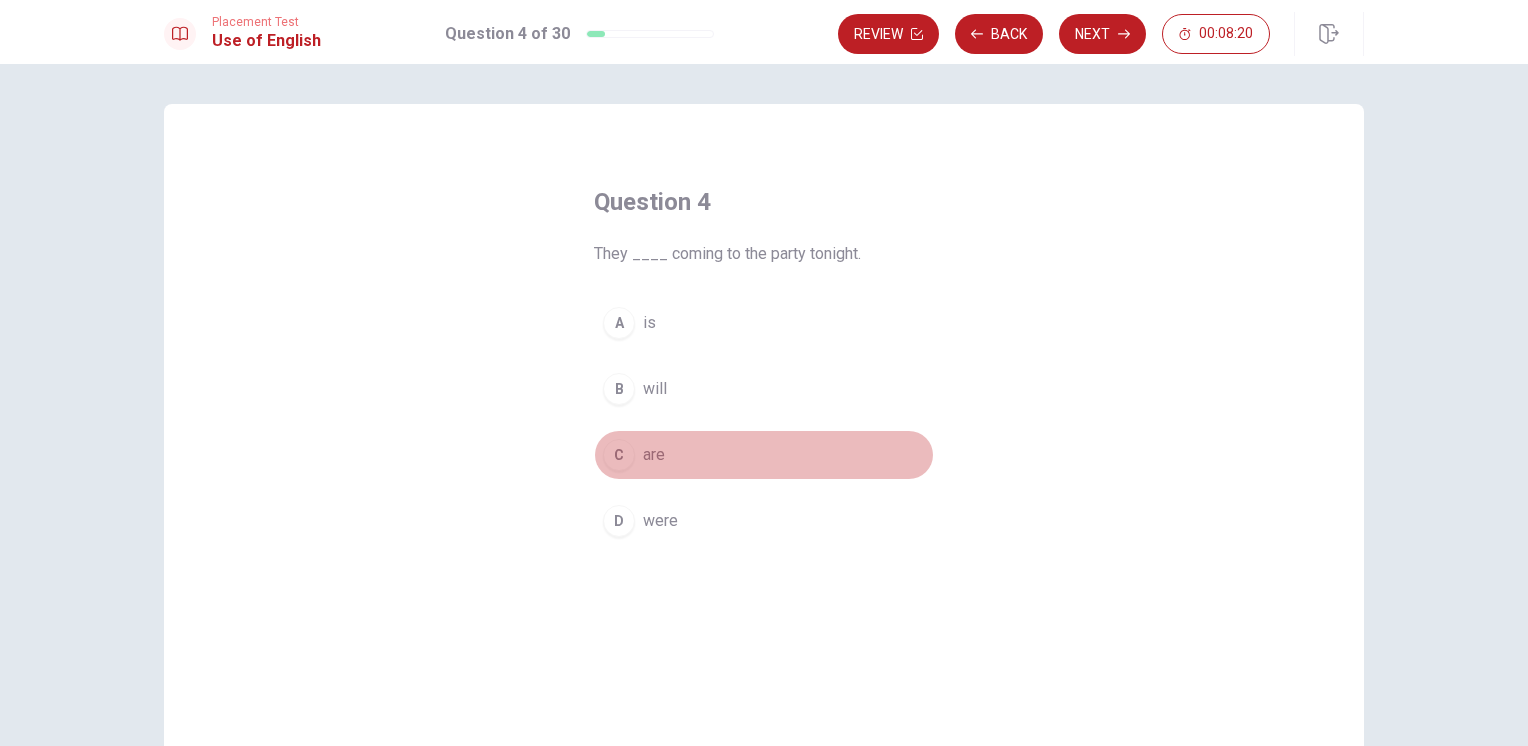 click on "are" at bounding box center (654, 455) 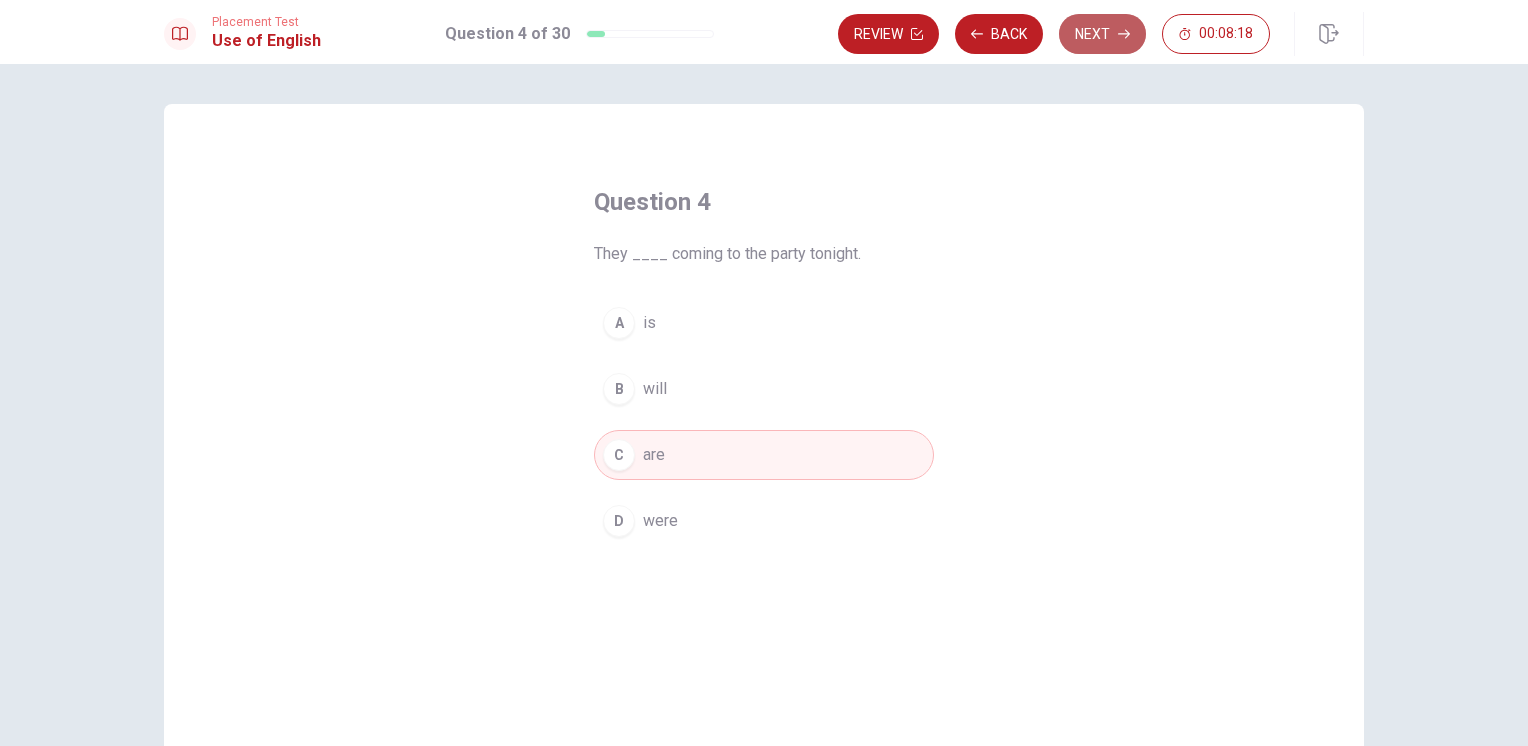 click on "Next" at bounding box center [1102, 34] 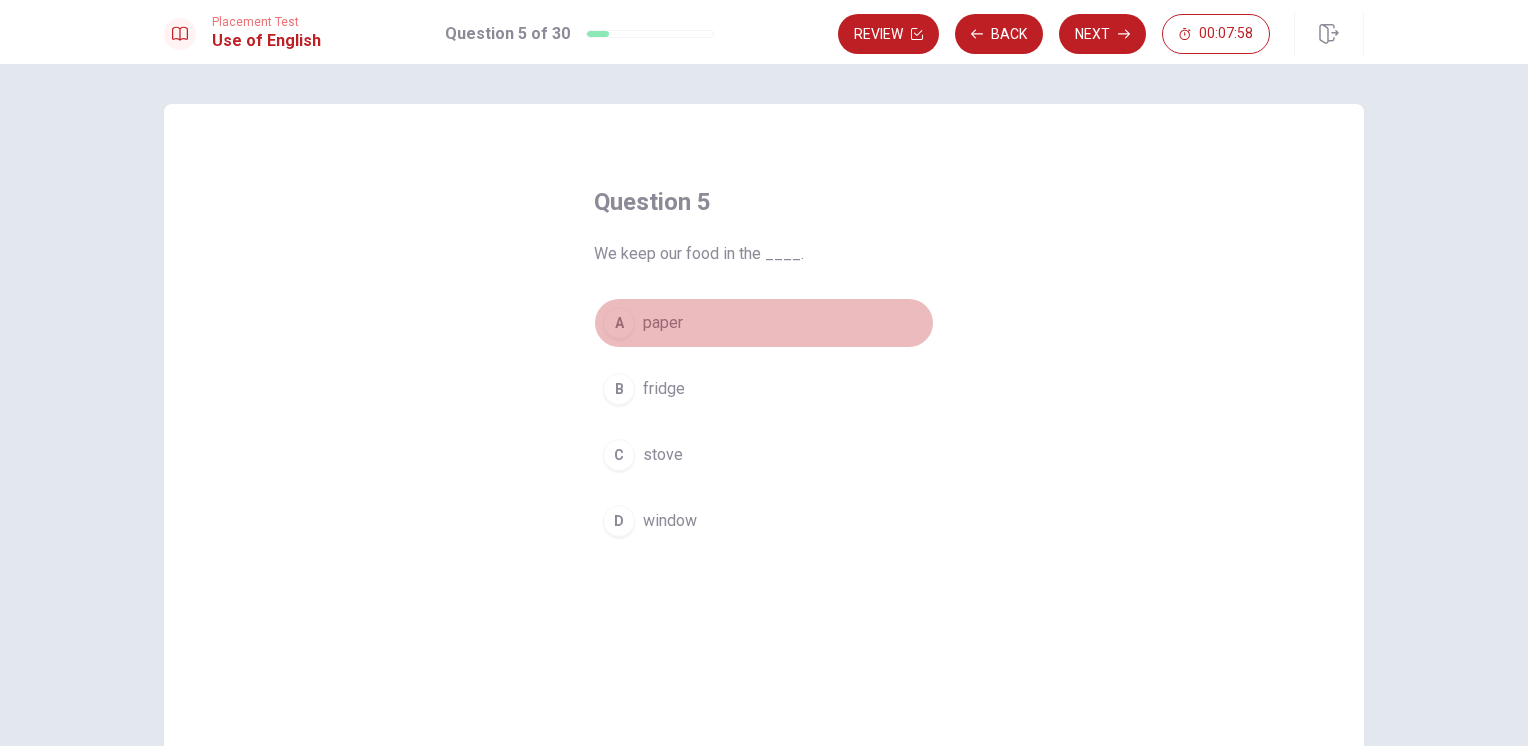 click on "A paper" at bounding box center [764, 323] 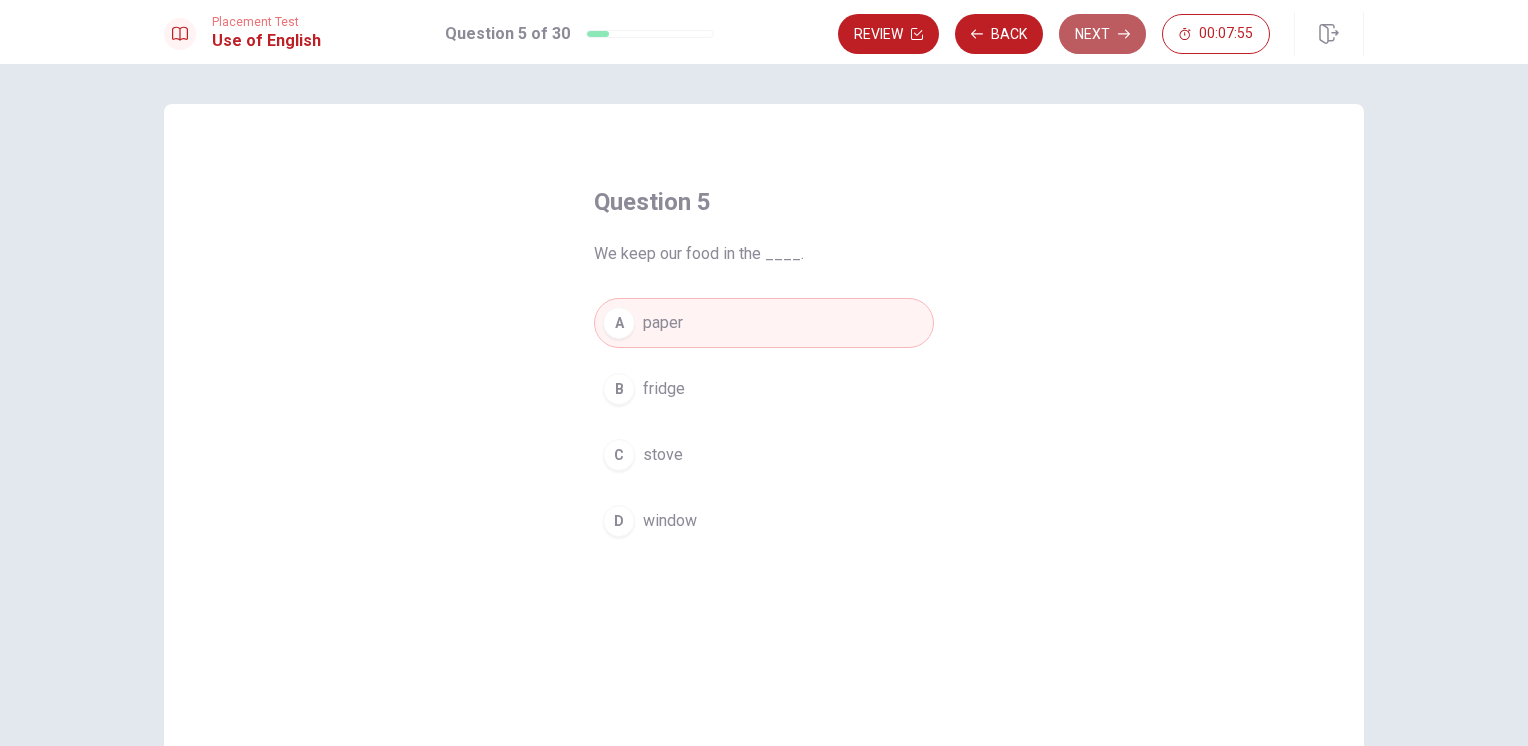 click on "Next" at bounding box center [1102, 34] 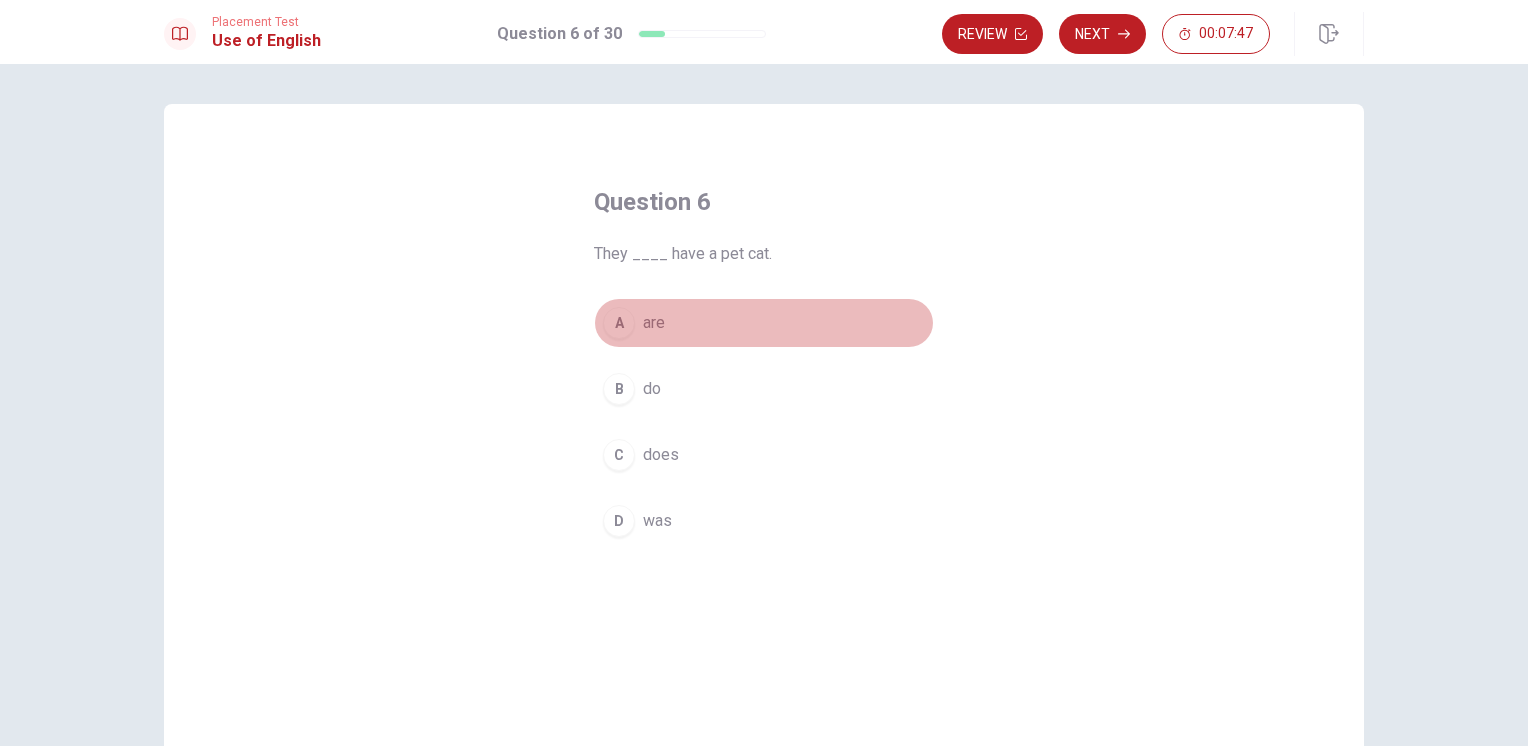 click on "are" at bounding box center [654, 323] 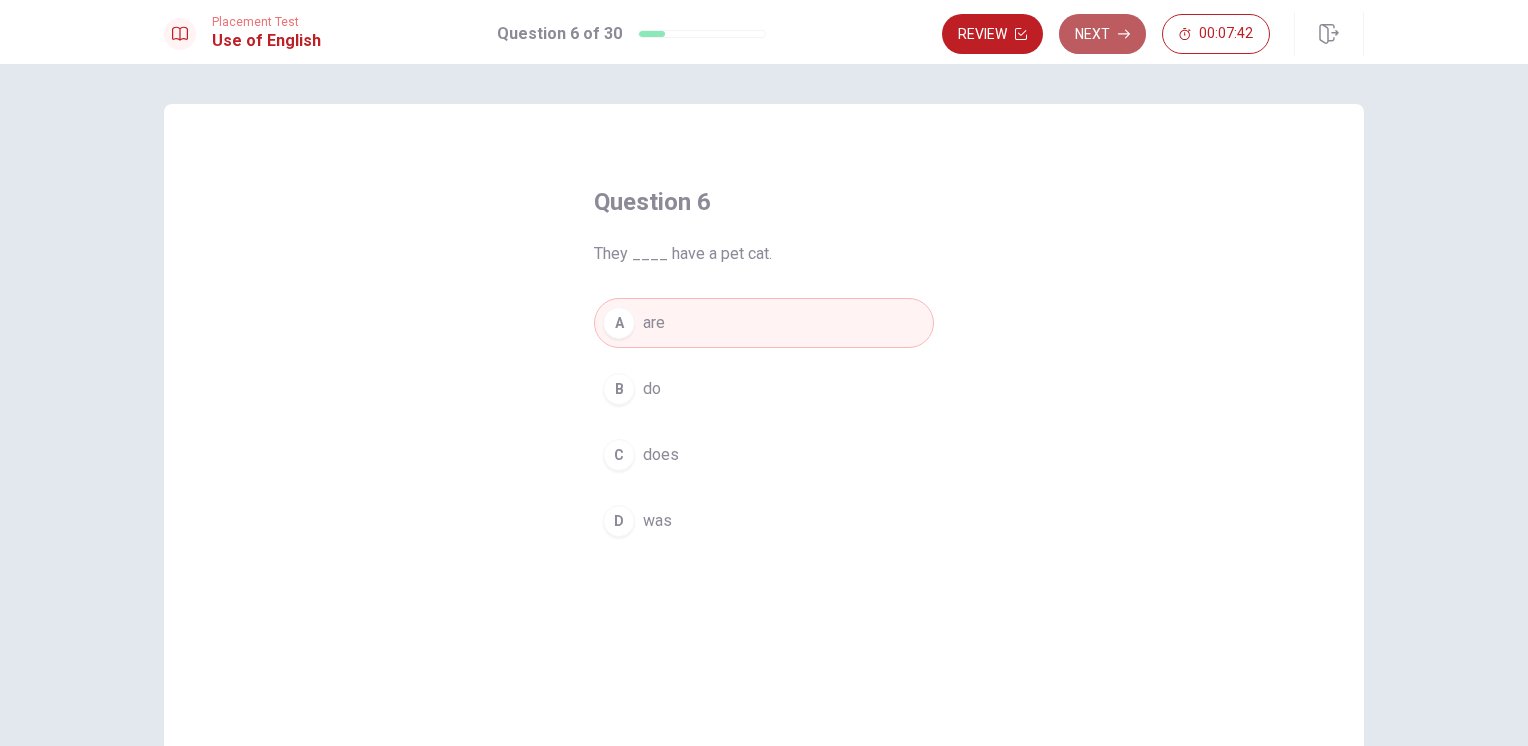 click on "Next" at bounding box center [1102, 34] 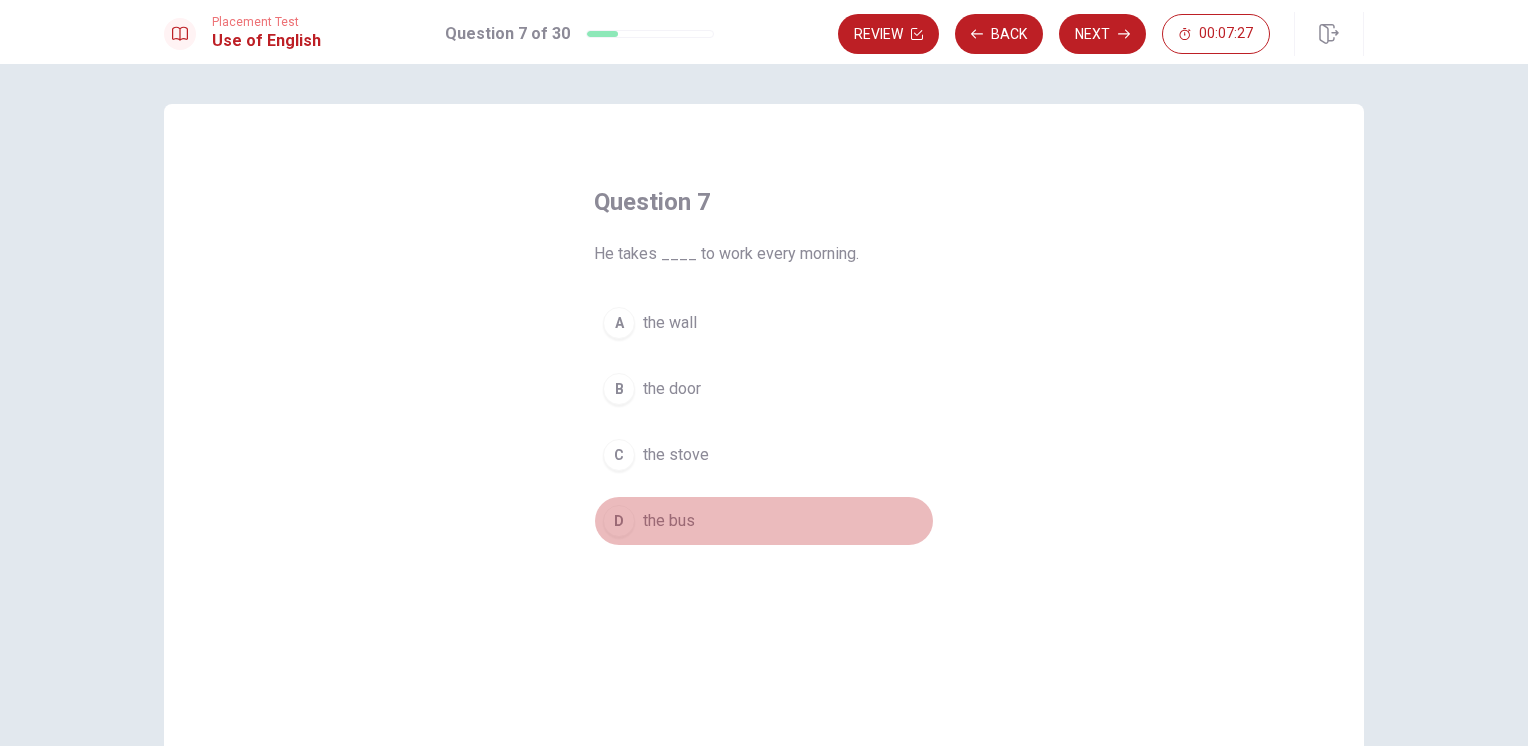 click on "the bus" at bounding box center [669, 521] 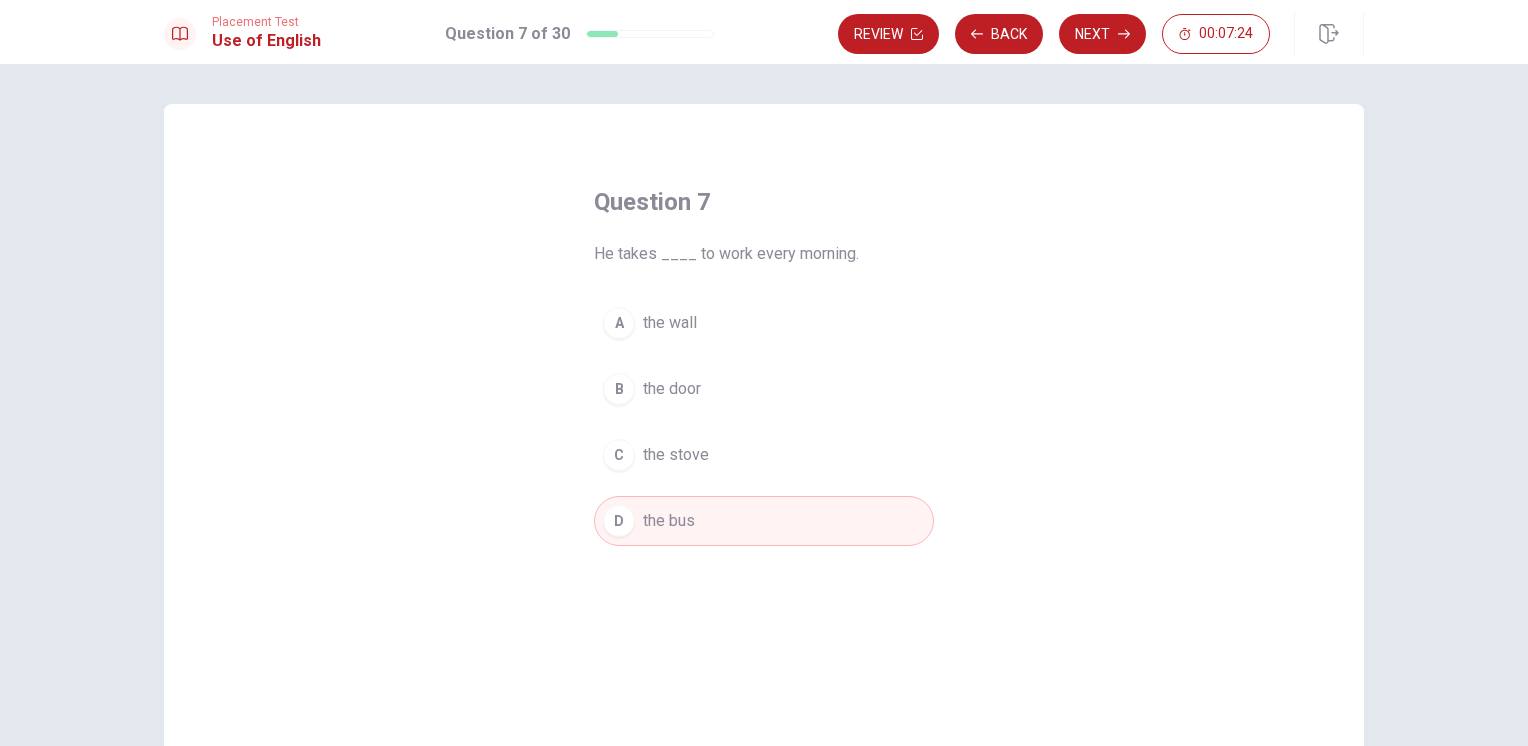drag, startPoint x: 1090, startPoint y: 33, endPoint x: 888, endPoint y: 401, distance: 419.7952 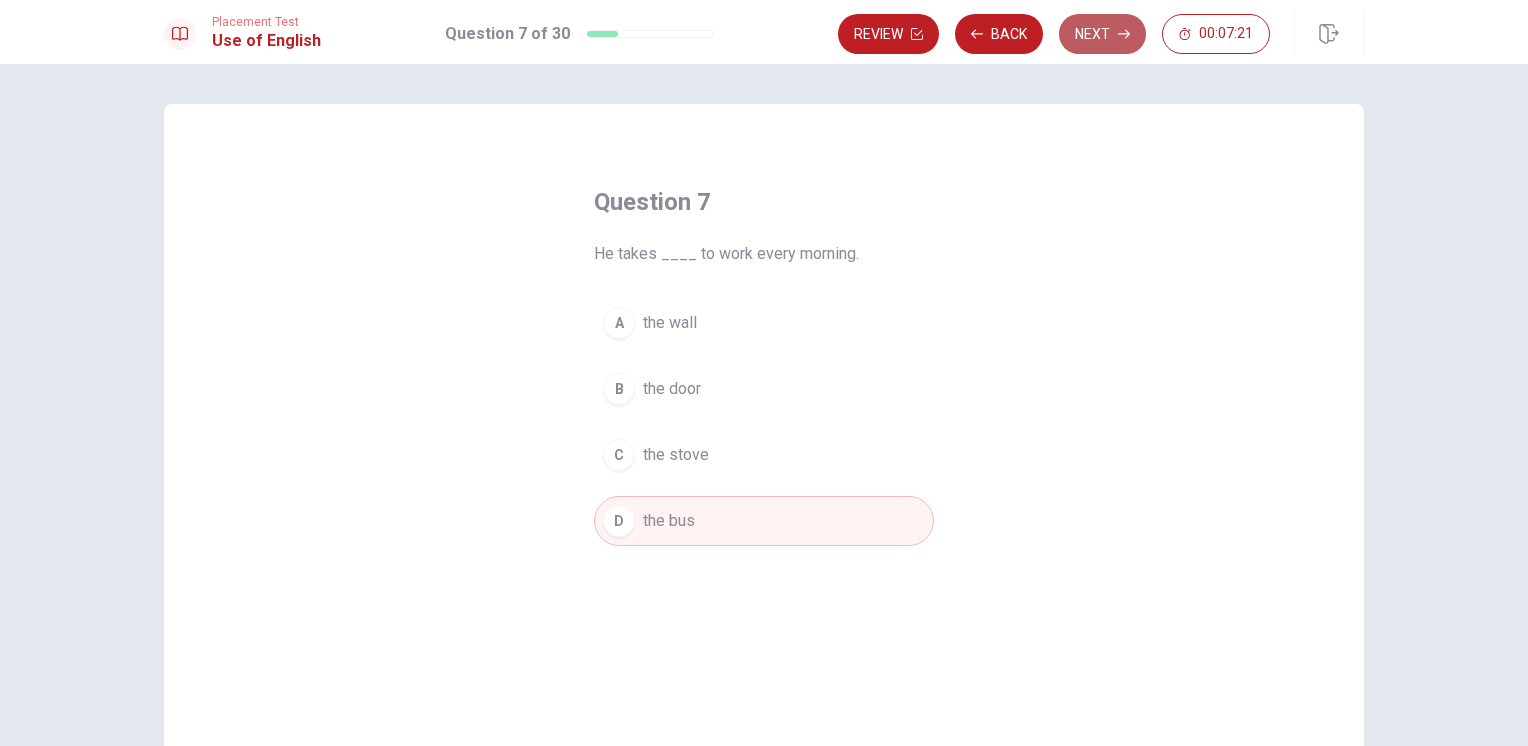 click on "Next" at bounding box center [1102, 34] 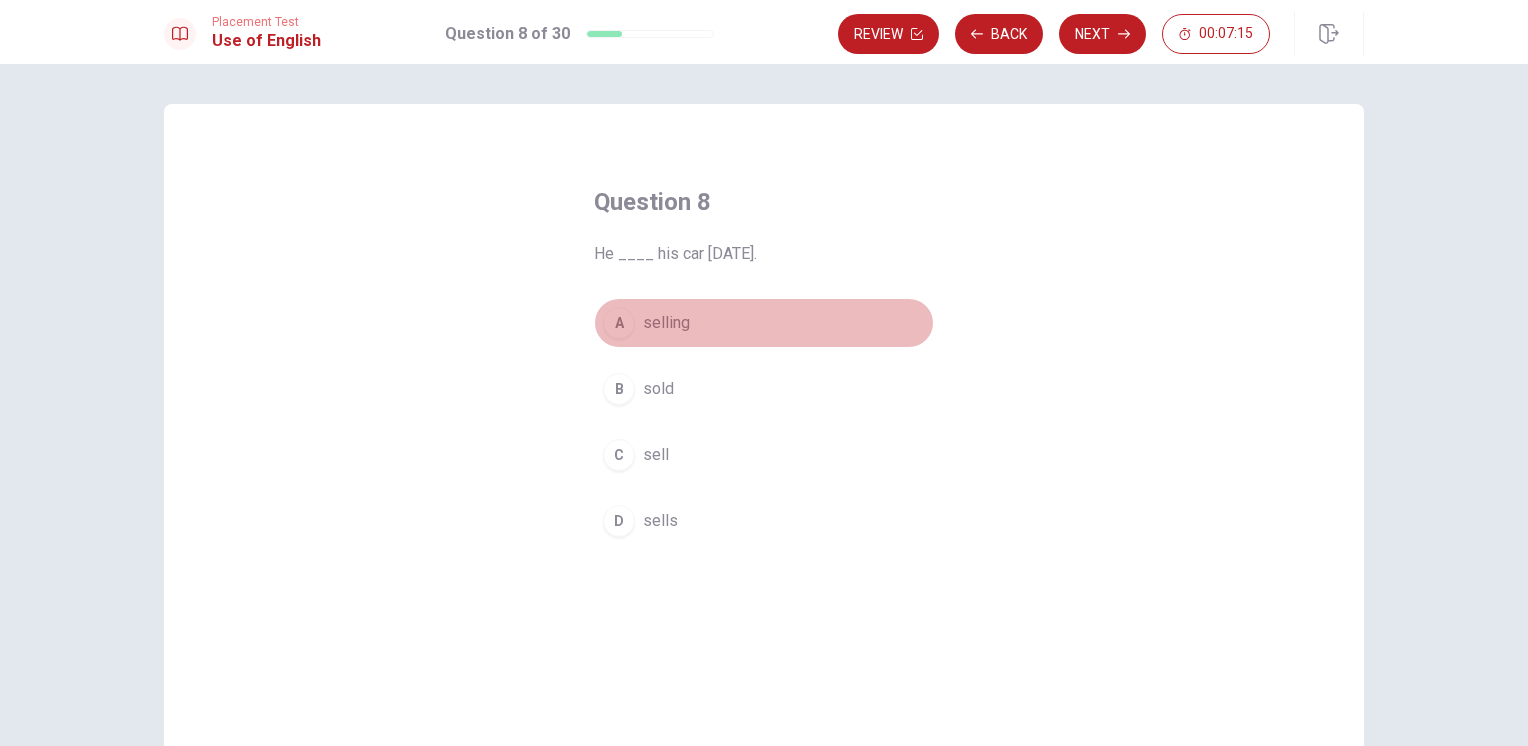 click on "A selling" at bounding box center (764, 323) 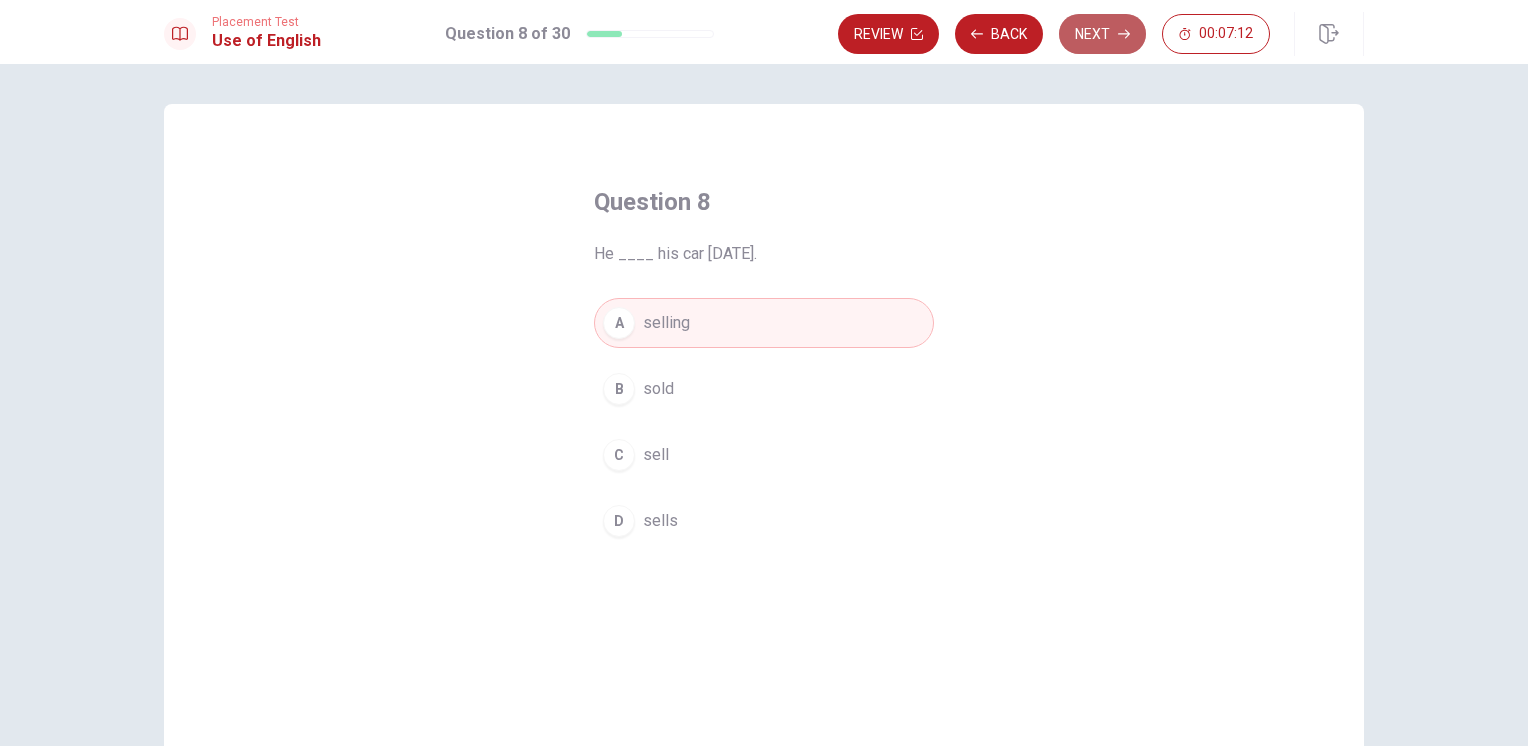 click on "Next" at bounding box center [1102, 34] 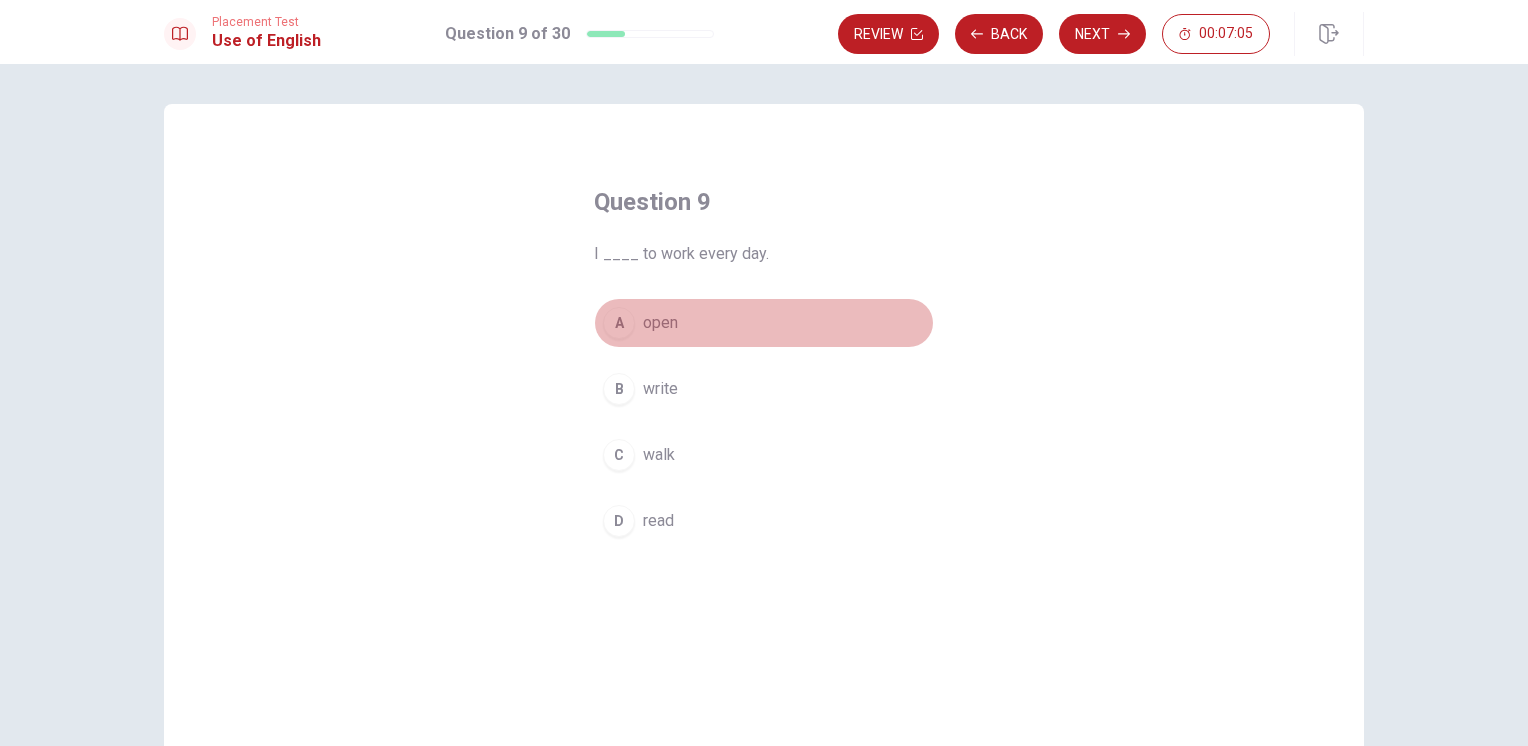click on "open" at bounding box center (660, 323) 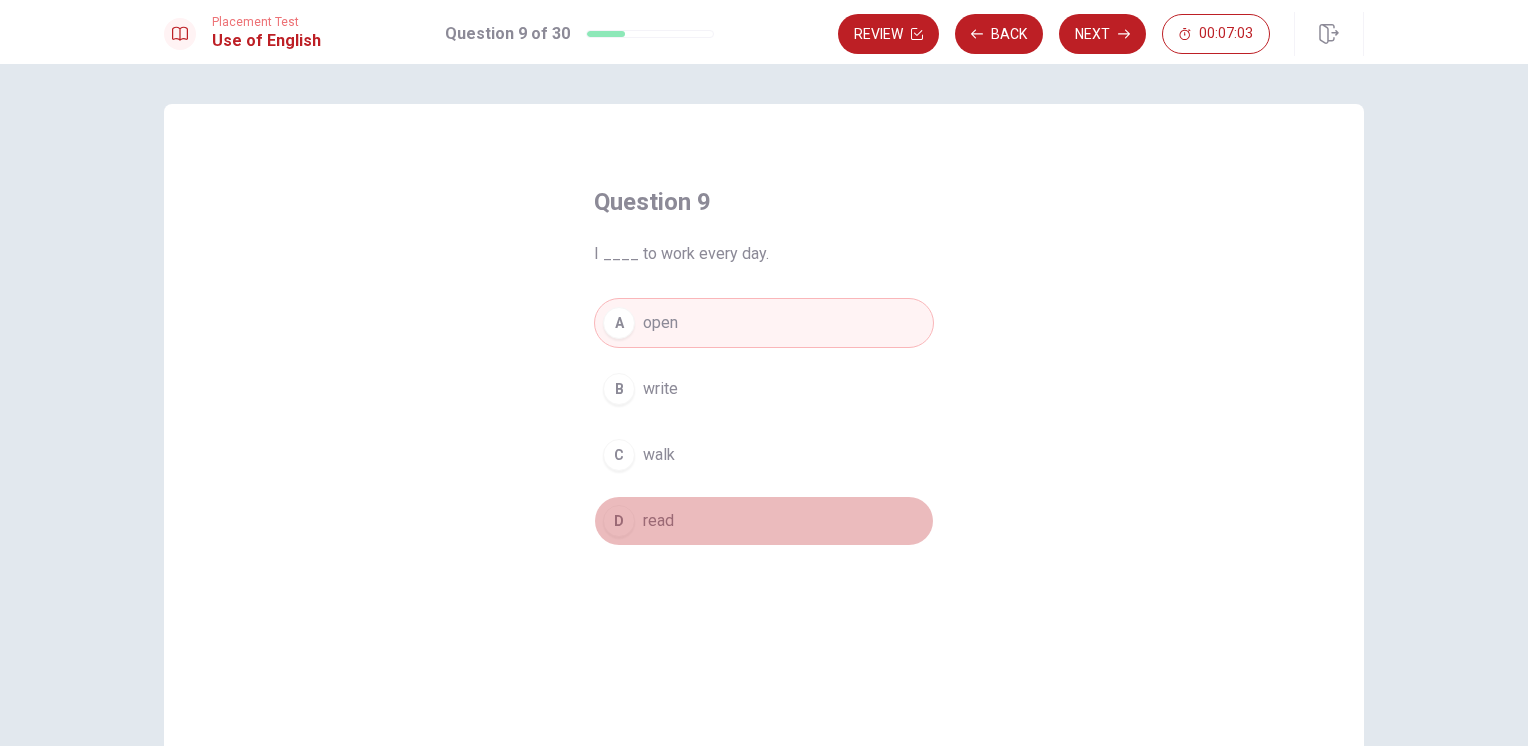 click on "read" at bounding box center (658, 521) 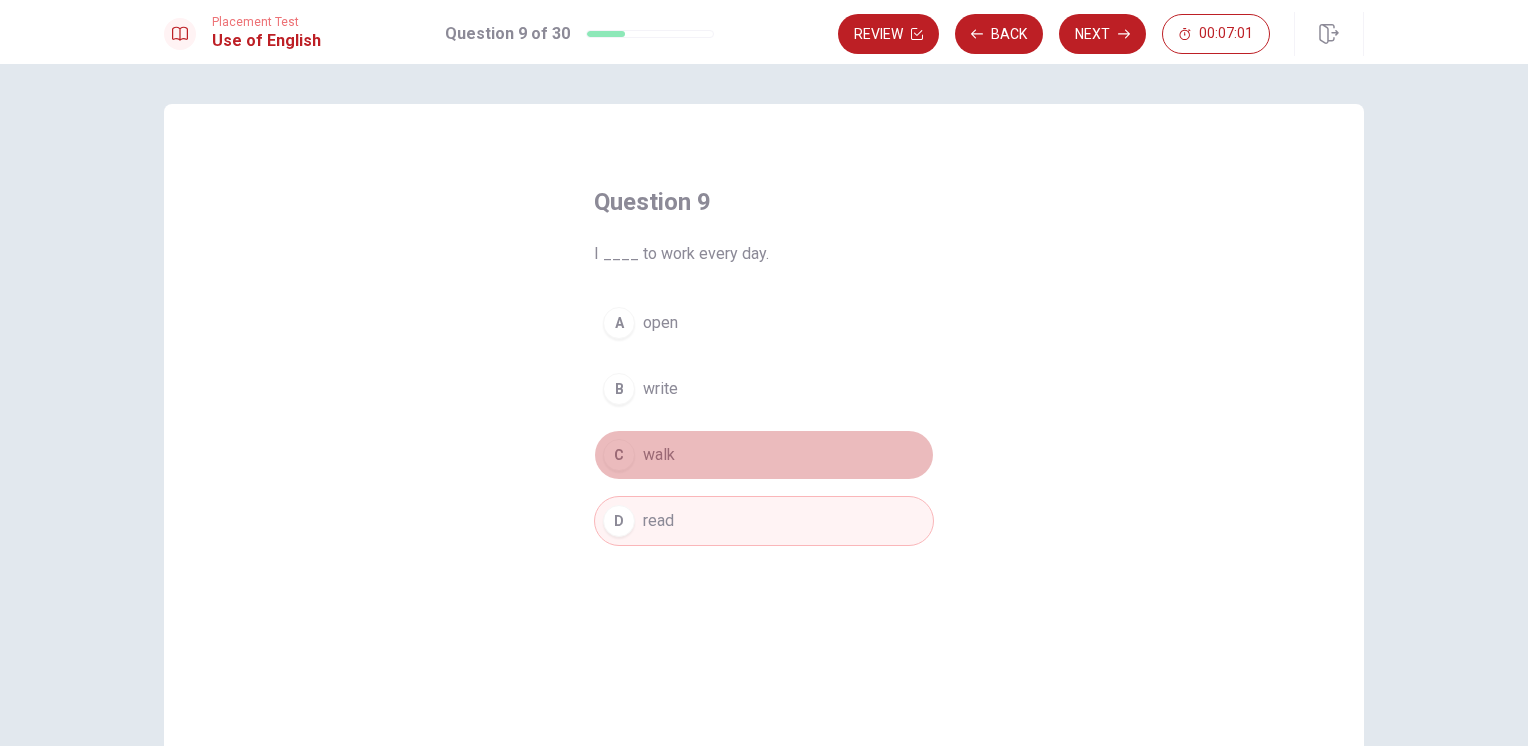 click on "walk" at bounding box center [659, 455] 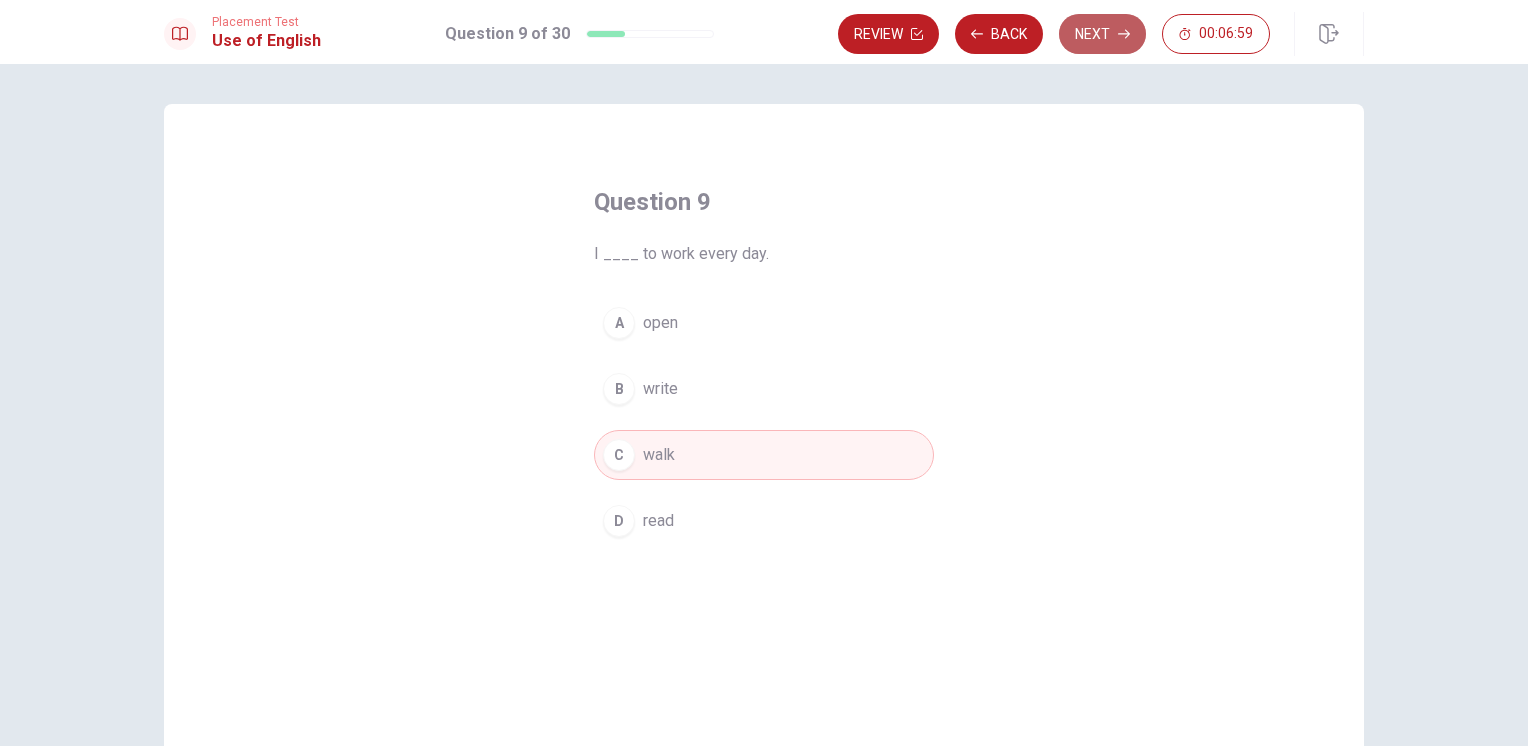 click on "Next" at bounding box center [1102, 34] 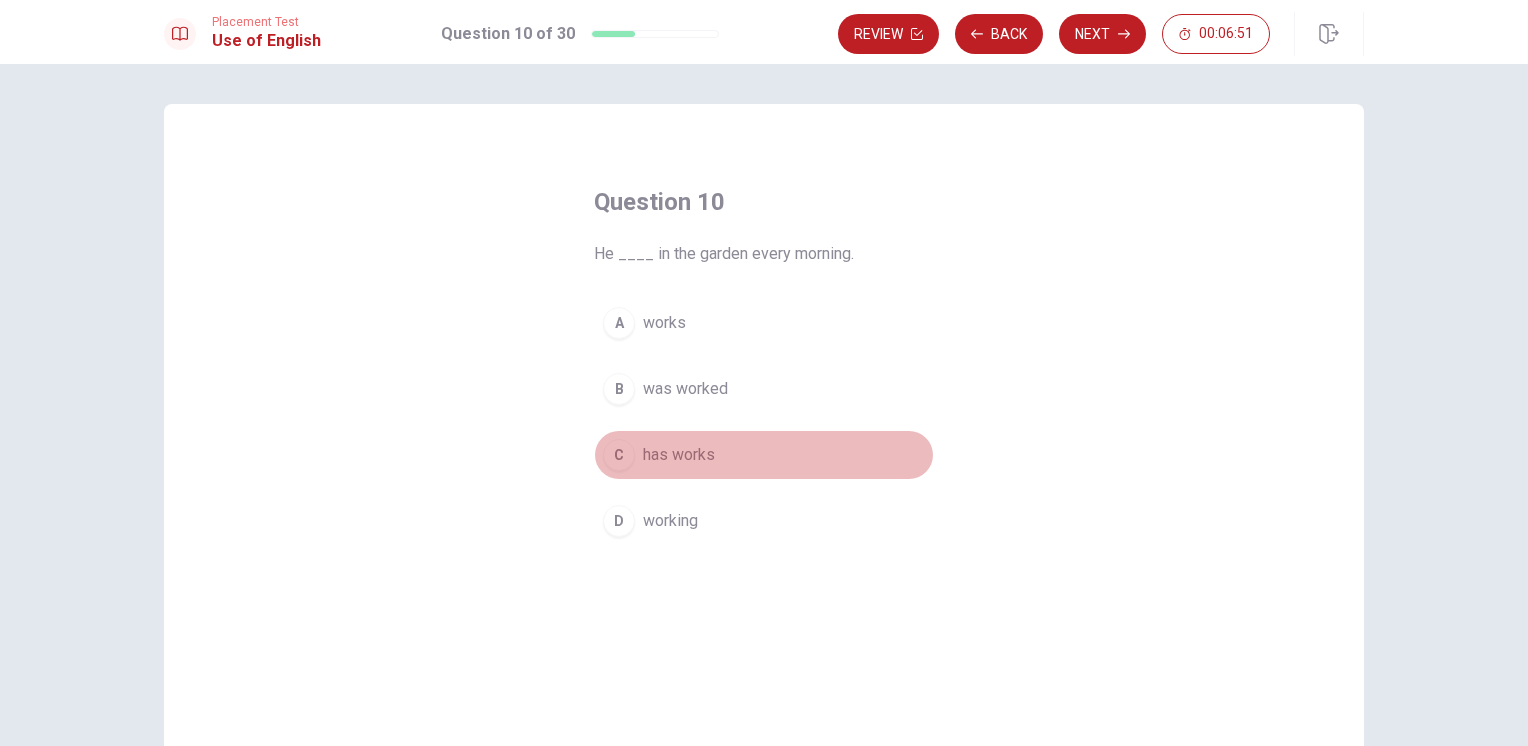 click on "has works" at bounding box center [679, 455] 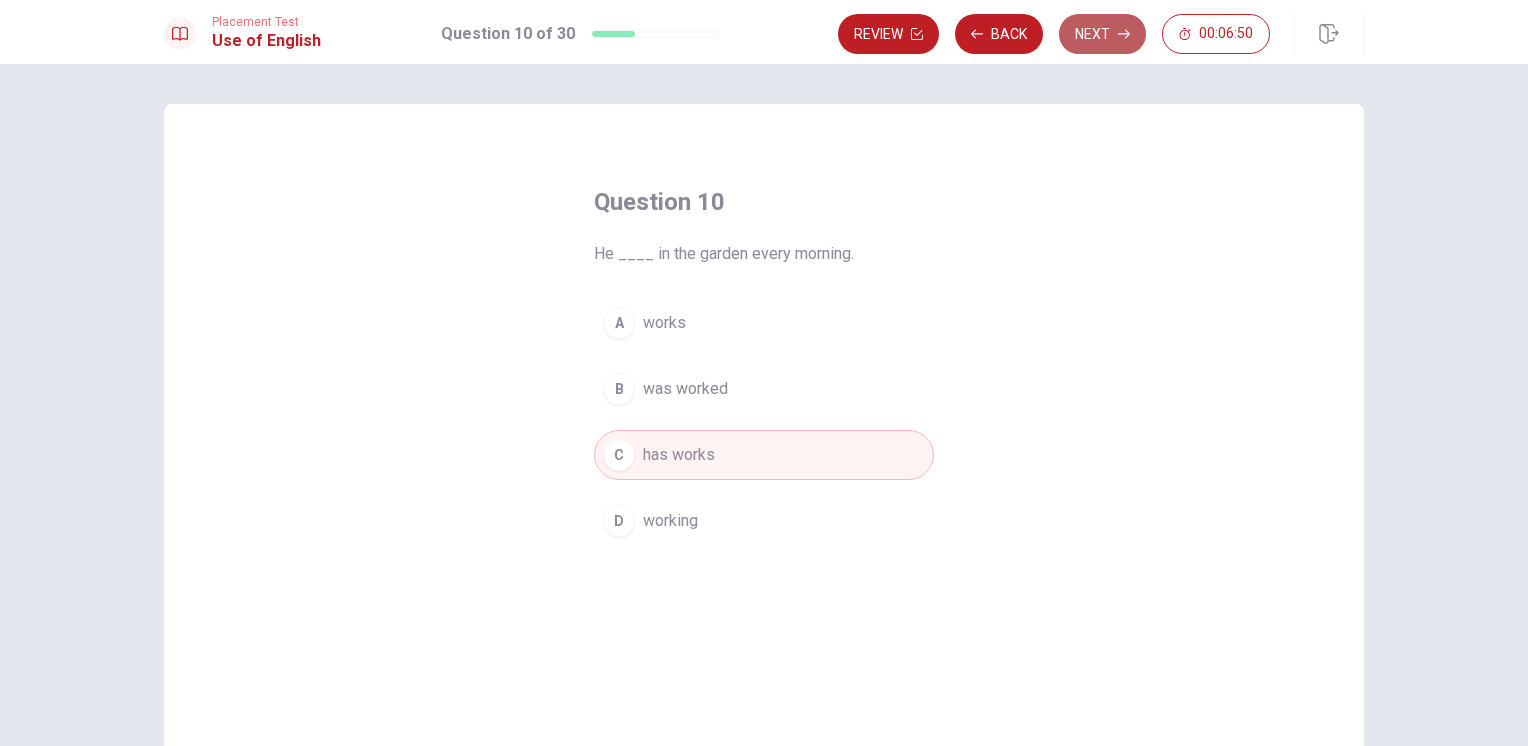 click on "Next" at bounding box center [1102, 34] 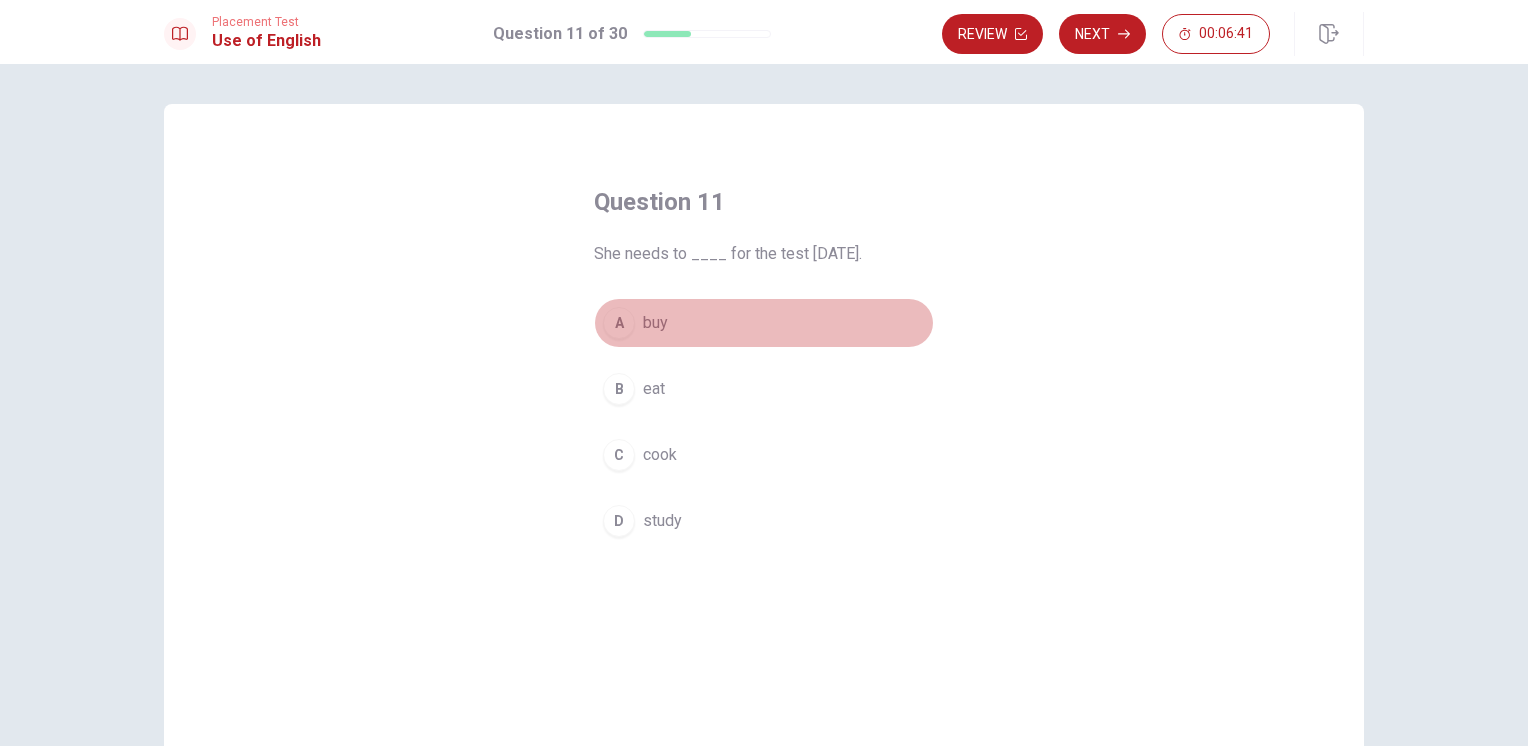click on "A buy" at bounding box center [764, 323] 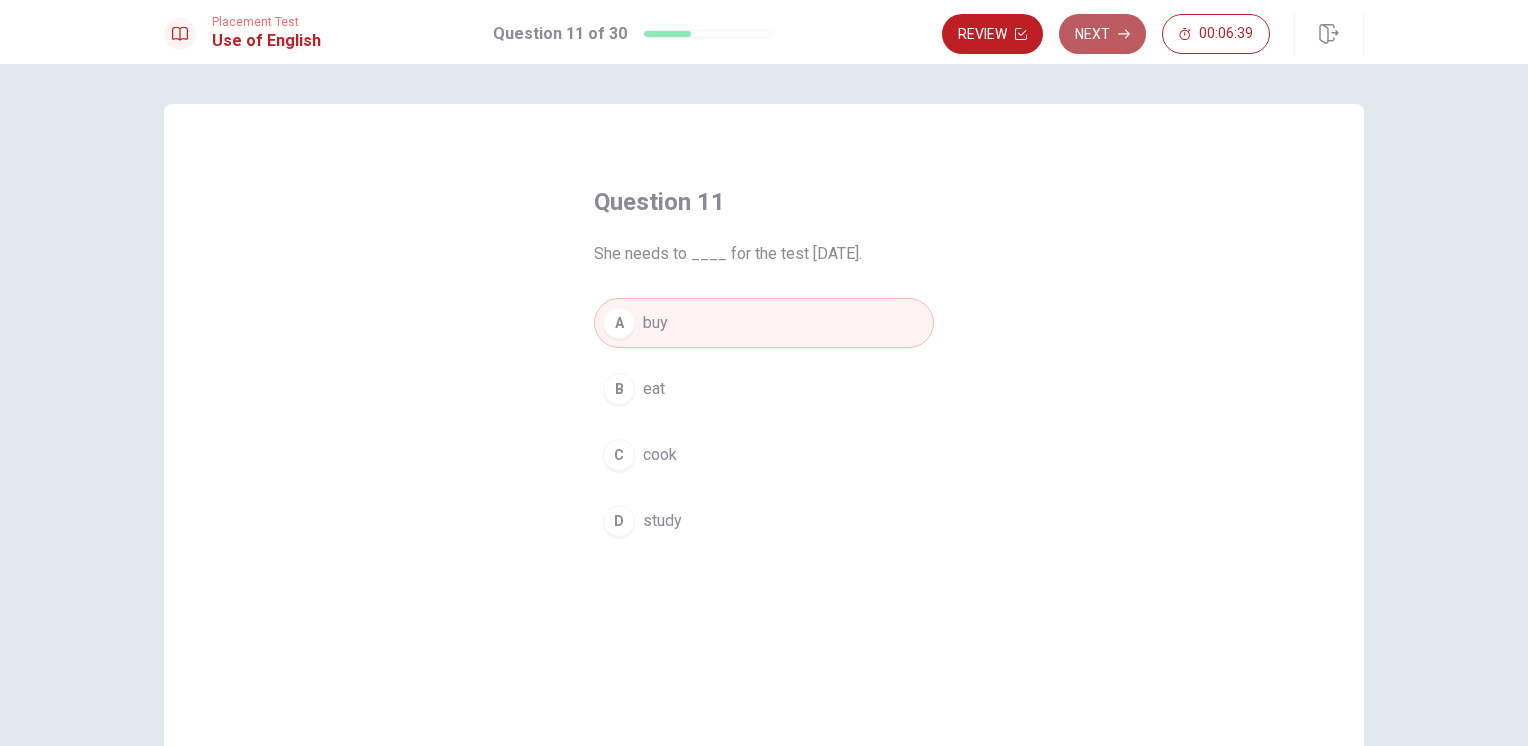 click on "Next" at bounding box center [1102, 34] 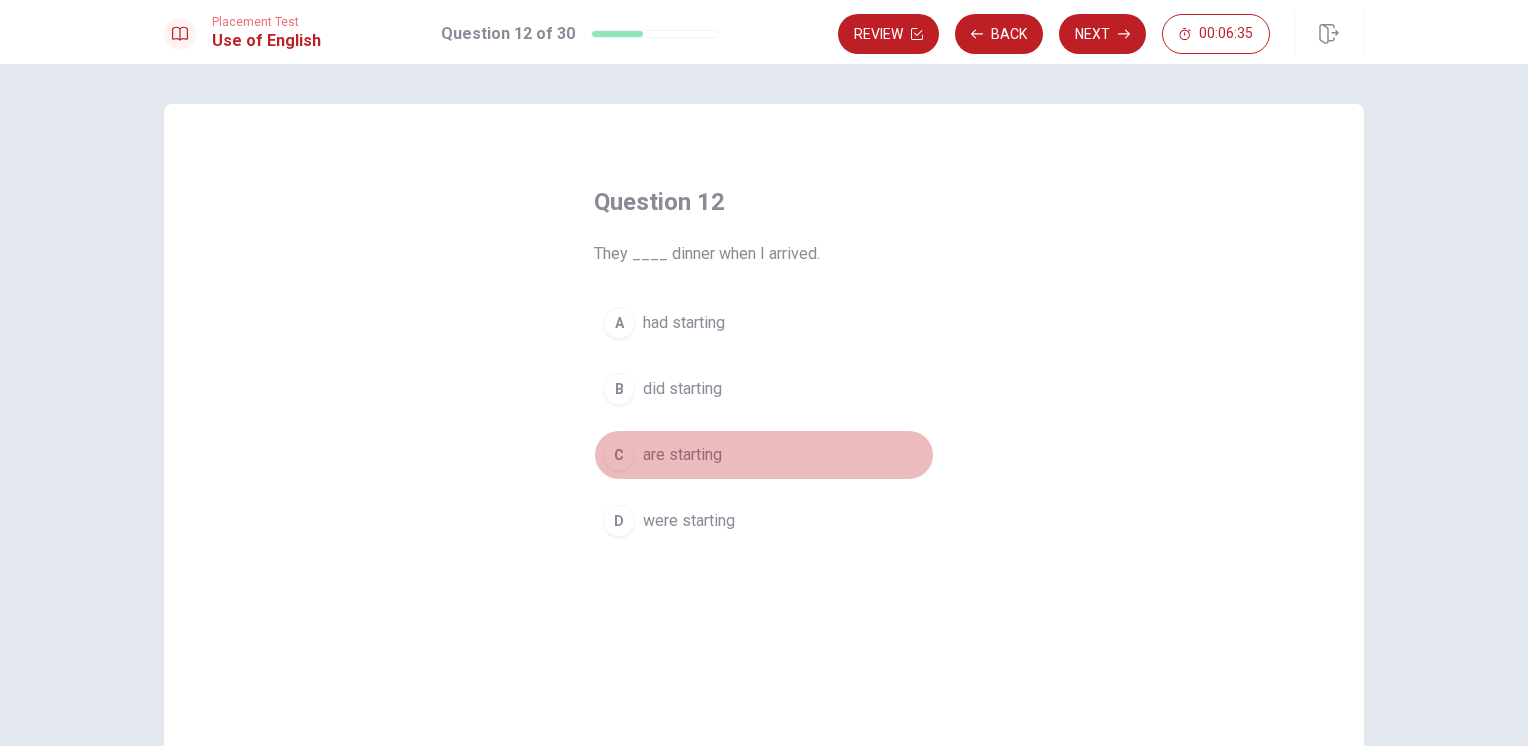 click on "are starting" at bounding box center (682, 455) 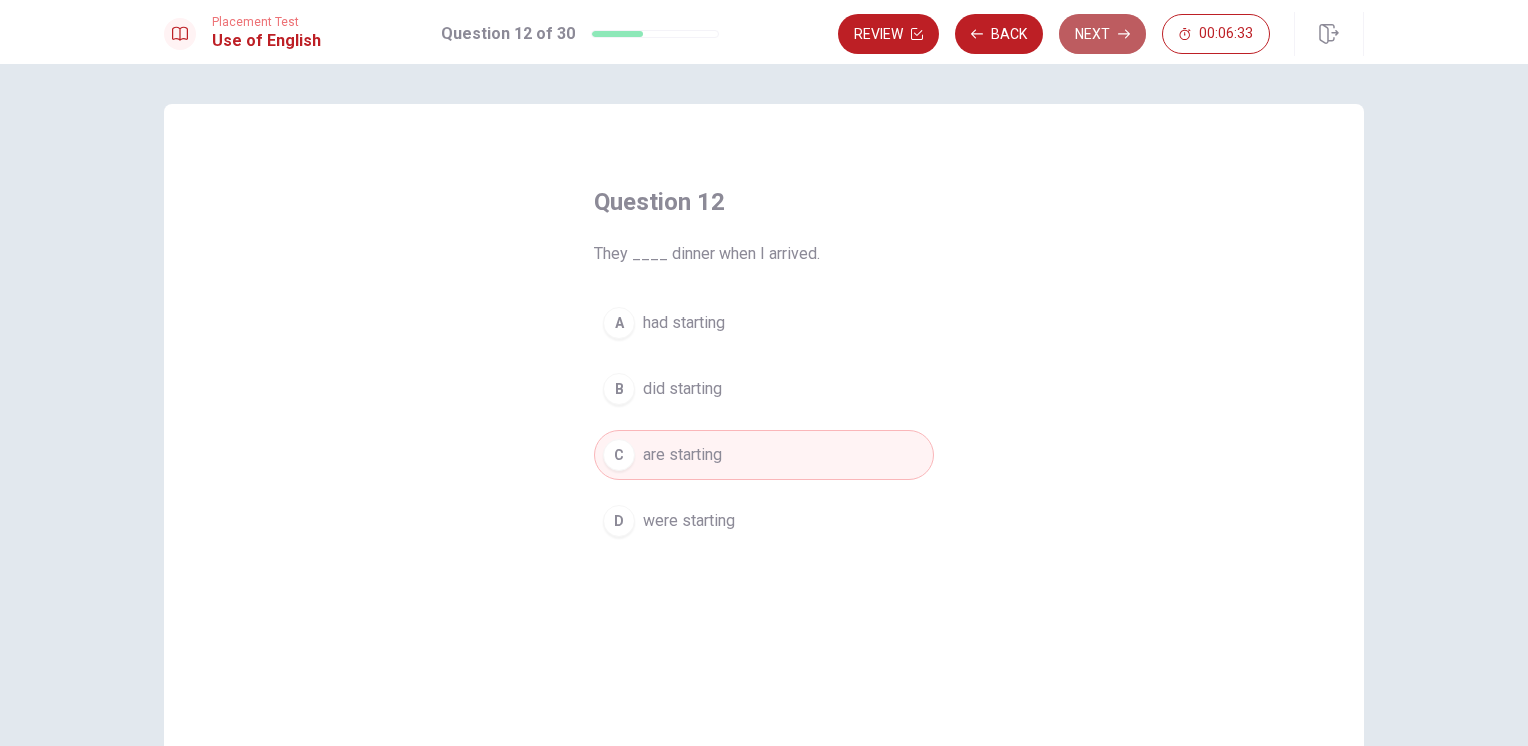 click on "Next" at bounding box center (1102, 34) 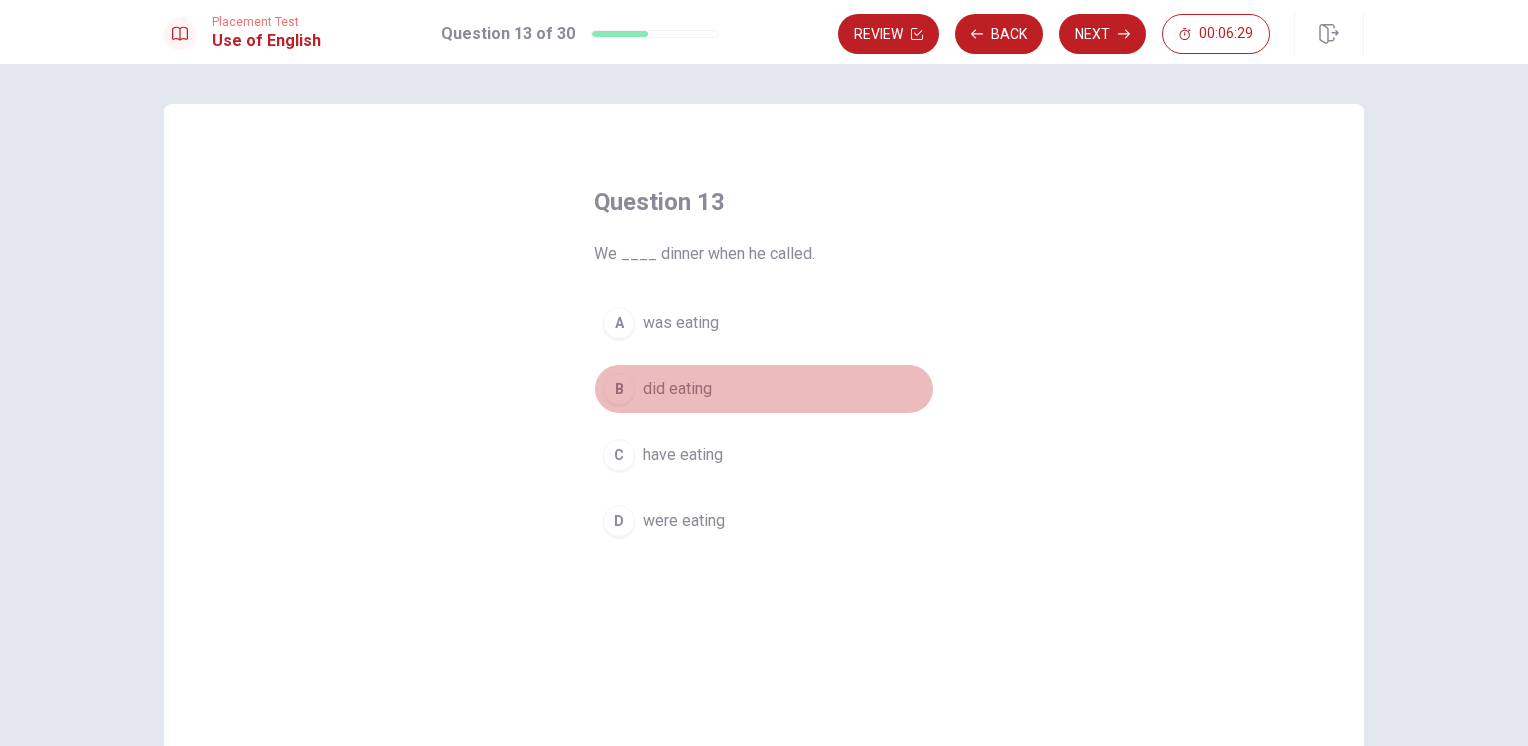 click on "did eating" at bounding box center (677, 389) 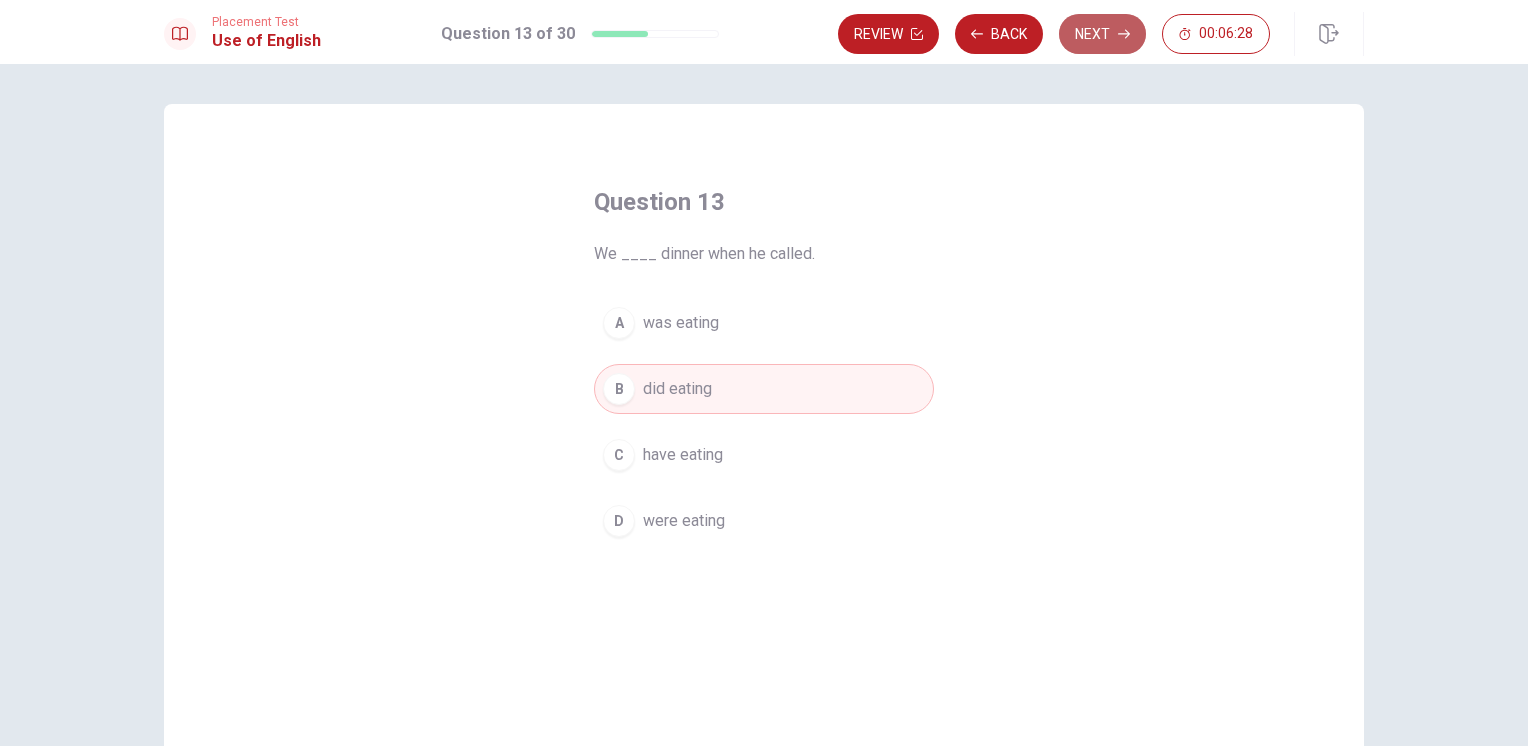 click on "Next" at bounding box center (1102, 34) 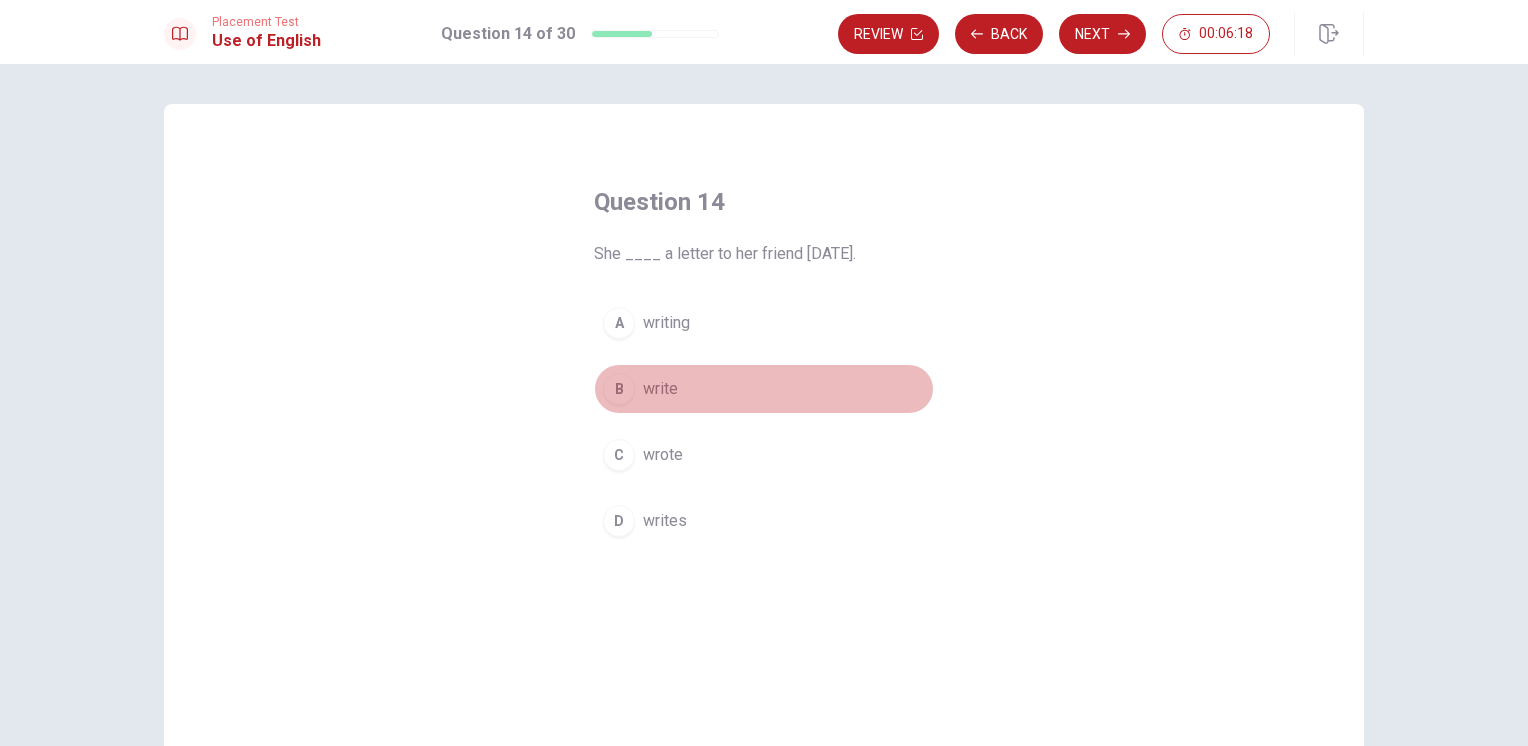 click on "write" at bounding box center [660, 389] 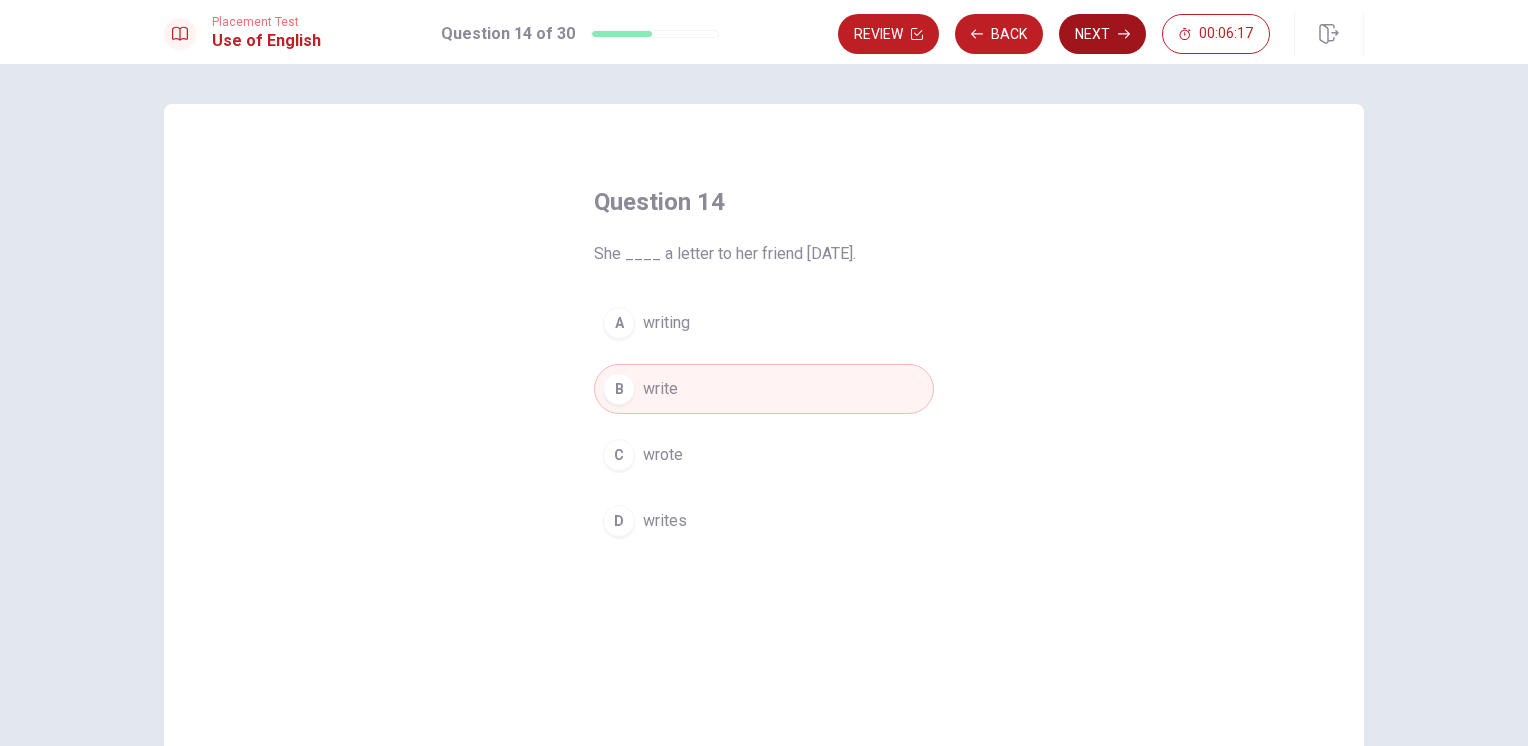 click on "Next" at bounding box center (1102, 34) 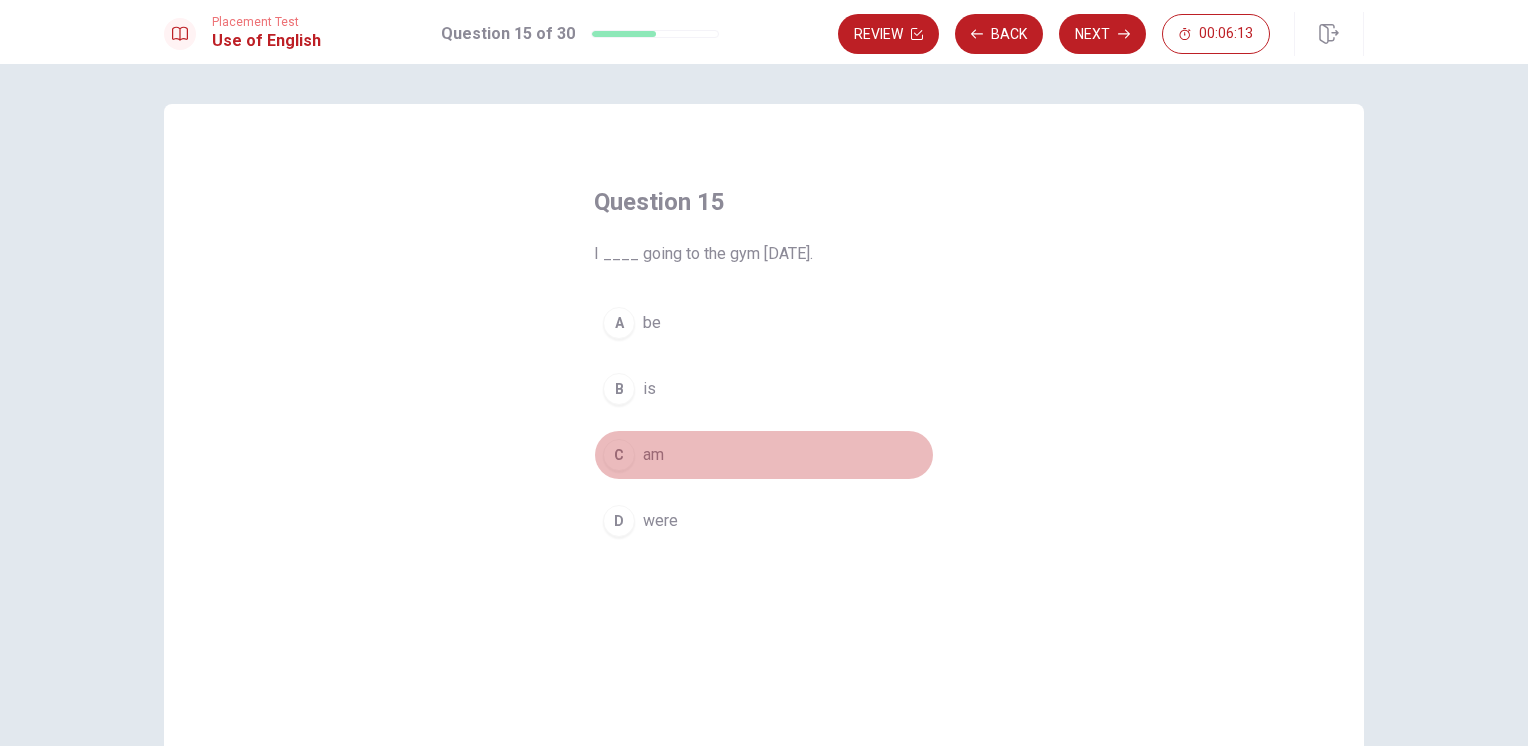 click on "am" at bounding box center (653, 455) 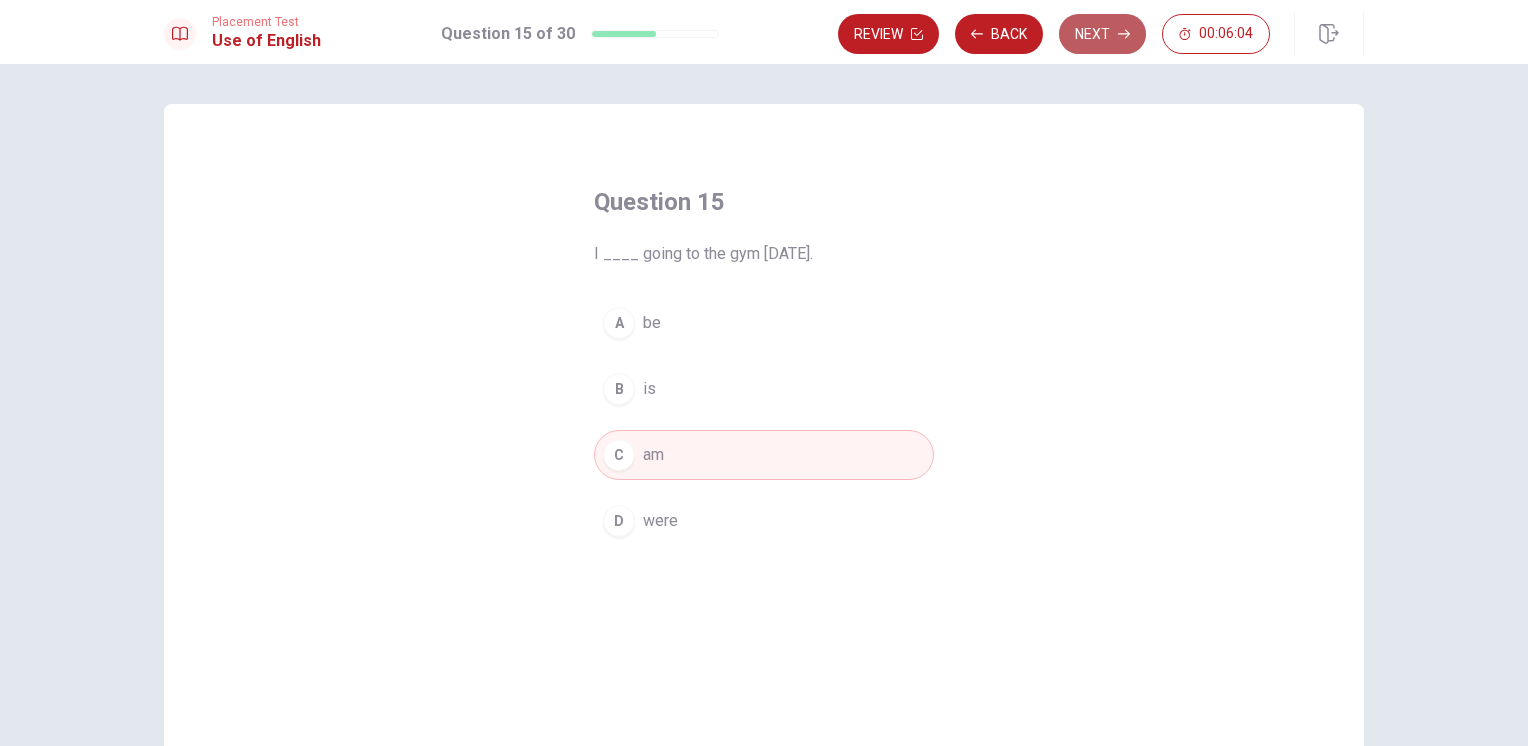 click on "Next" at bounding box center [1102, 34] 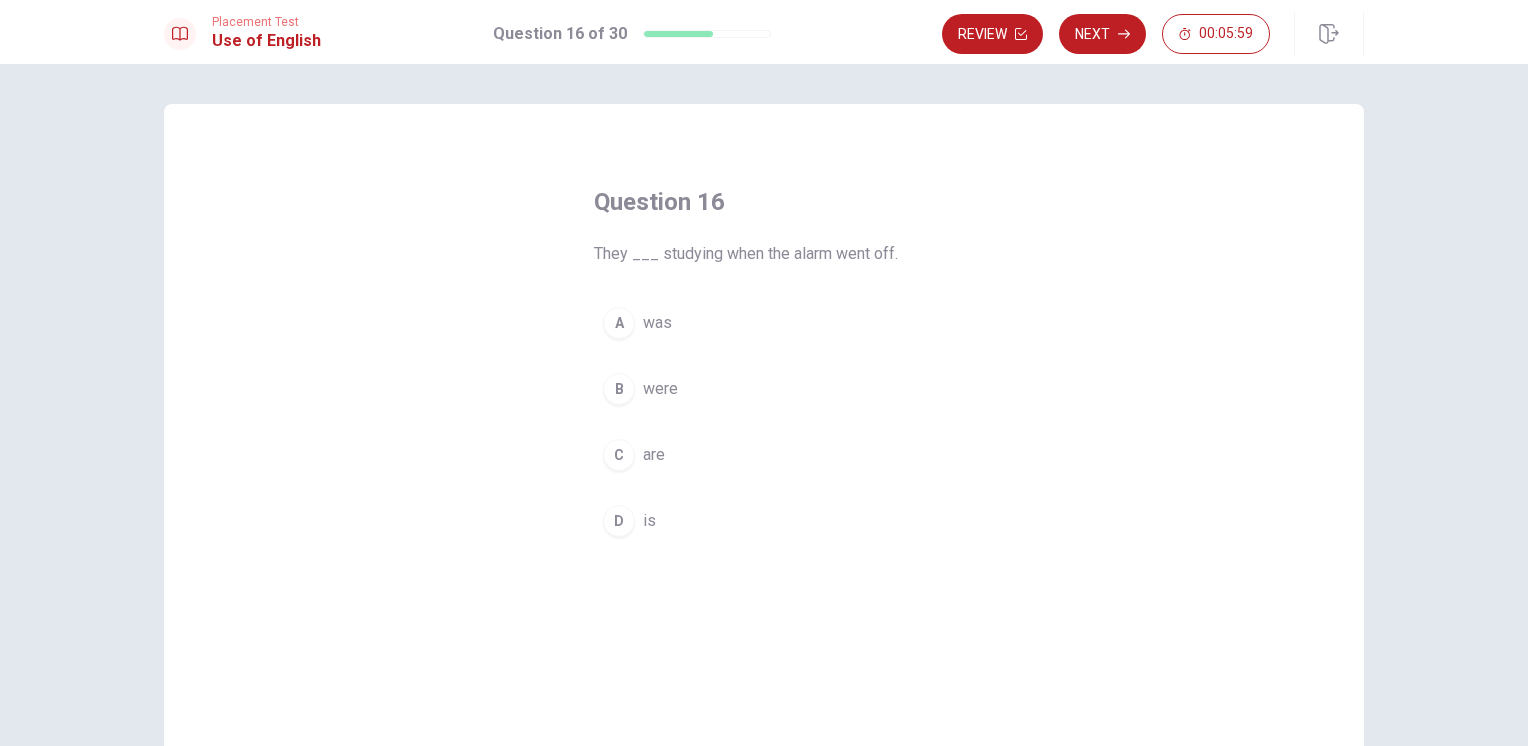 click on "A was" at bounding box center [764, 323] 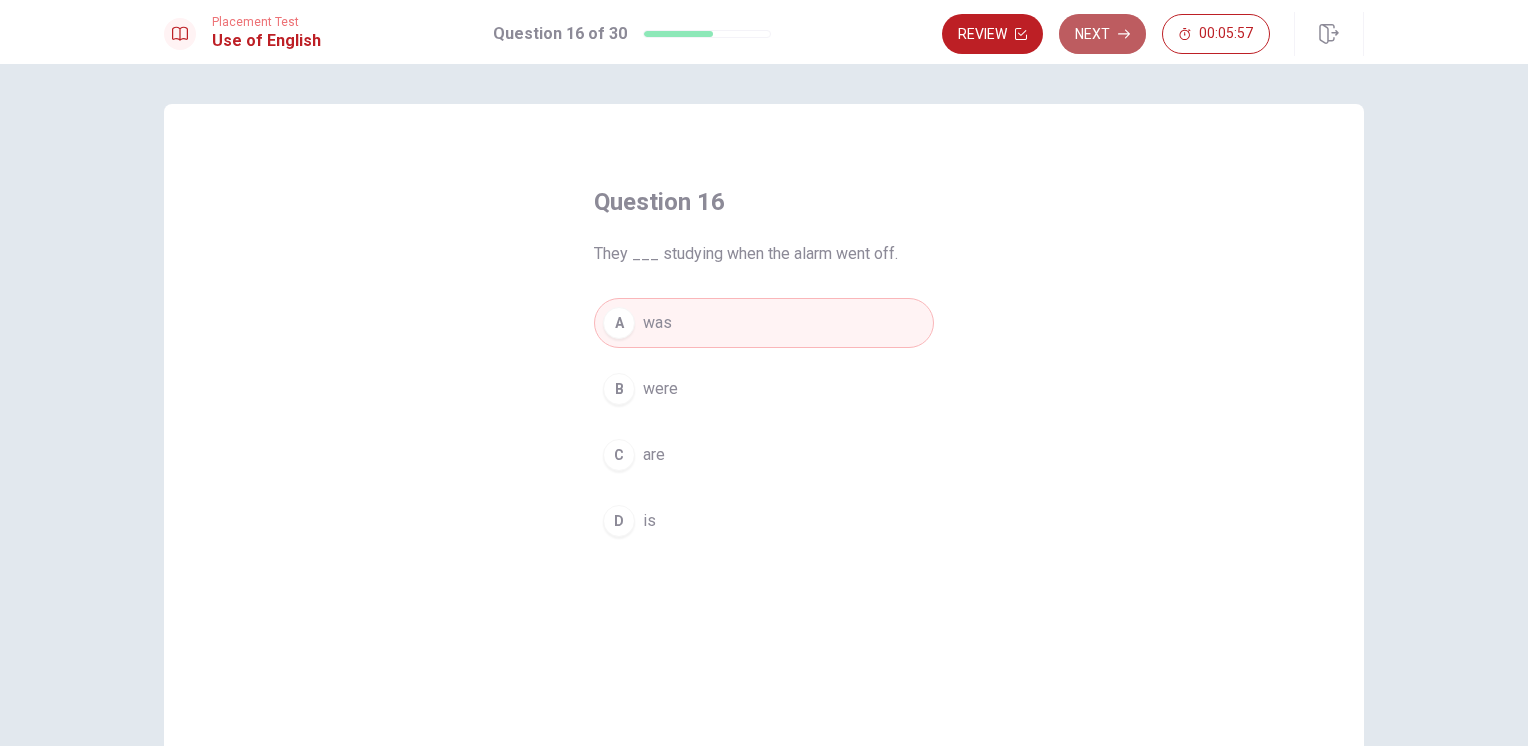 click on "Next" at bounding box center [1102, 34] 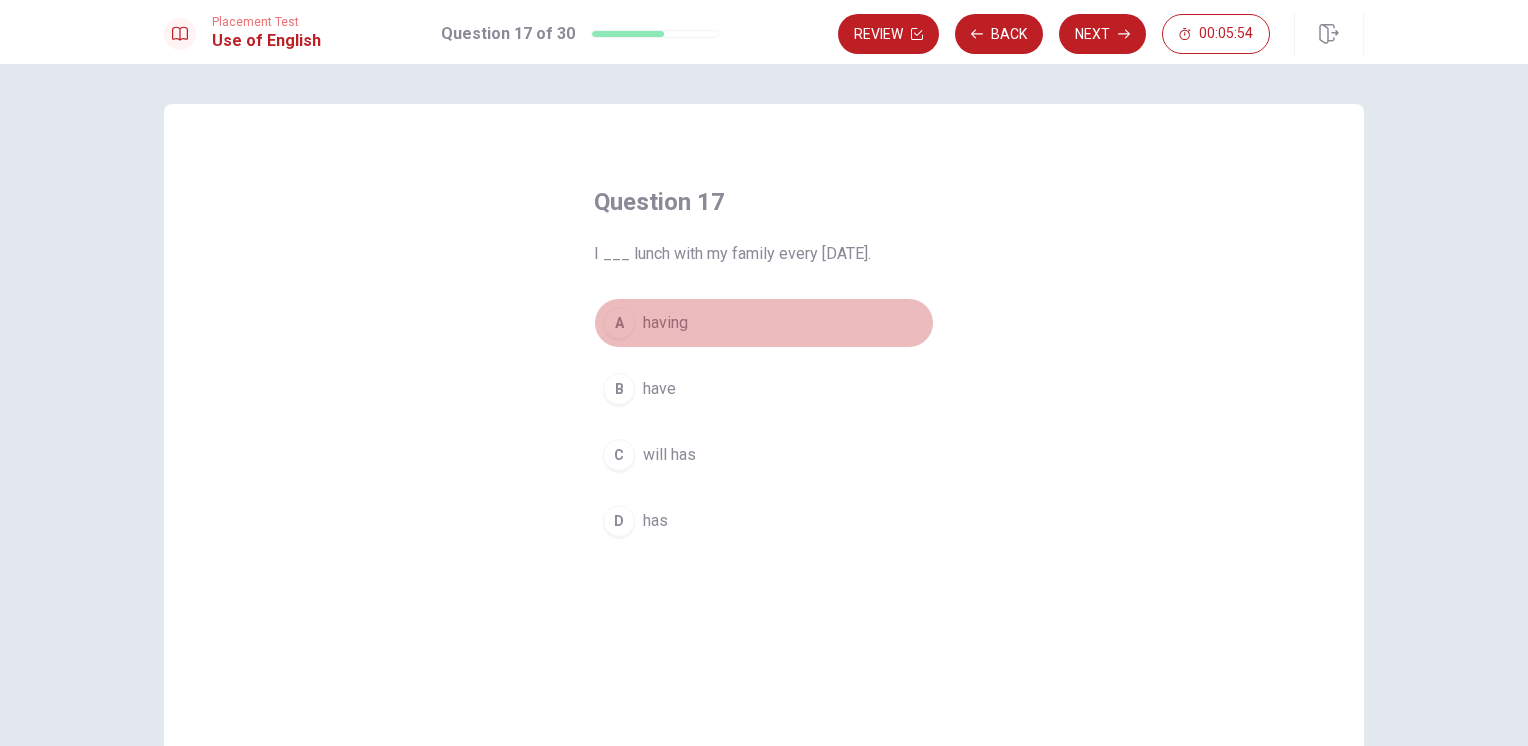 click on "A having" at bounding box center (764, 323) 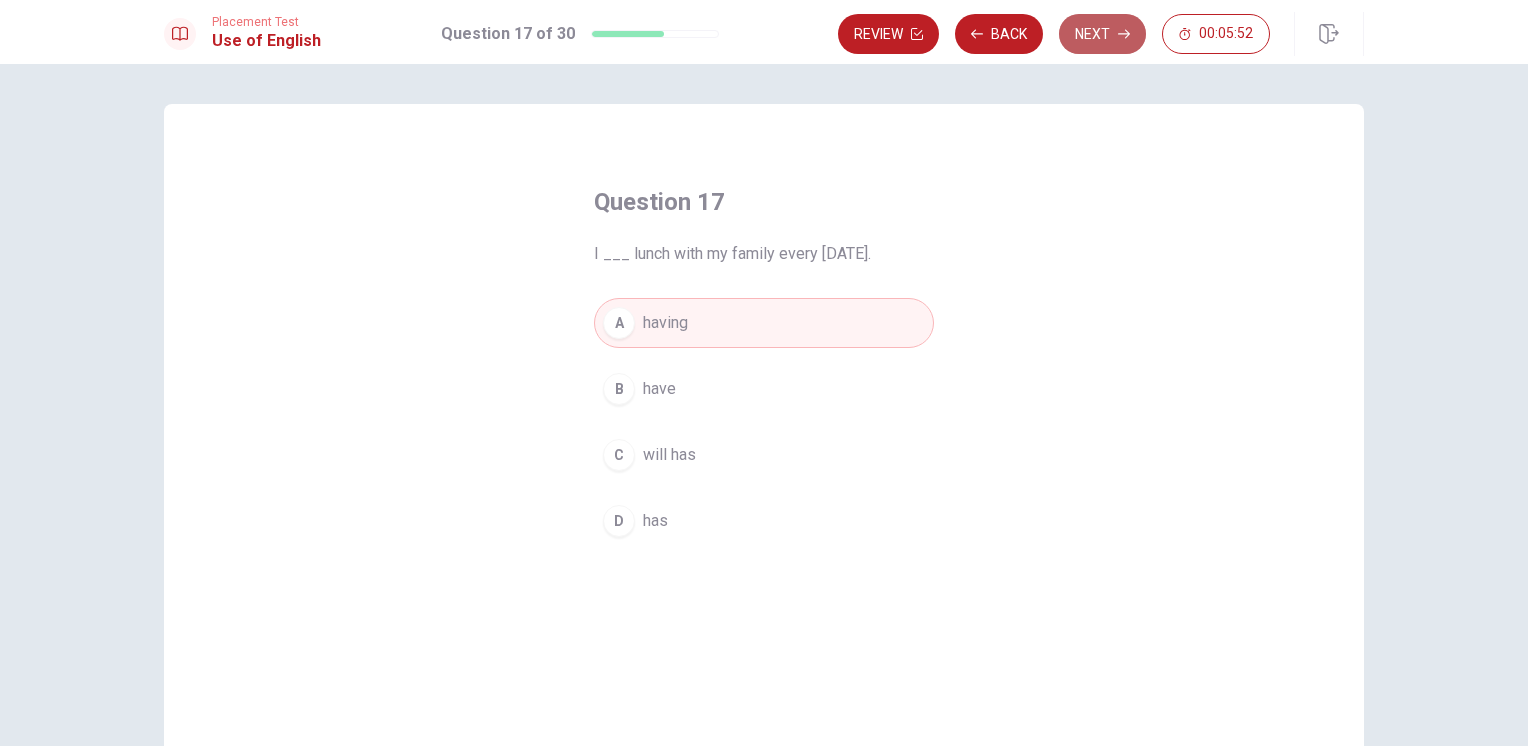 click on "Next" at bounding box center [1102, 34] 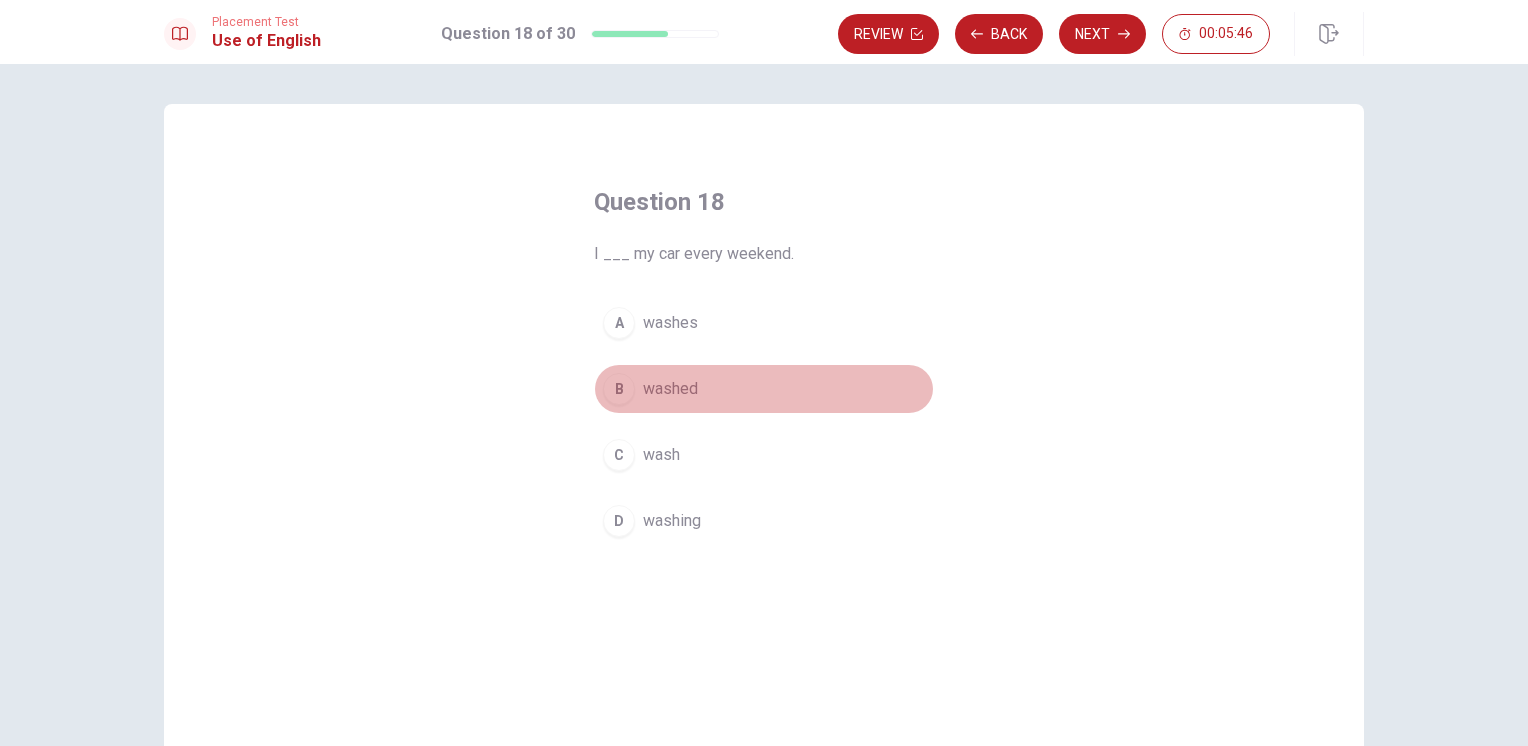 click on "washed" at bounding box center (670, 389) 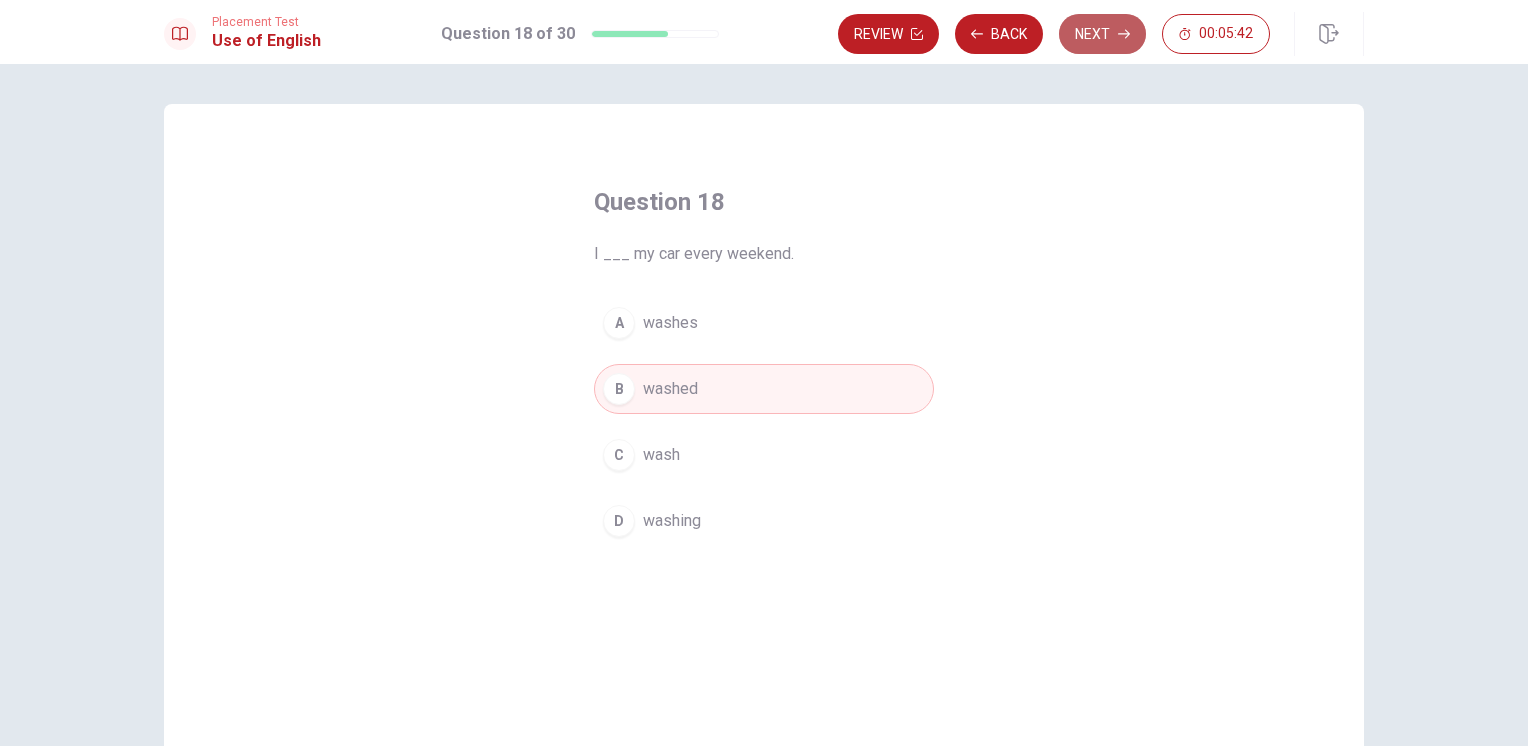 click on "Next" at bounding box center [1102, 34] 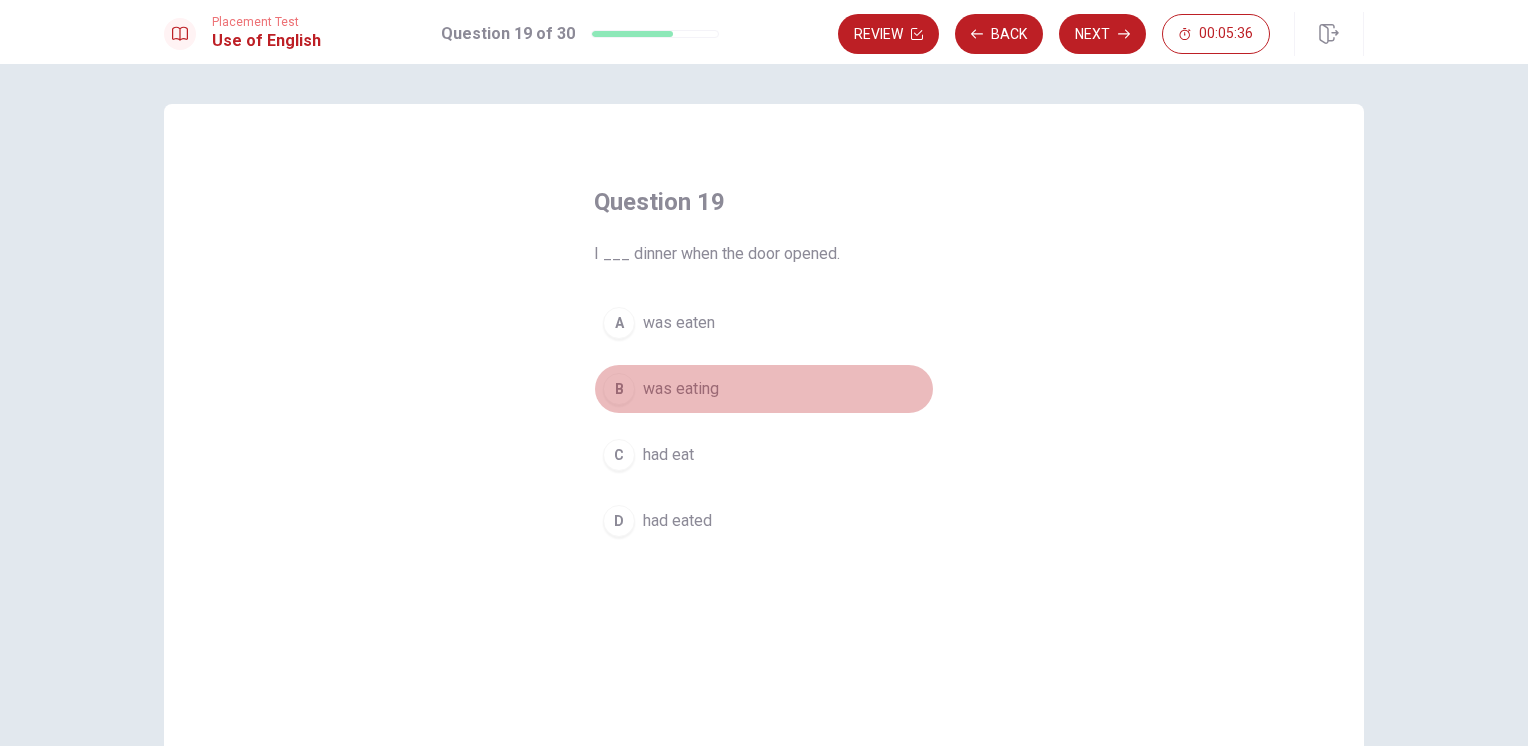 click on "was eating" at bounding box center (681, 389) 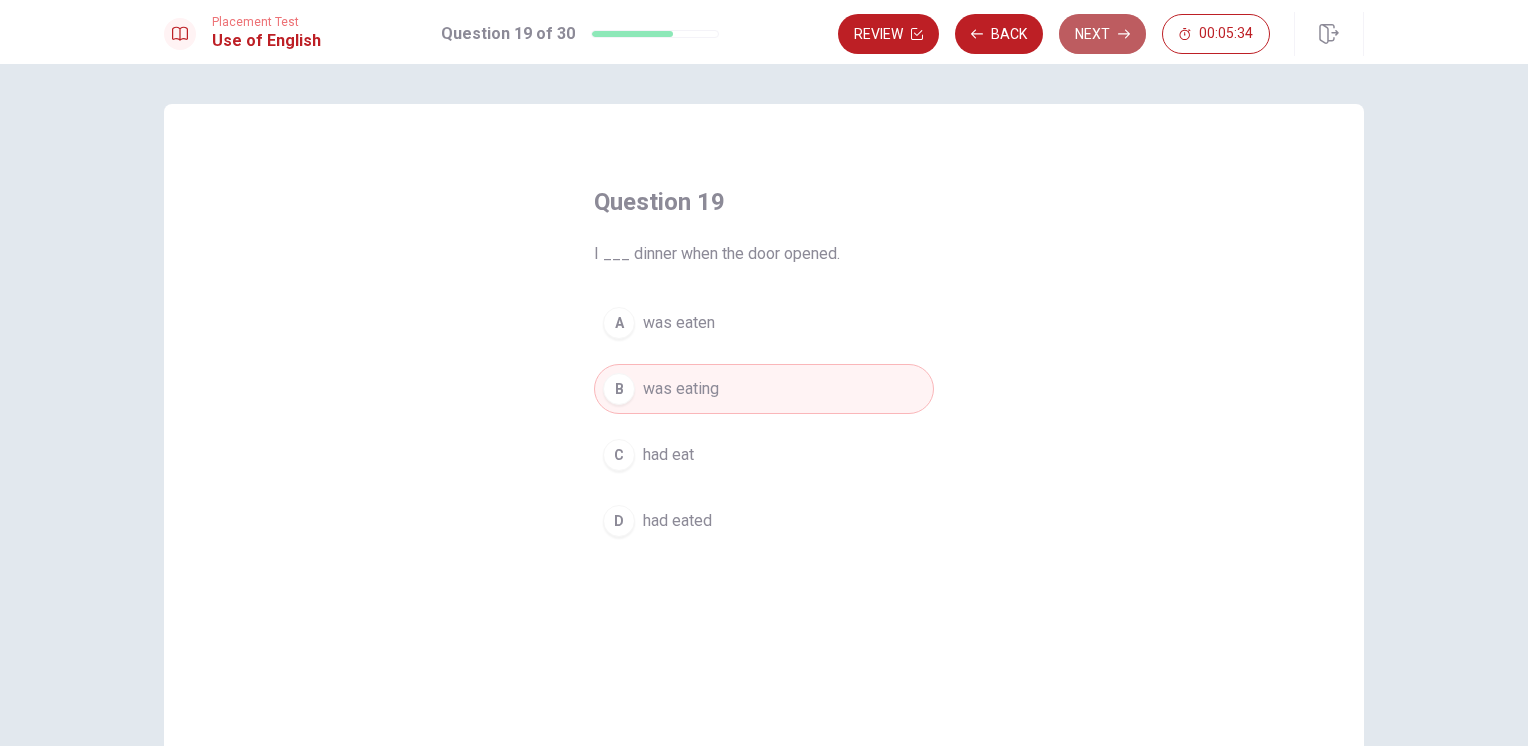 click on "Next" at bounding box center (1102, 34) 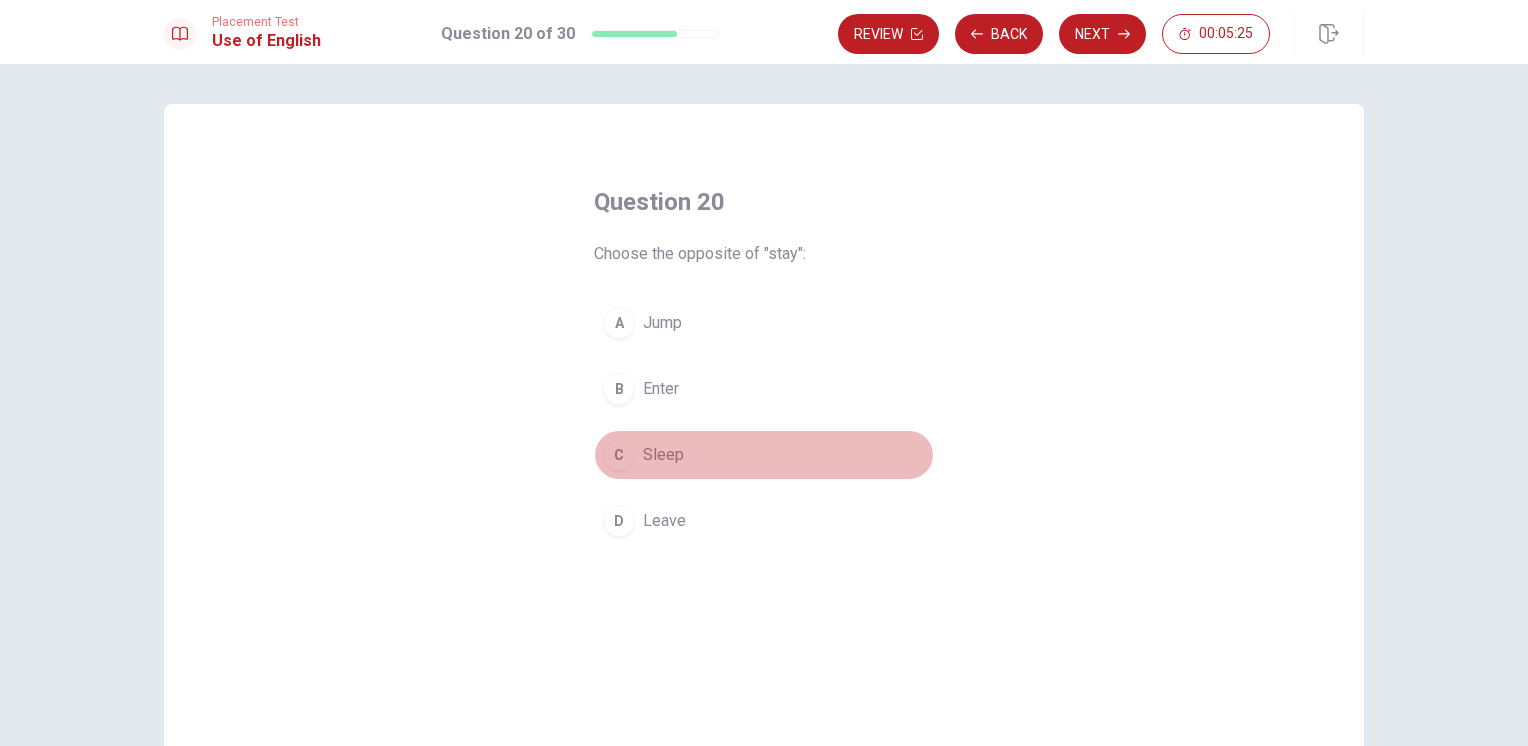 click on "Sleep" at bounding box center (663, 455) 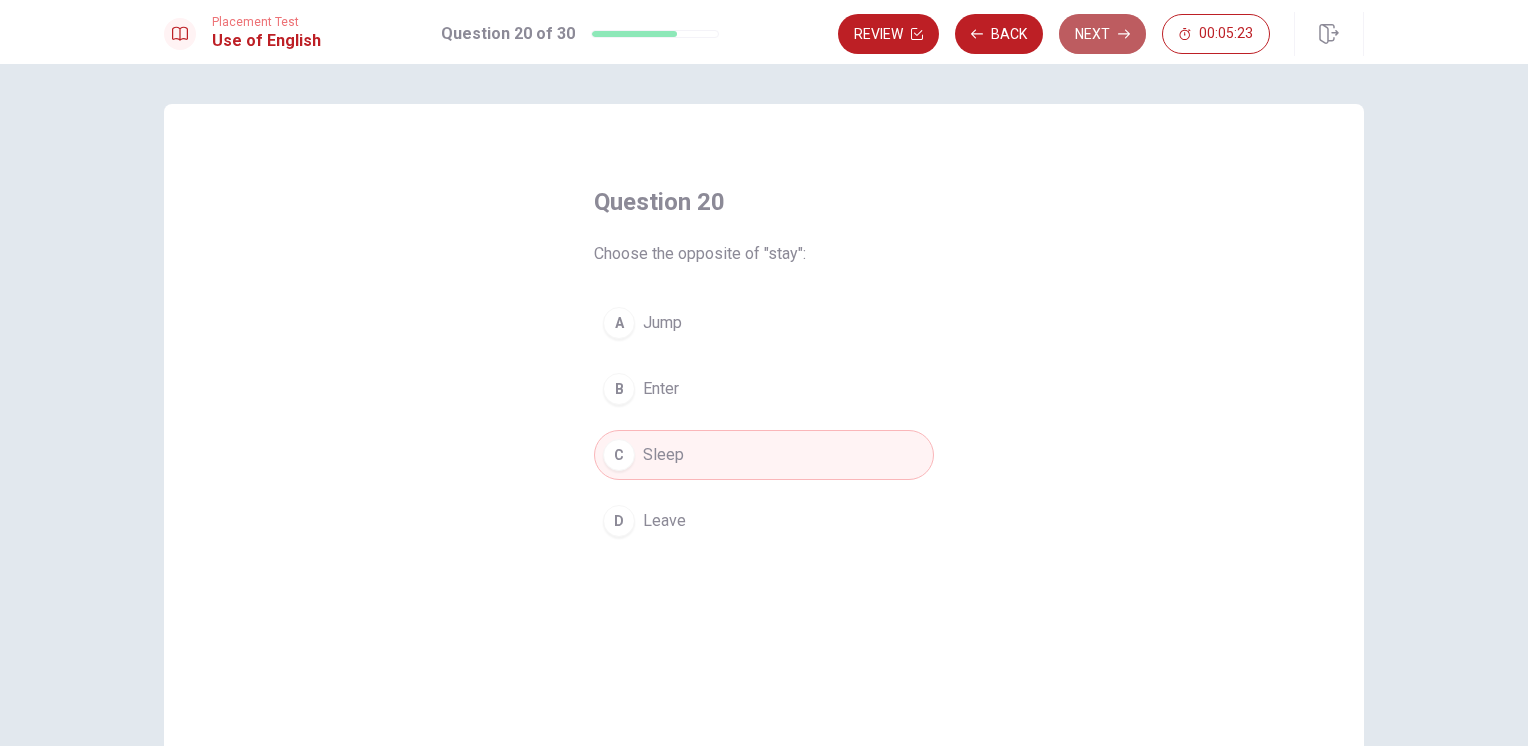 click on "Next" at bounding box center (1102, 34) 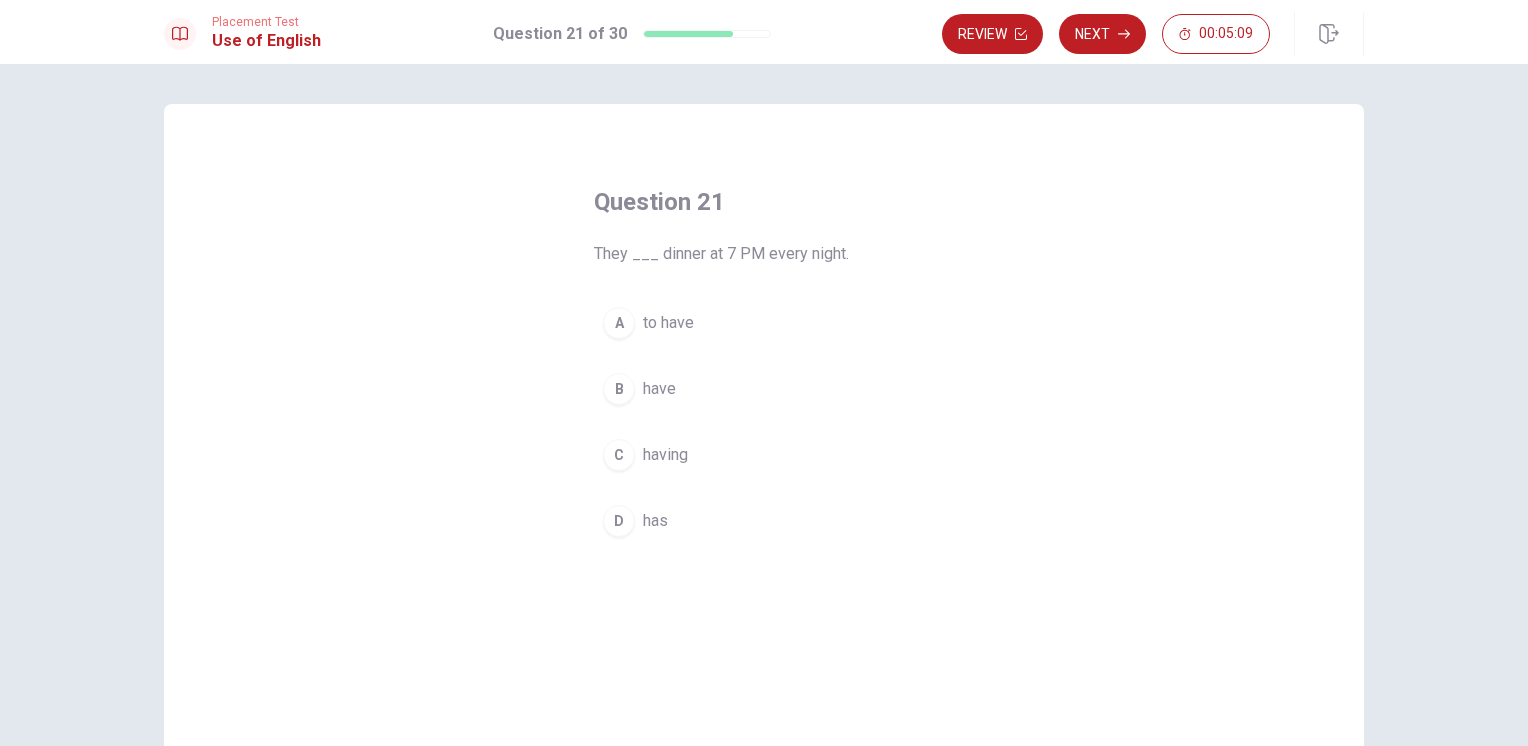 click on "having" at bounding box center [665, 455] 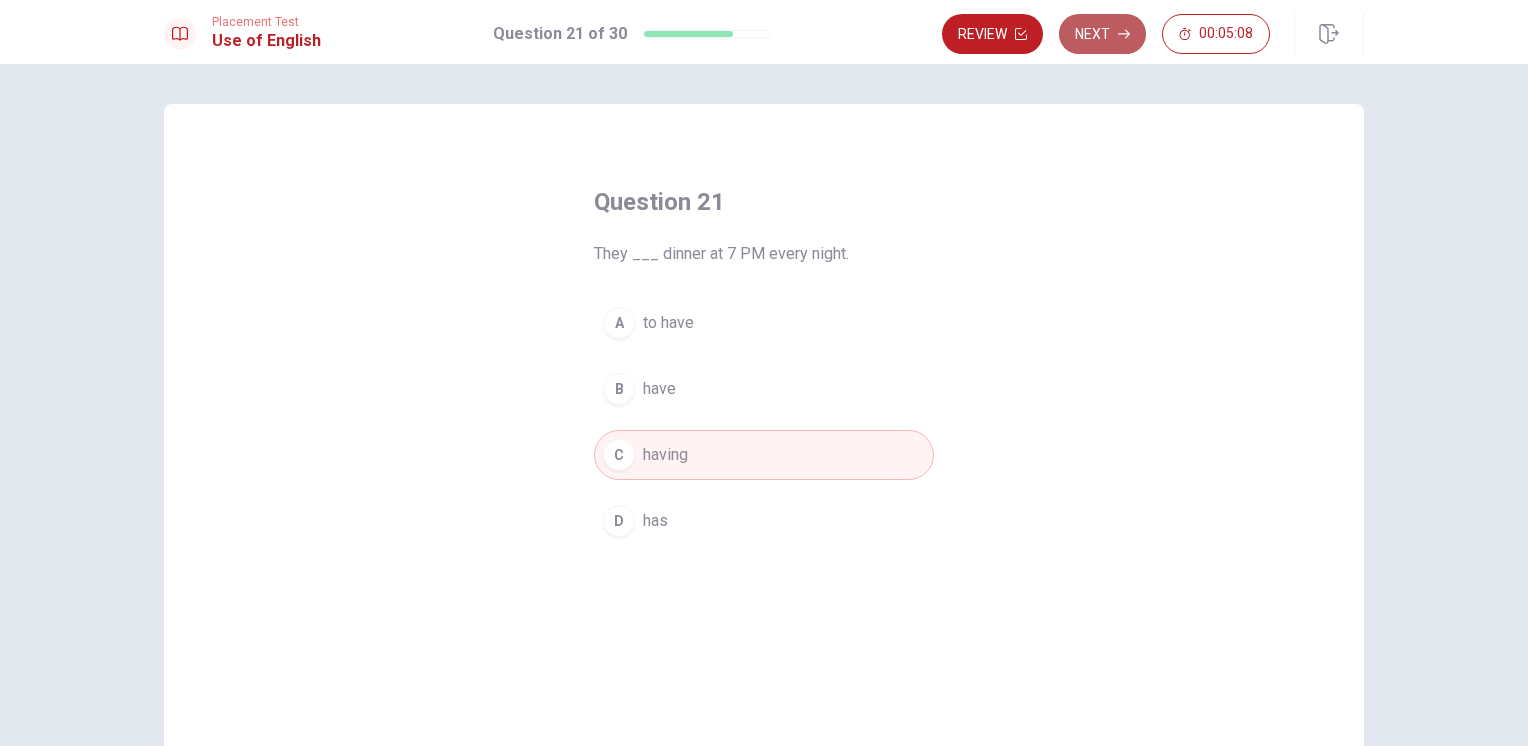 click on "Next" at bounding box center (1102, 34) 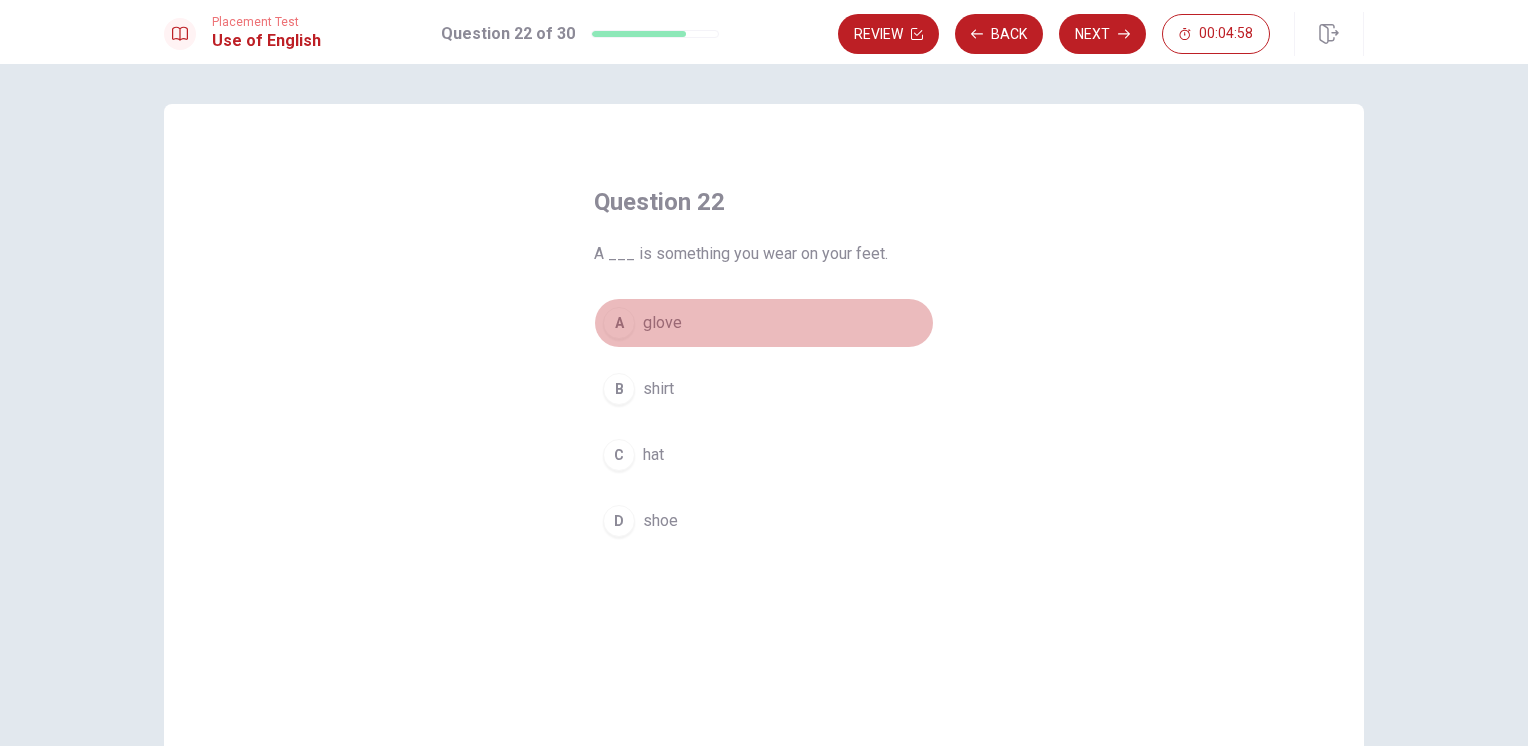 click on "glove" at bounding box center [662, 323] 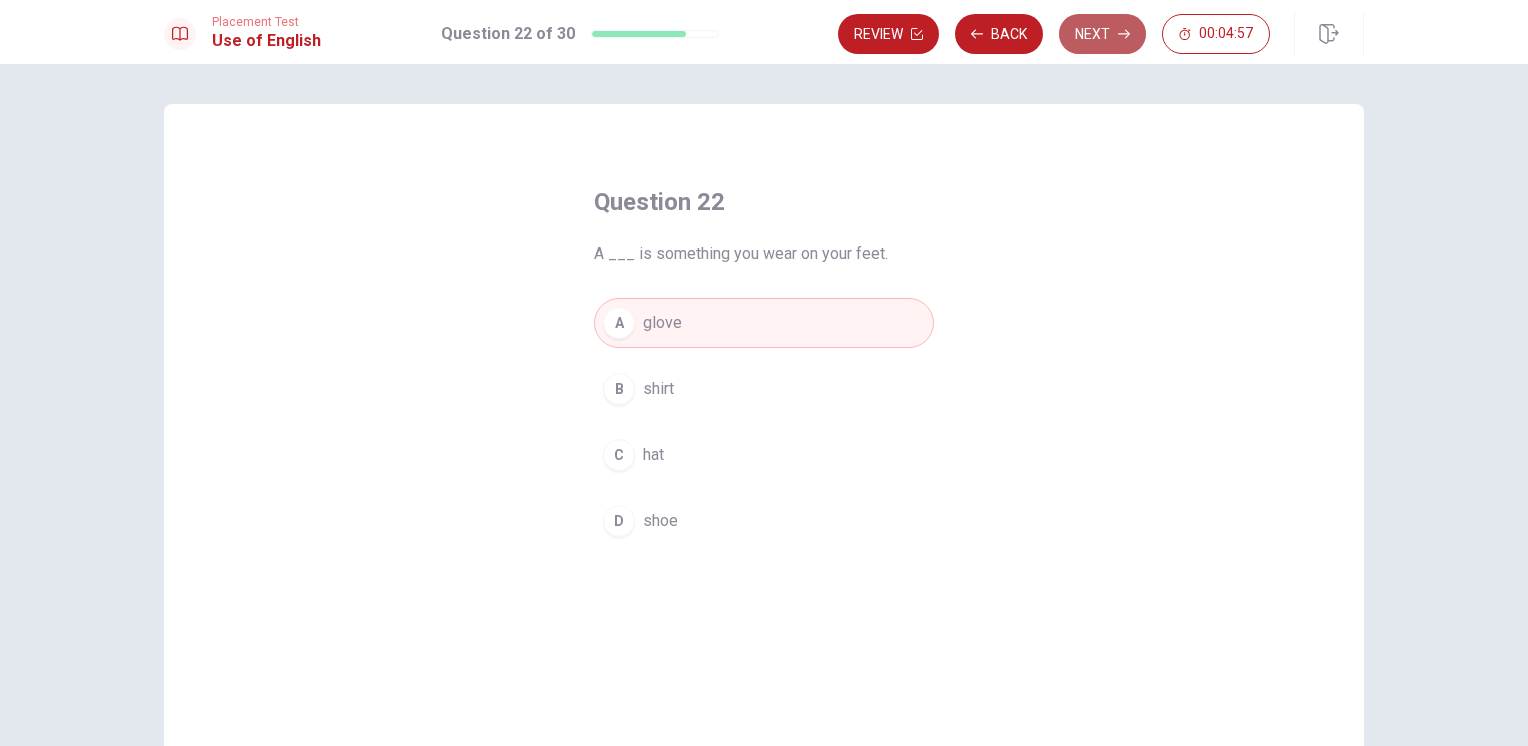 click on "Next" at bounding box center (1102, 34) 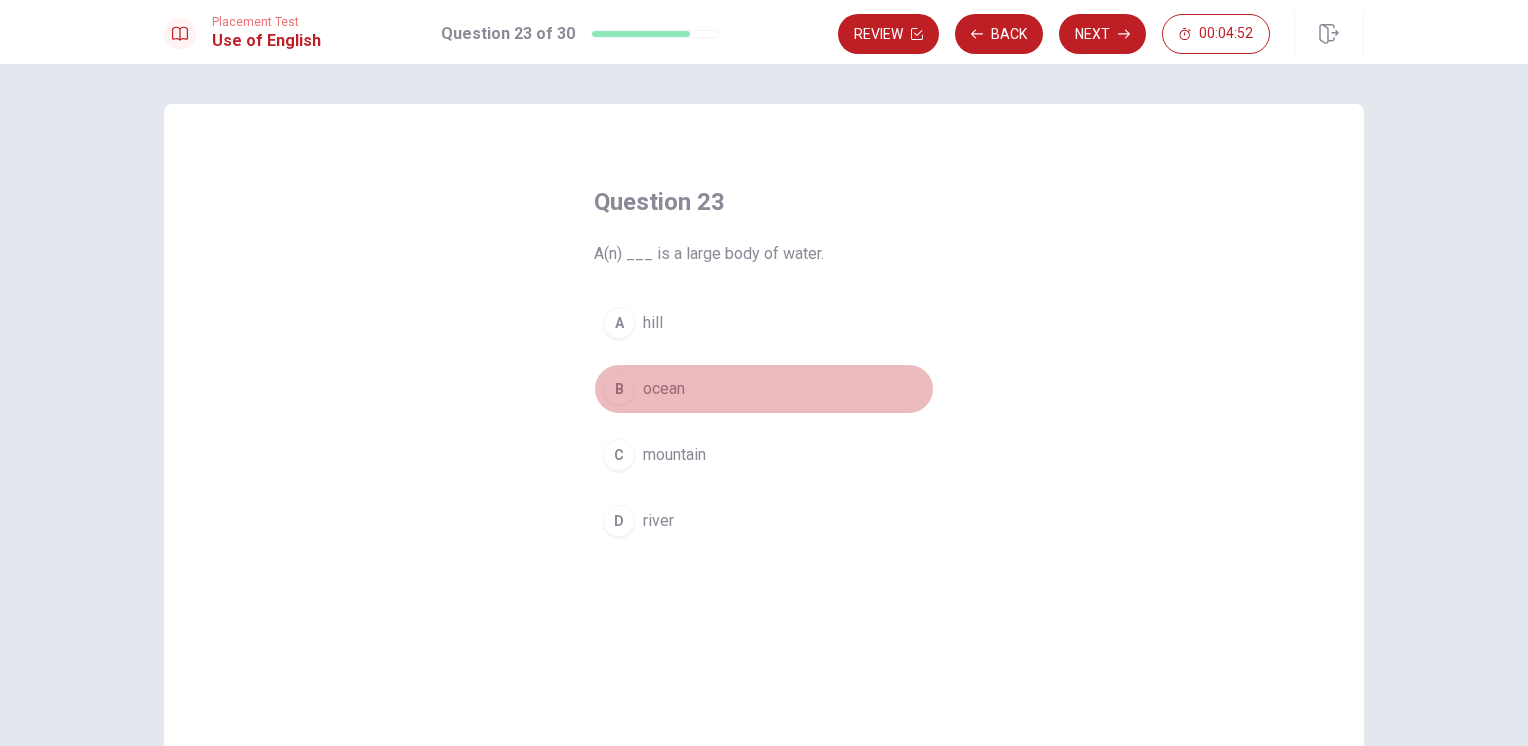 click on "B ocean" at bounding box center (764, 389) 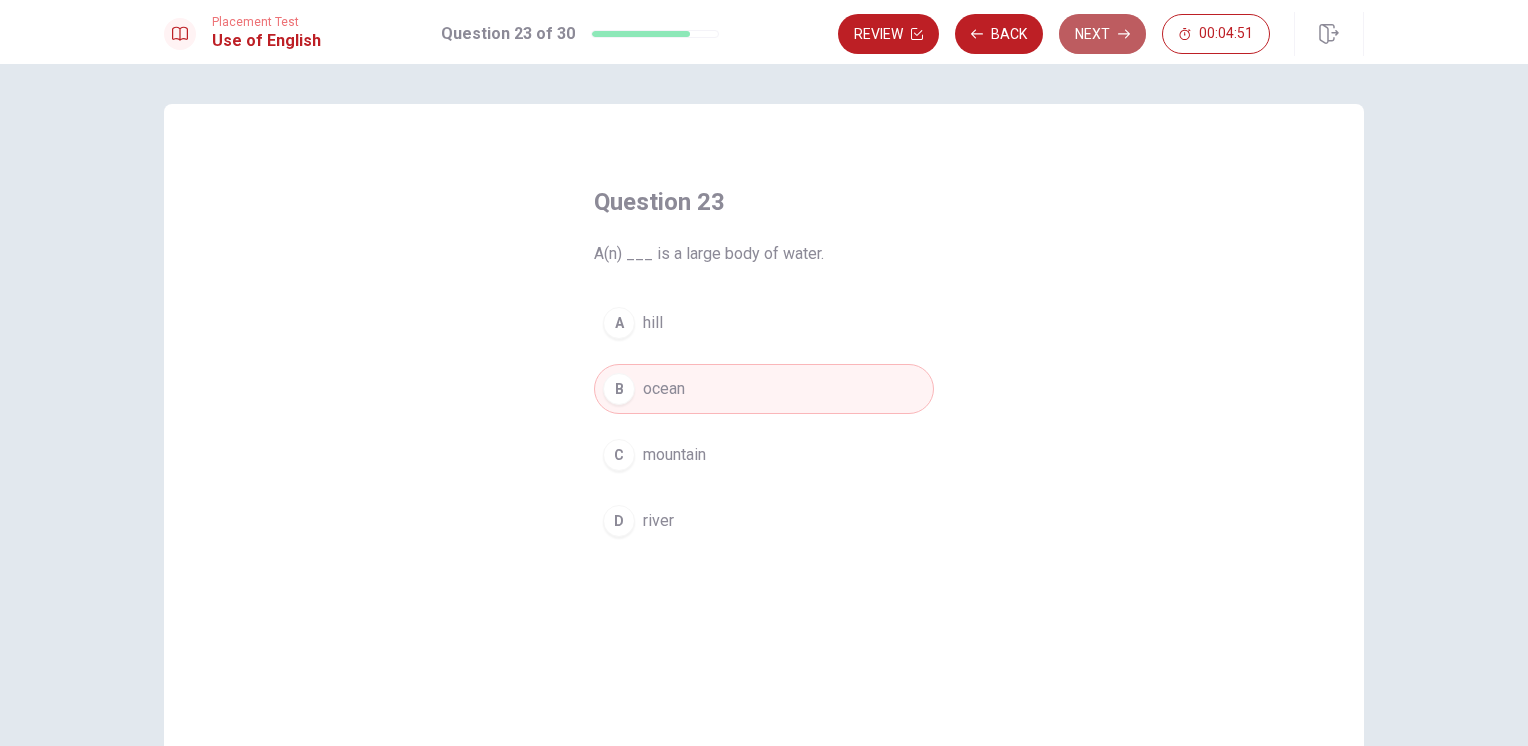 click on "Next" at bounding box center (1102, 34) 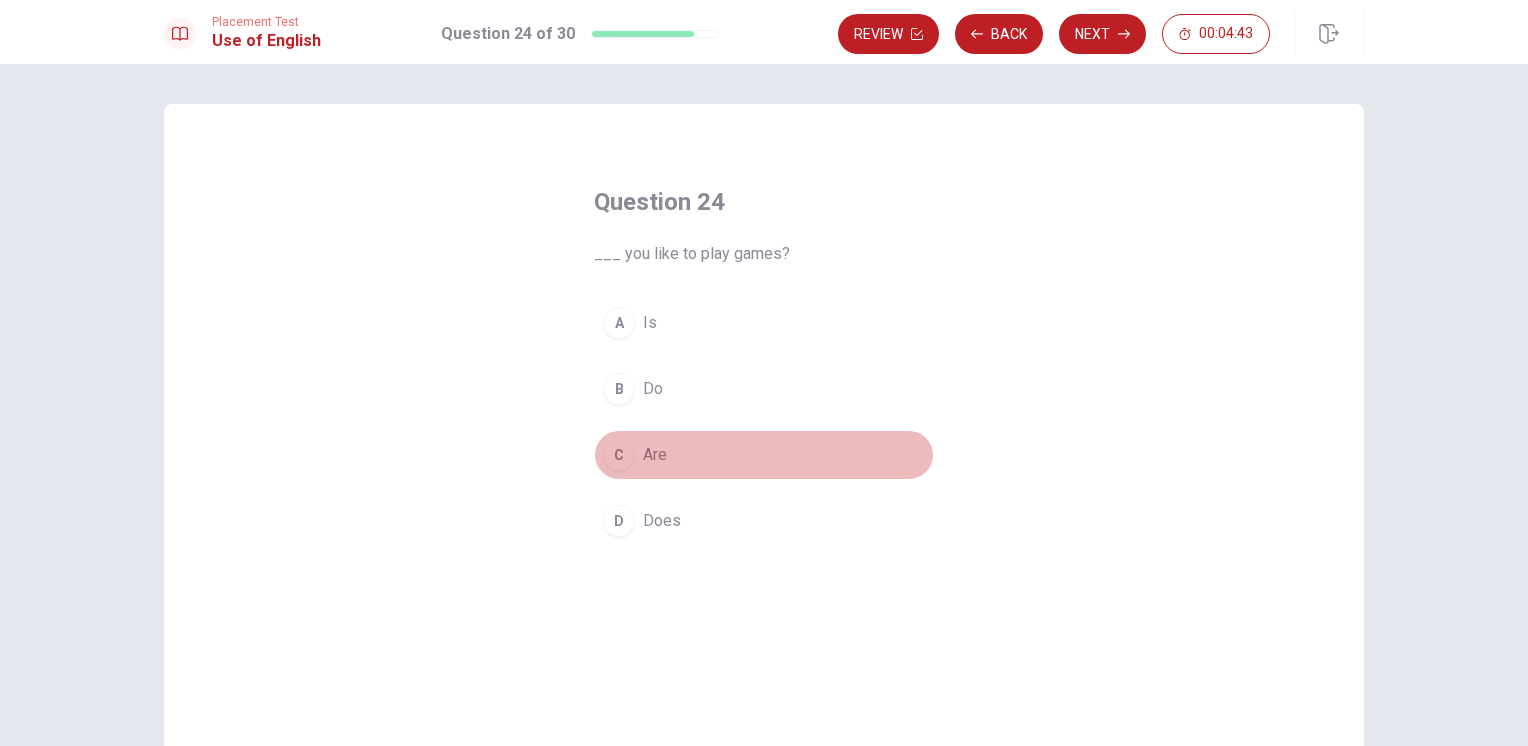 click on "Are" at bounding box center [655, 455] 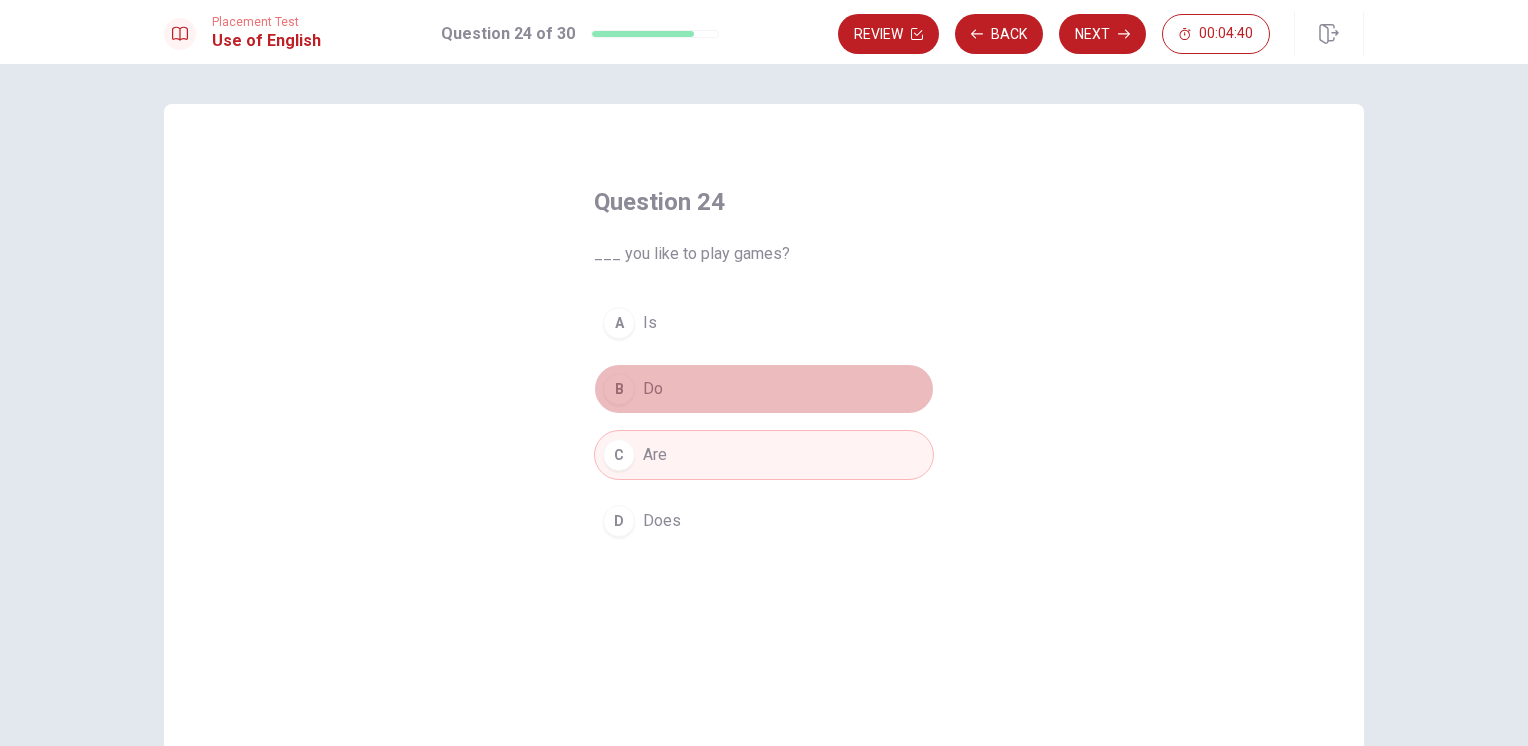 click on "B Do" at bounding box center [764, 389] 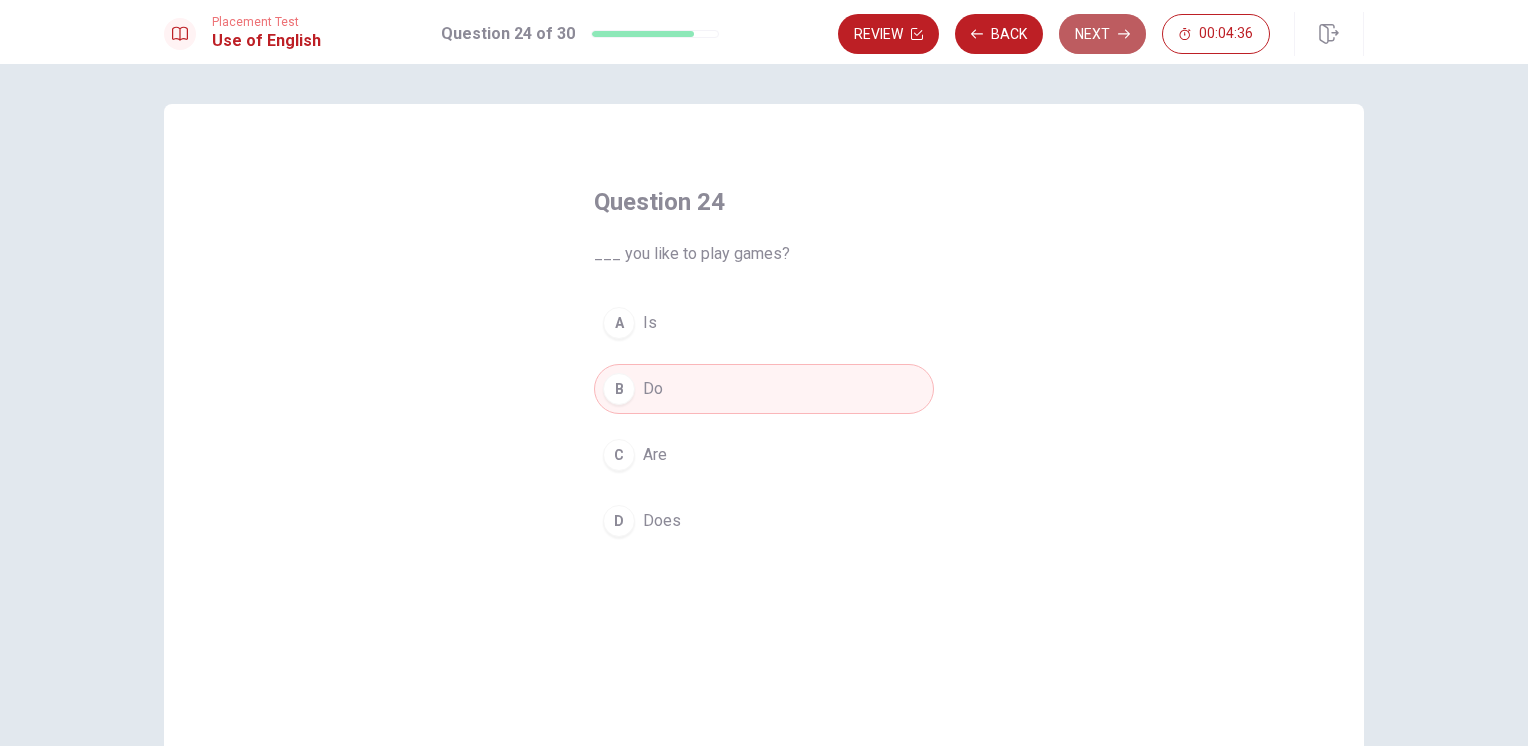 click on "Next" at bounding box center [1102, 34] 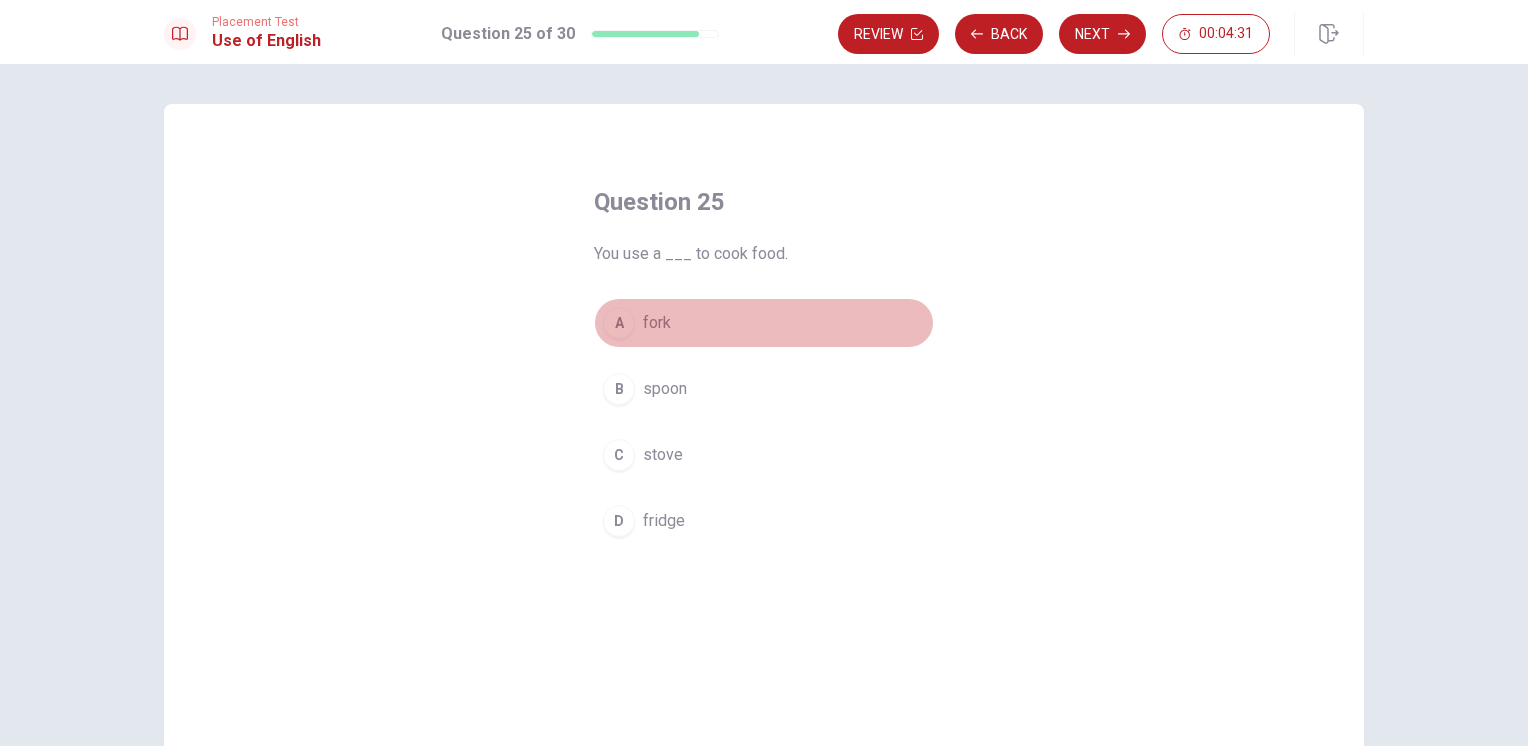click on "fork" at bounding box center (657, 323) 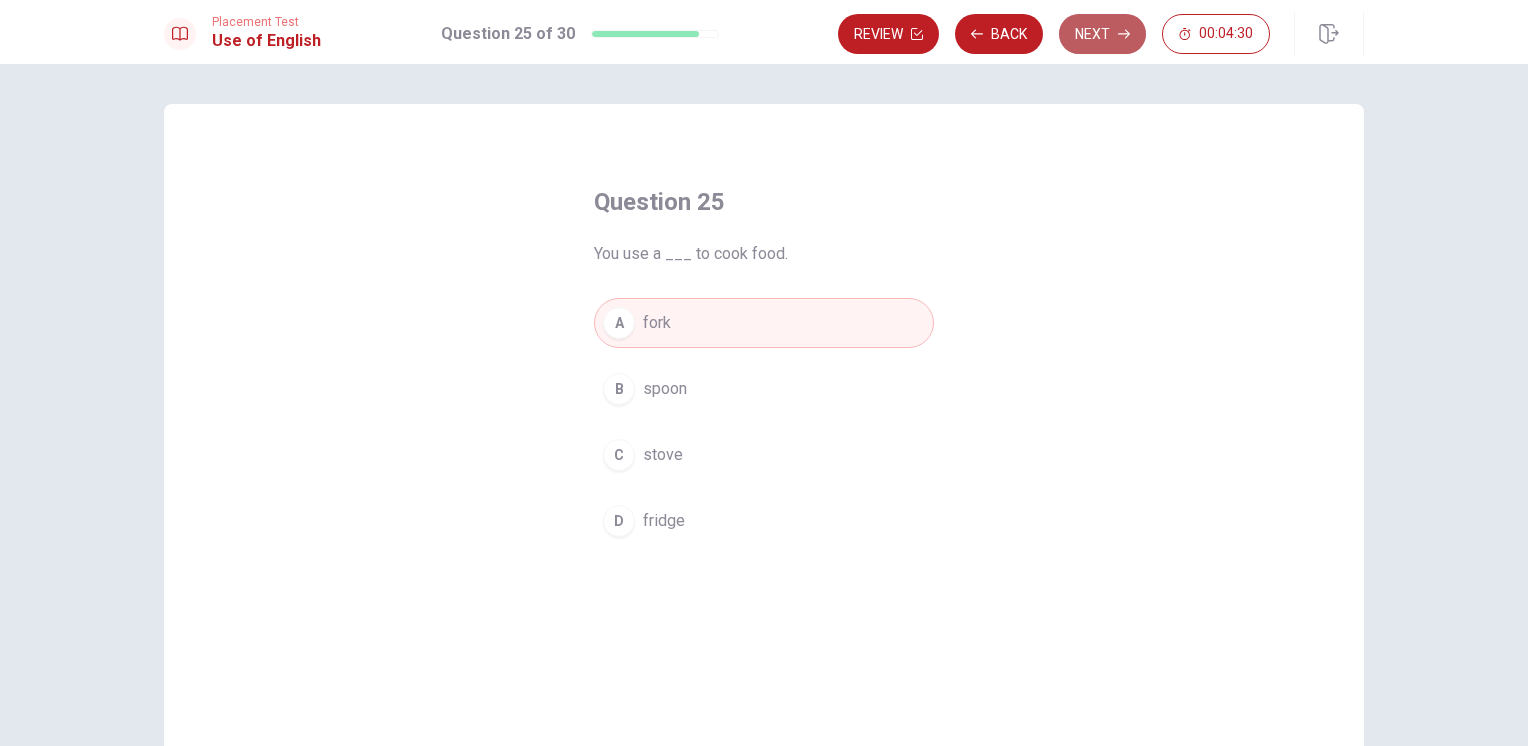 click on "Next" at bounding box center (1102, 34) 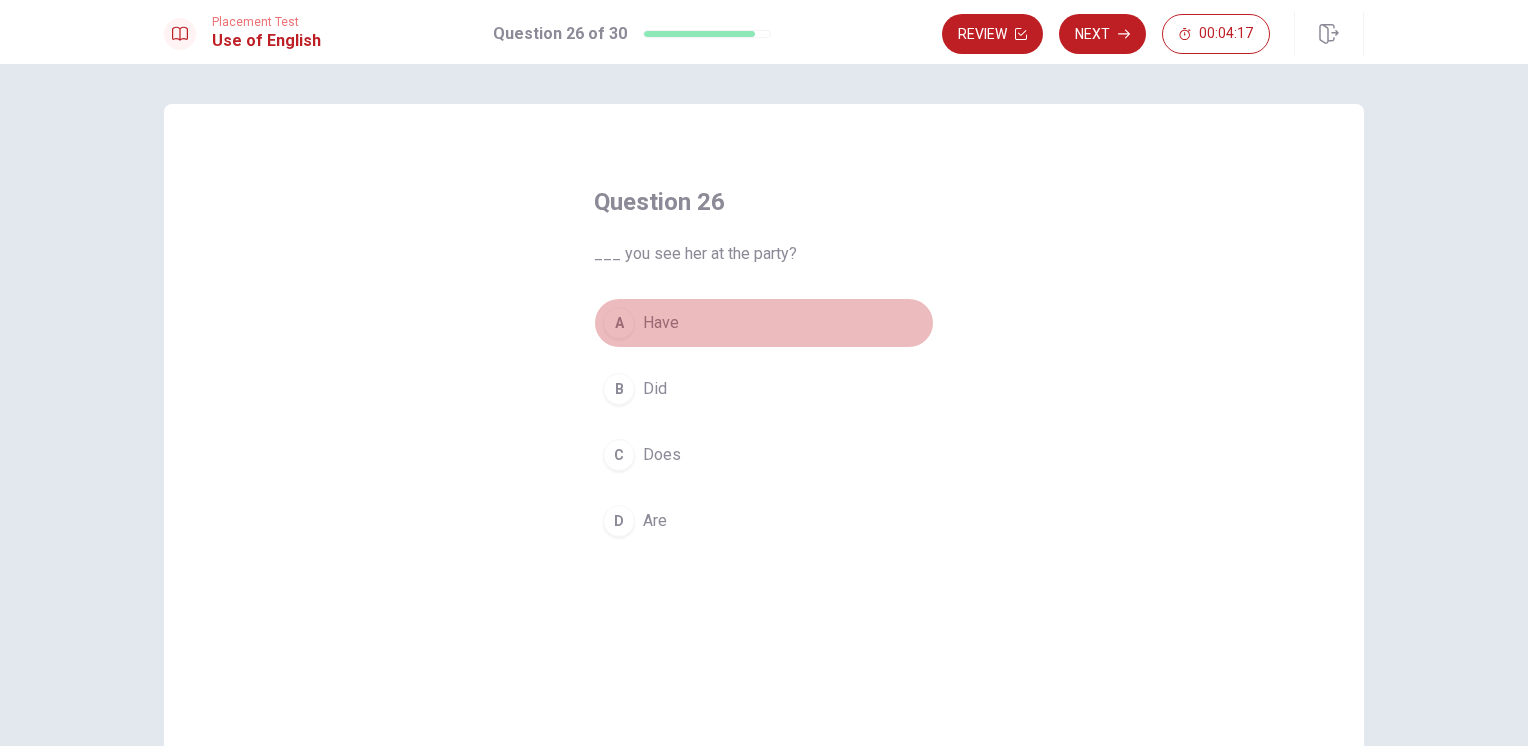 click on "Have" at bounding box center (661, 323) 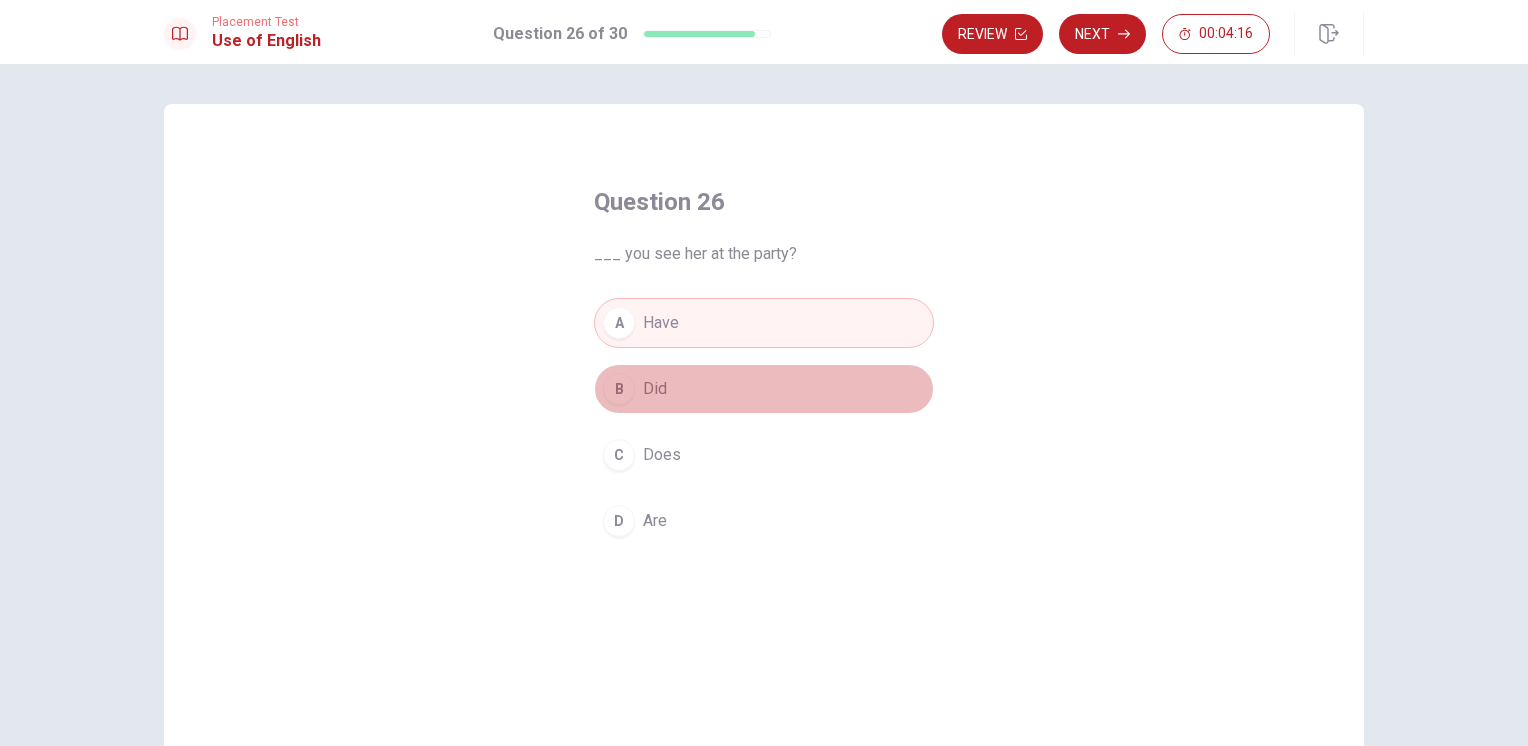 click on "Did" at bounding box center [655, 389] 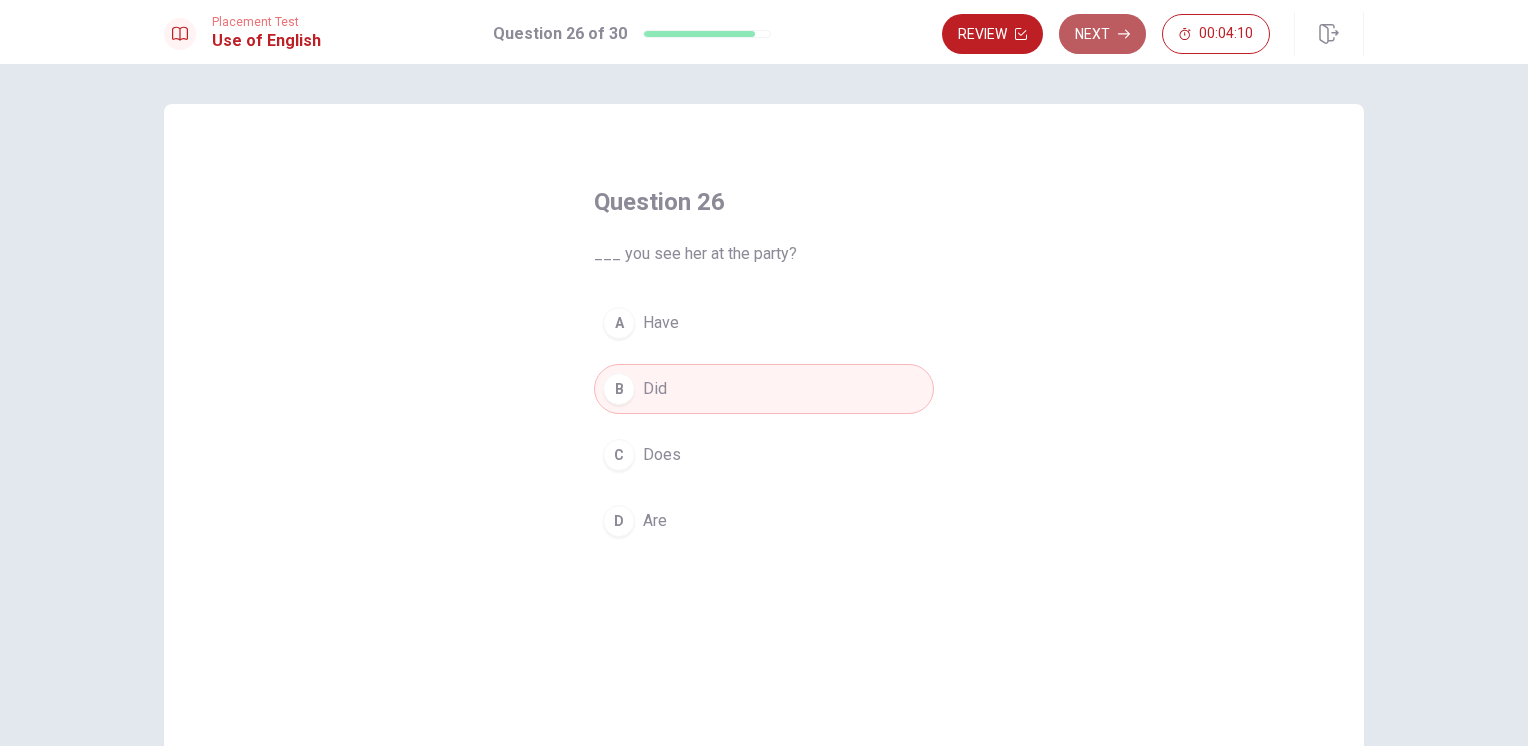 click on "Next" at bounding box center (1102, 34) 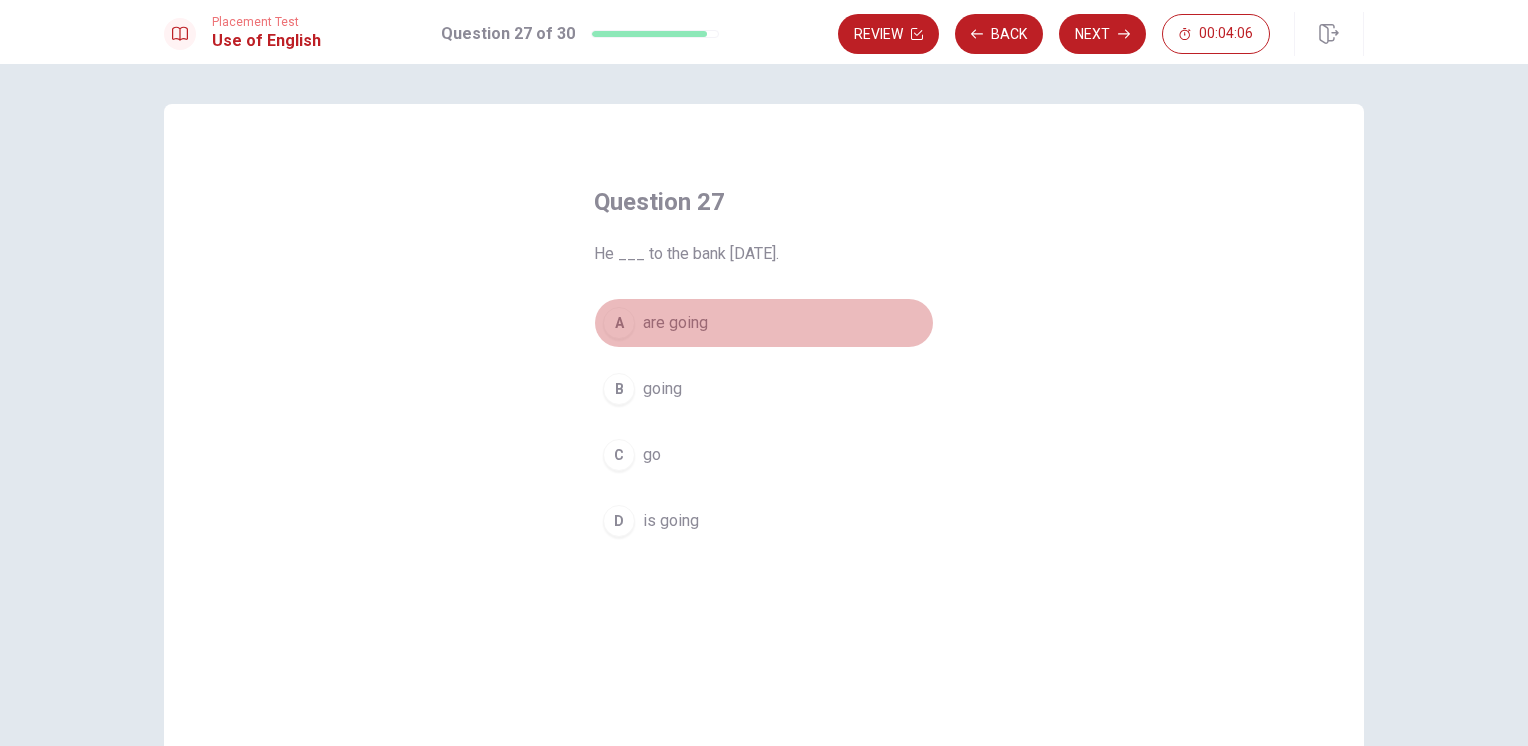 click on "are going" at bounding box center (675, 323) 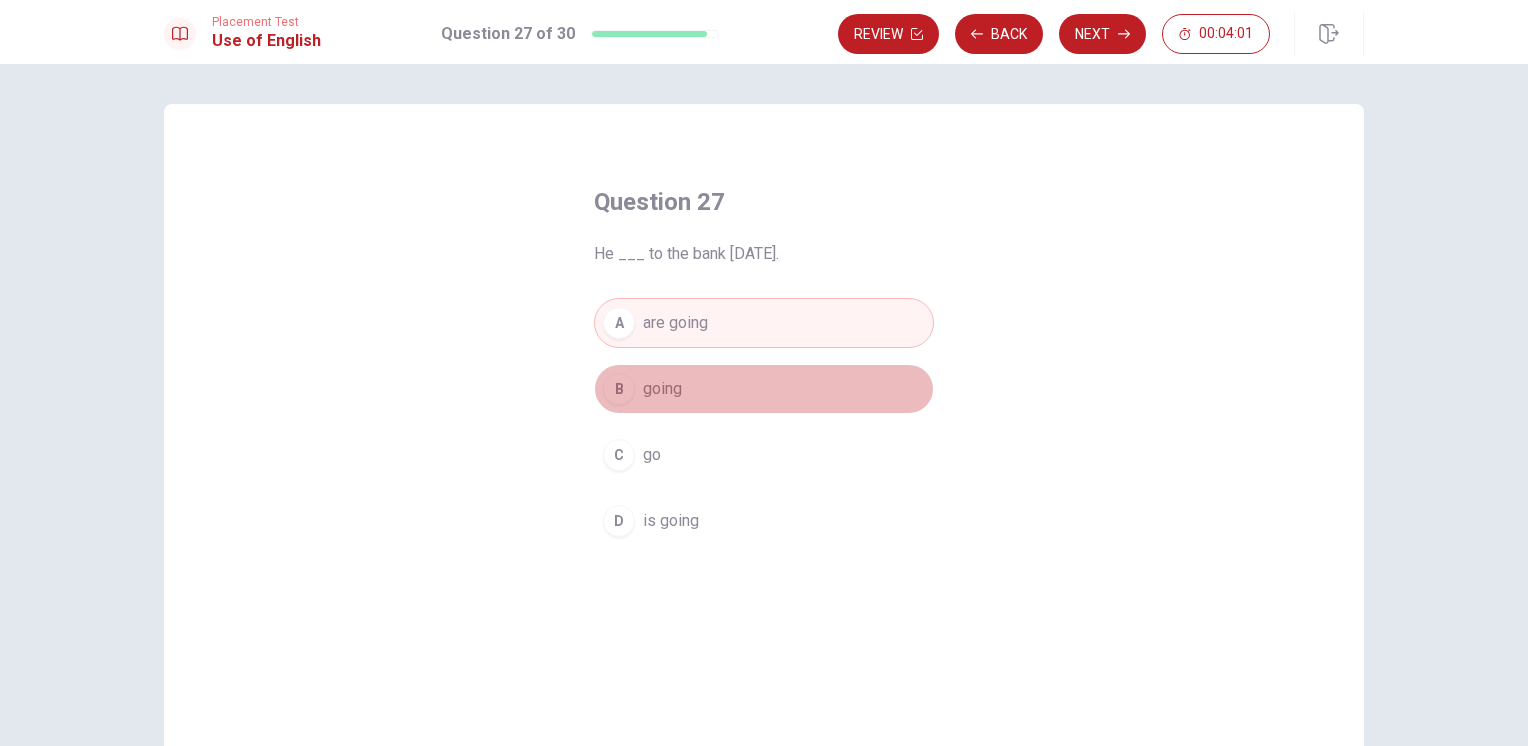 click on "going" at bounding box center (662, 389) 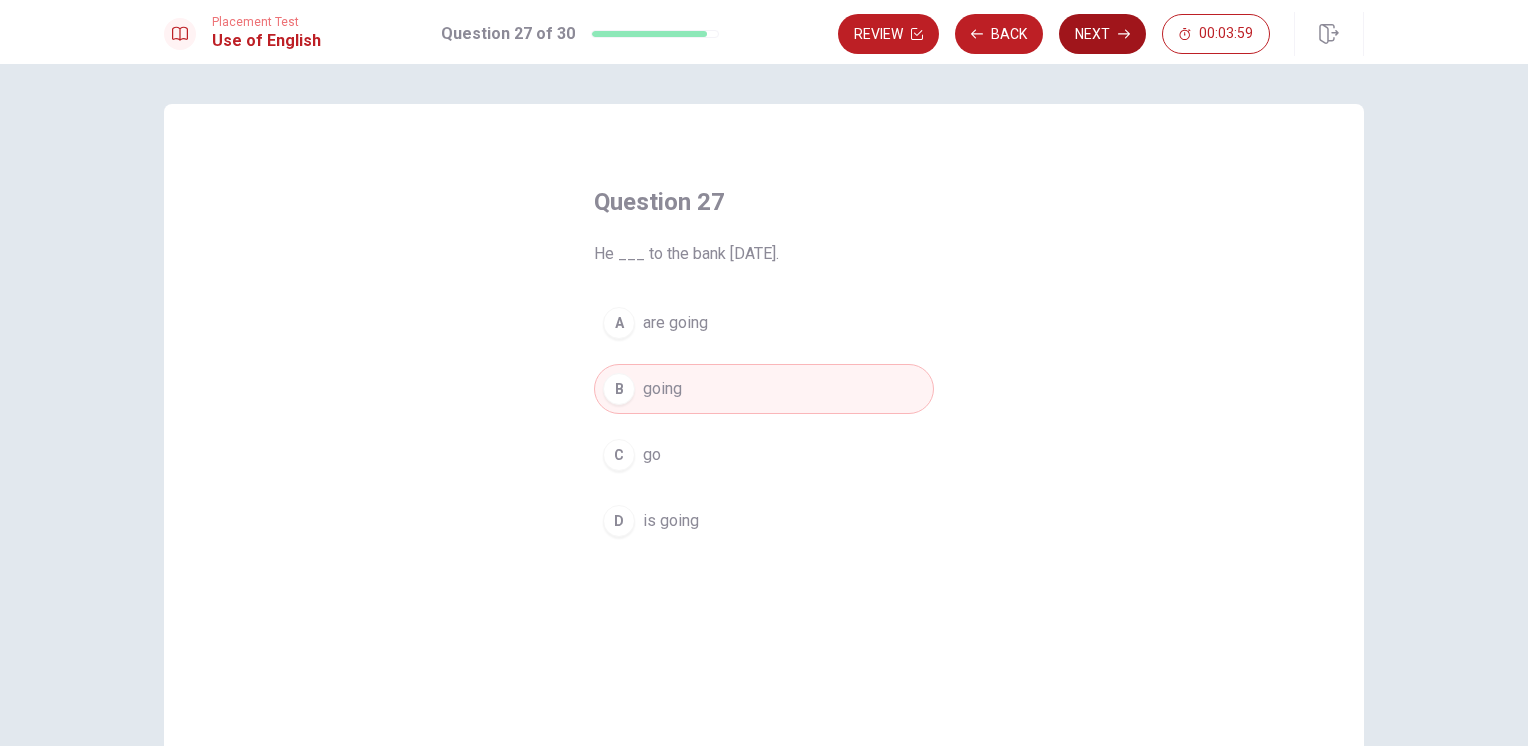 click on "Next" at bounding box center (1102, 34) 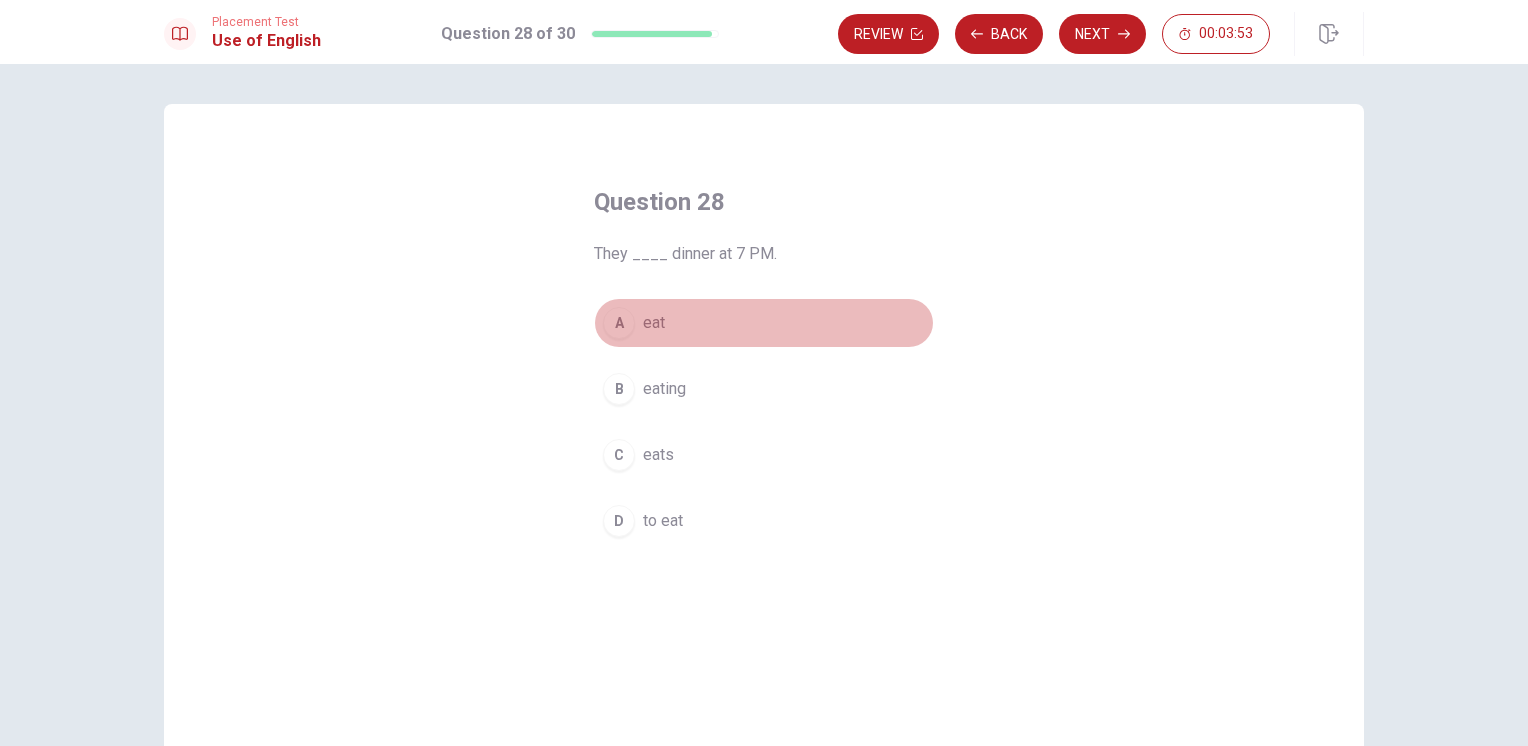 click on "eat" at bounding box center [654, 323] 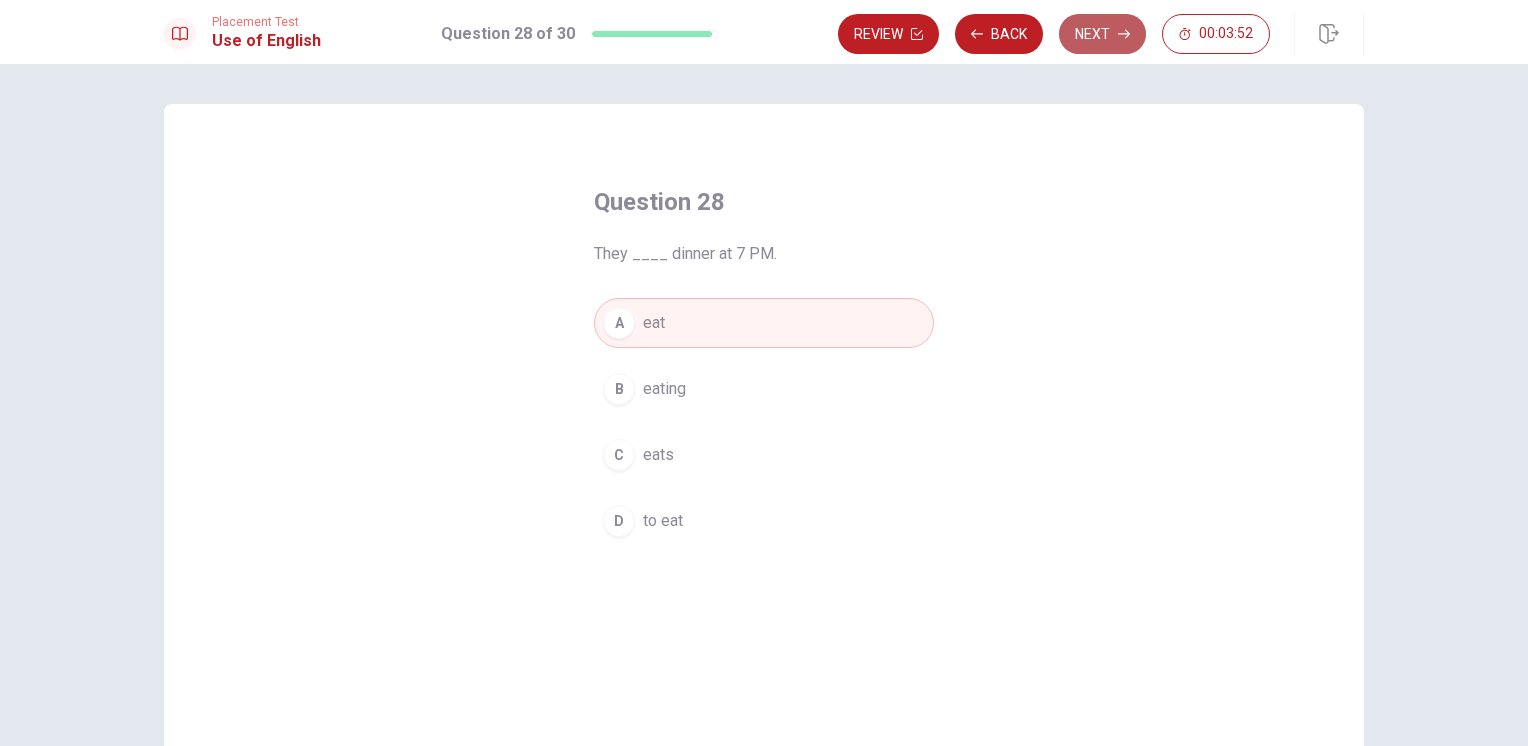 click on "Next" at bounding box center (1102, 34) 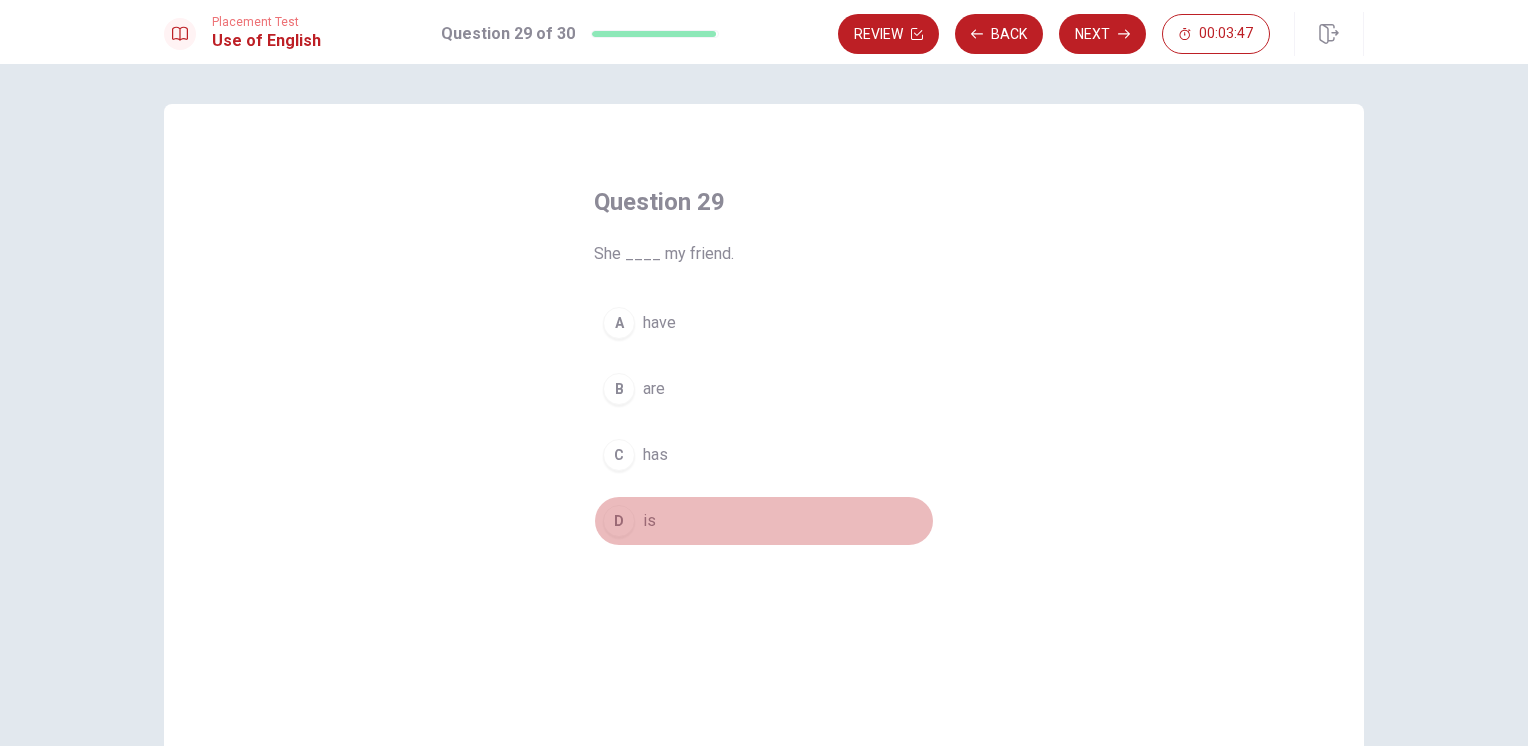 click on "is" at bounding box center [649, 521] 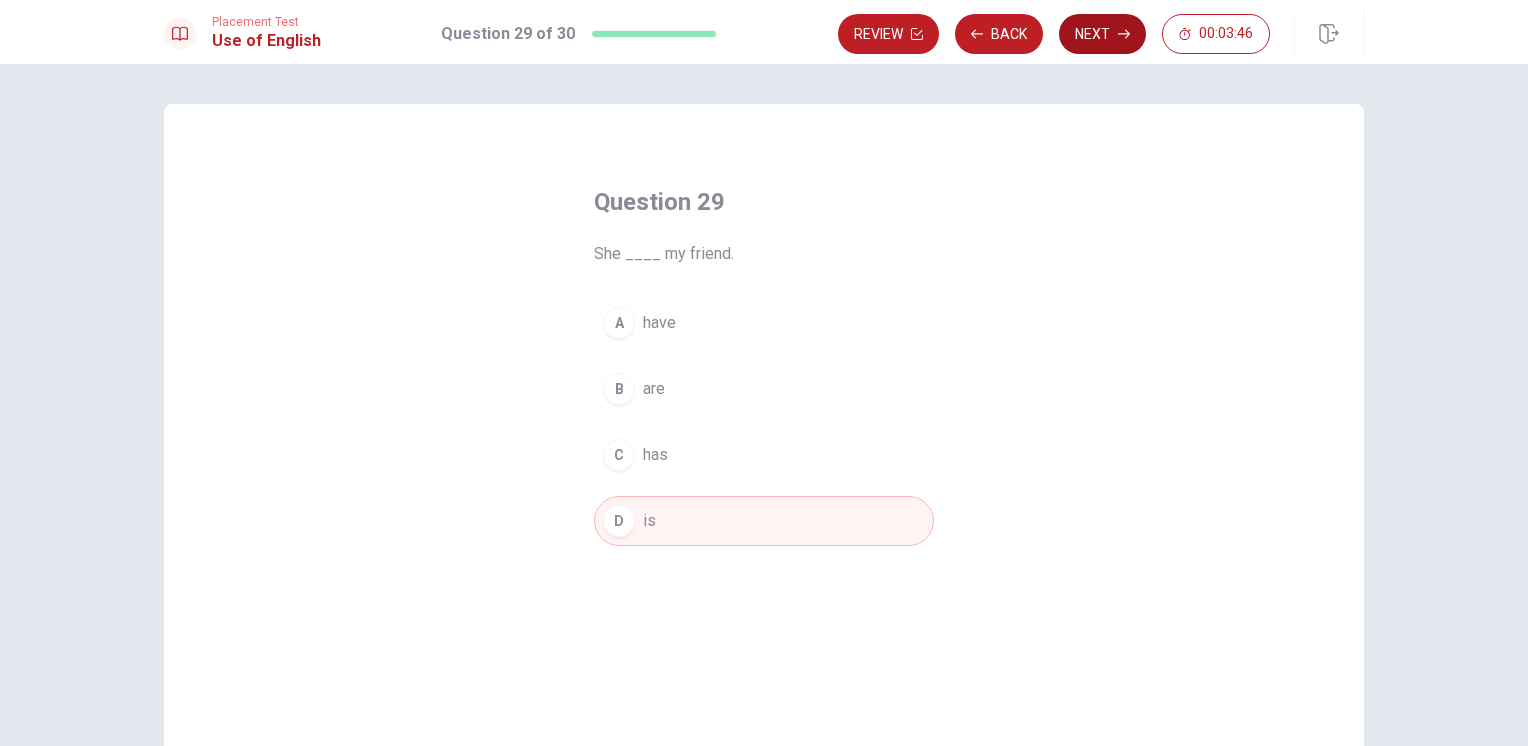 click on "Next" at bounding box center (1102, 34) 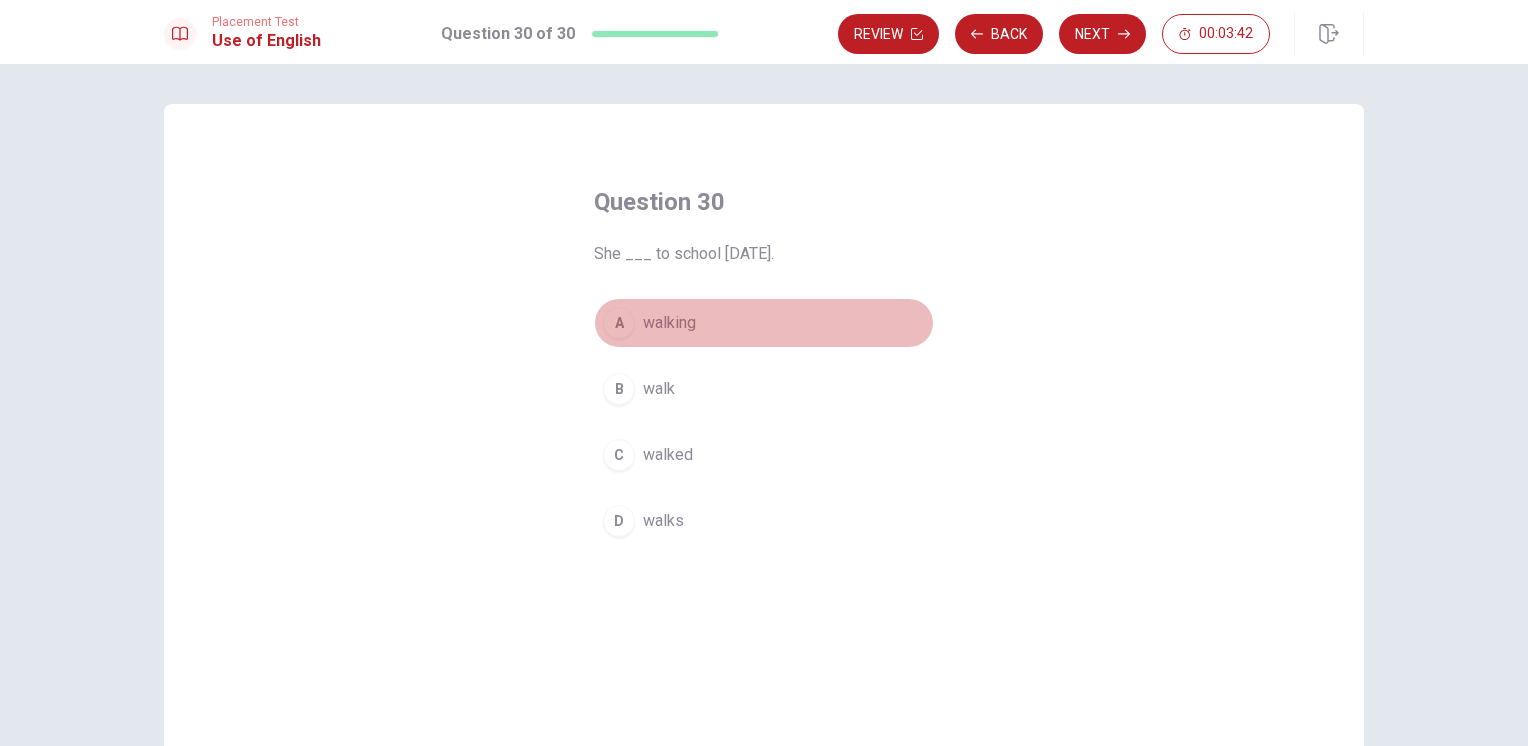 click on "walking" at bounding box center [669, 323] 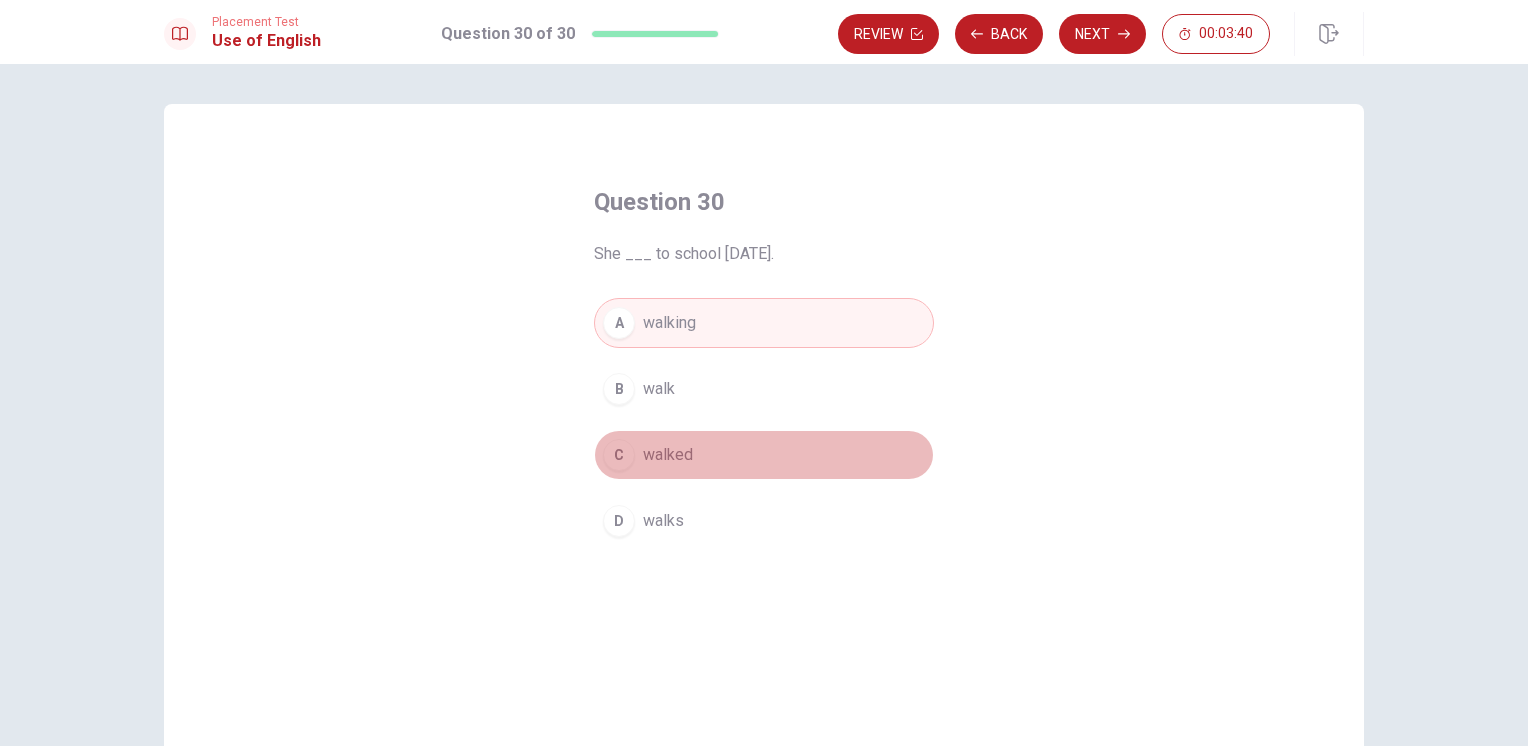 click on "walked" at bounding box center [668, 455] 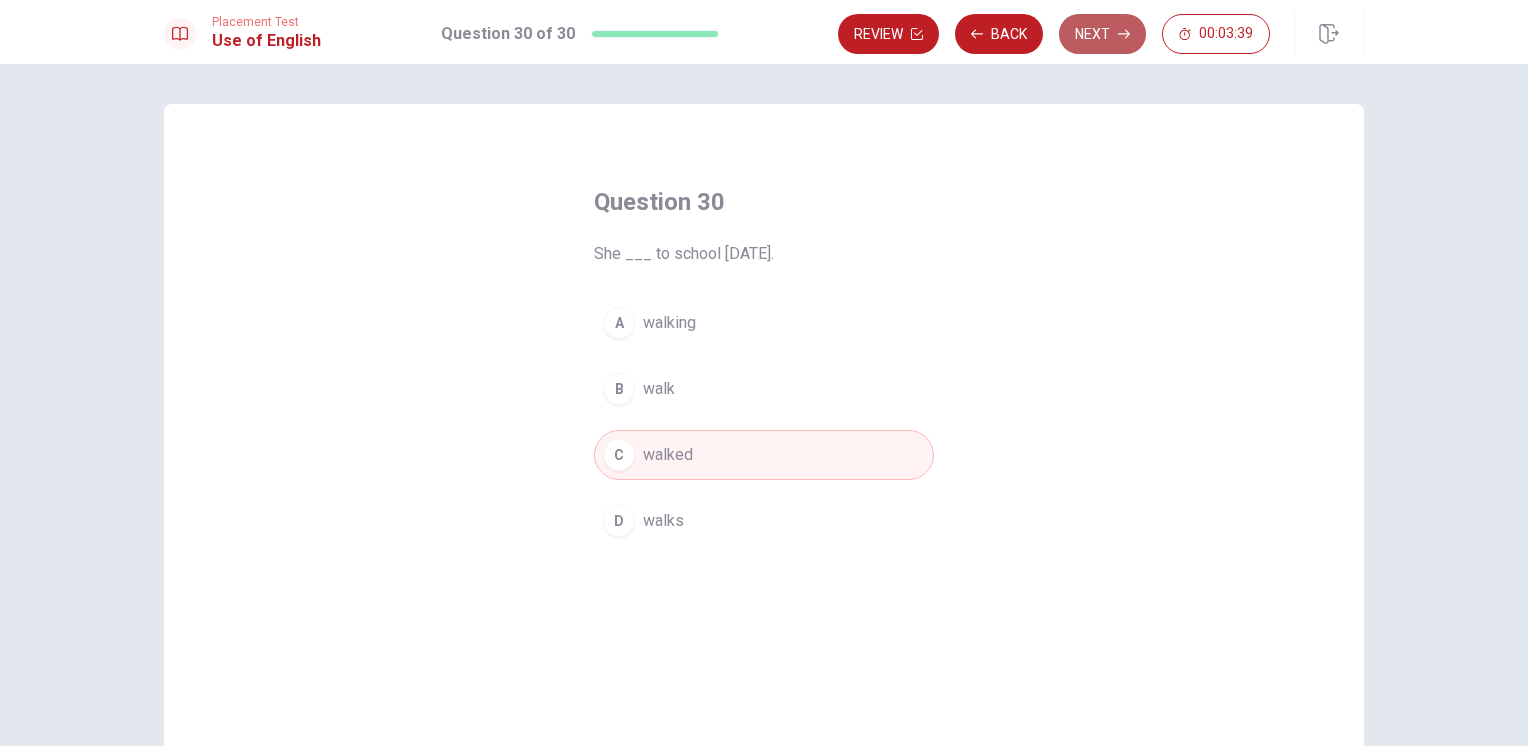 click on "Next" at bounding box center [1102, 34] 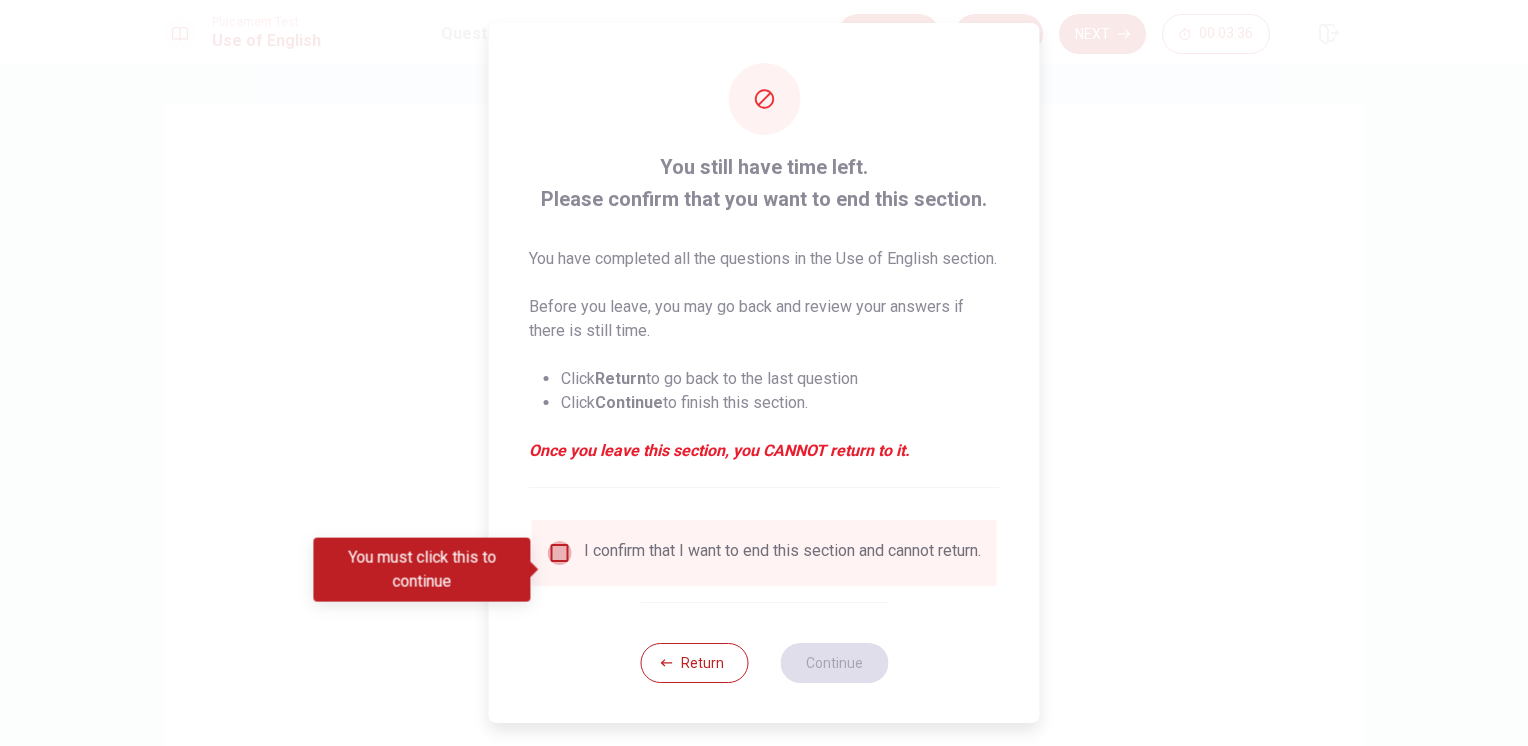 click at bounding box center [560, 553] 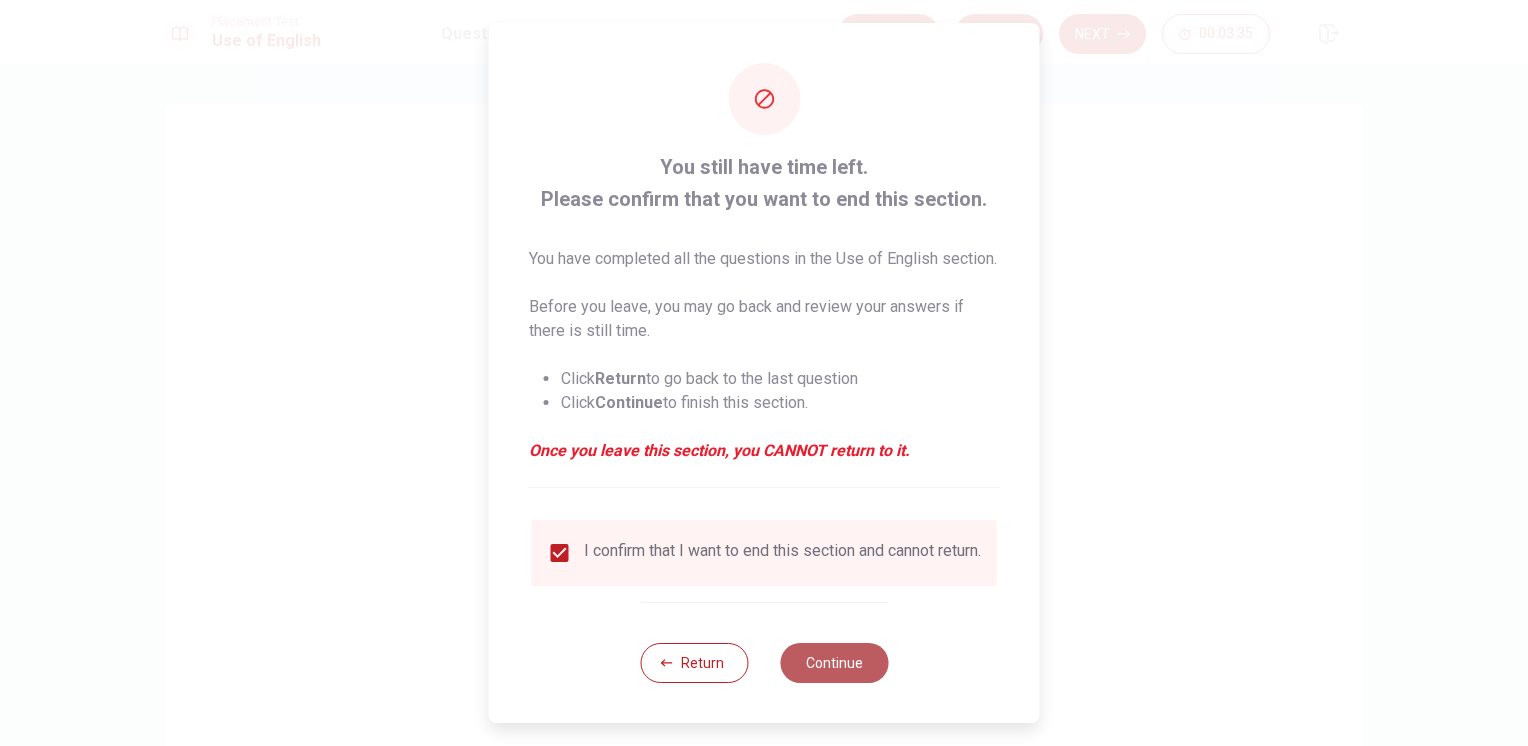 click on "Continue" at bounding box center (834, 663) 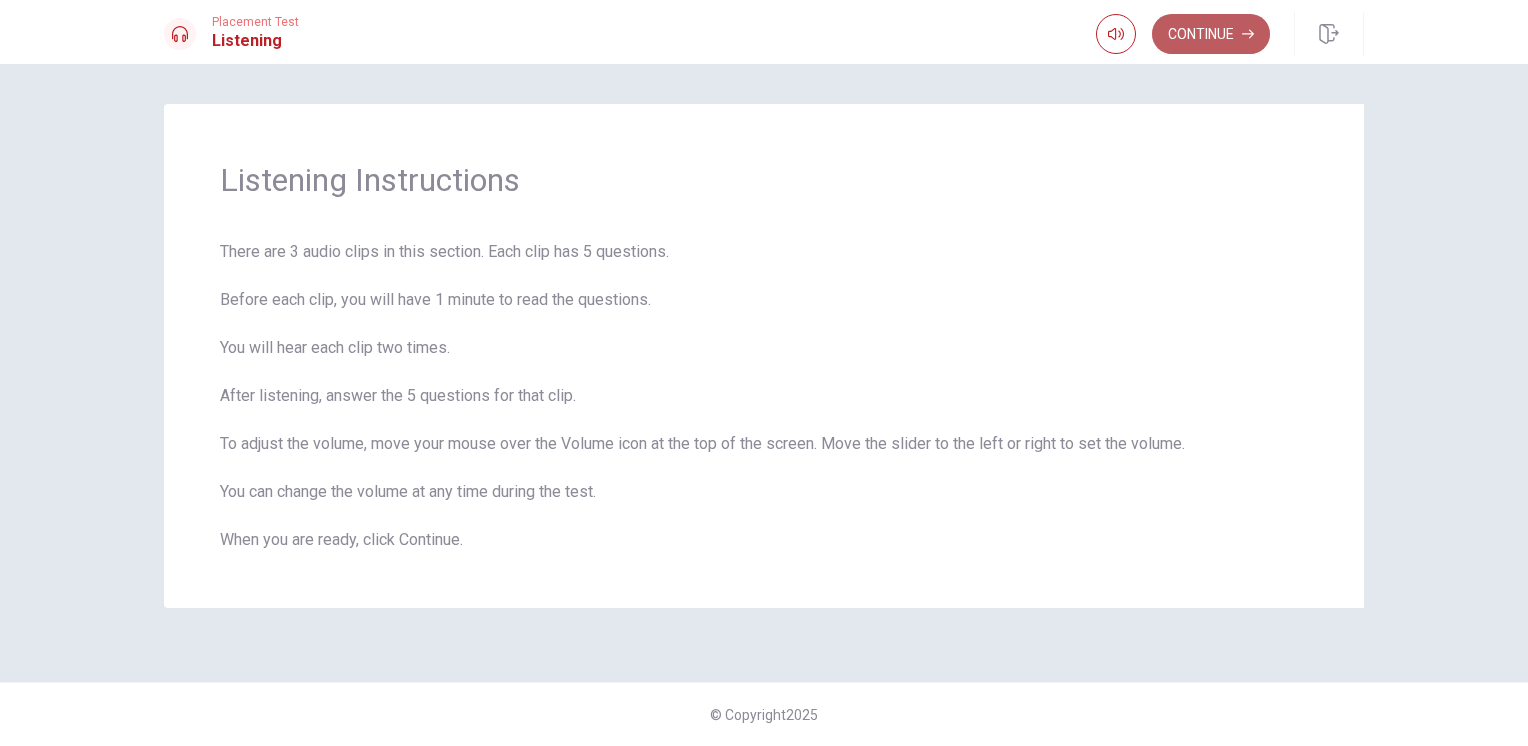 click on "Continue" at bounding box center [1211, 34] 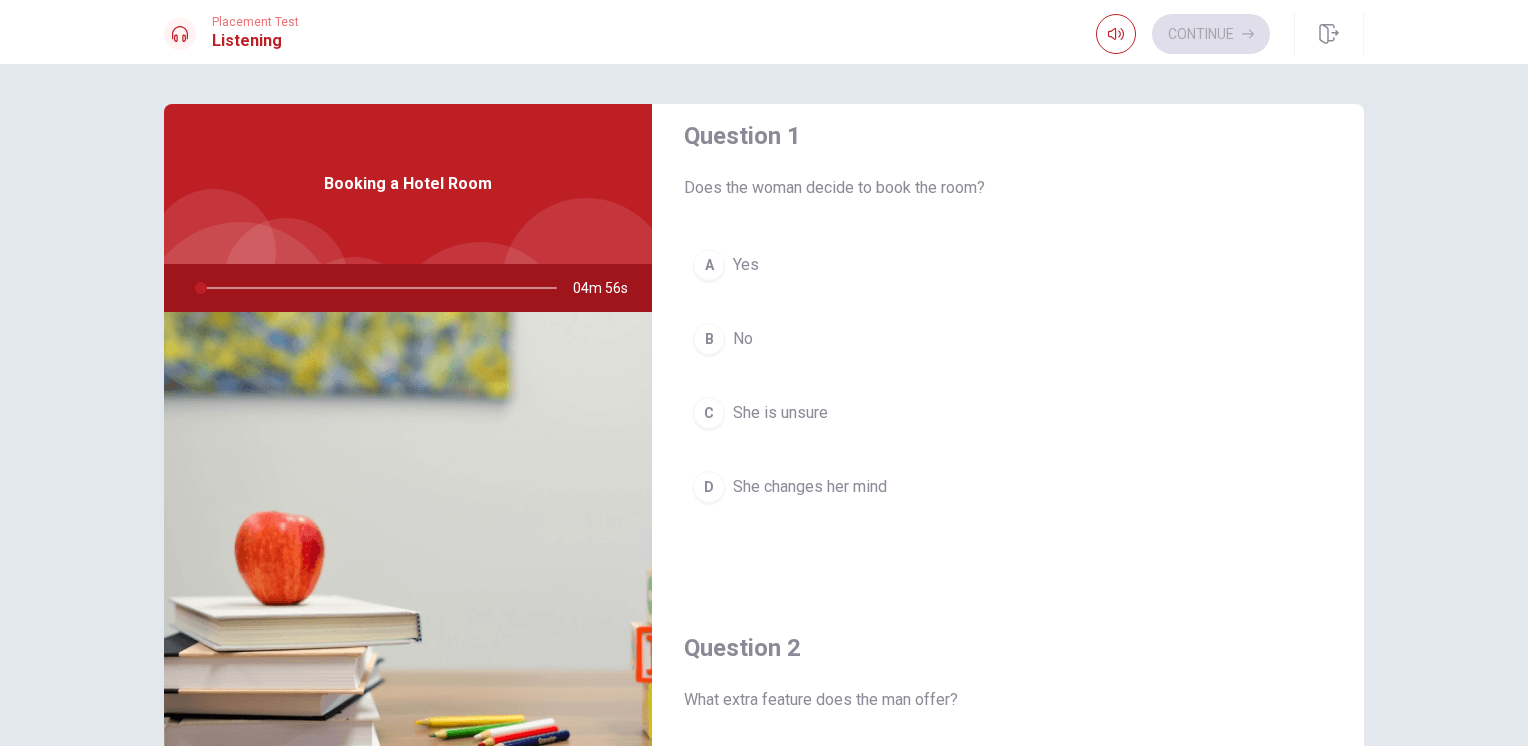 scroll, scrollTop: 0, scrollLeft: 0, axis: both 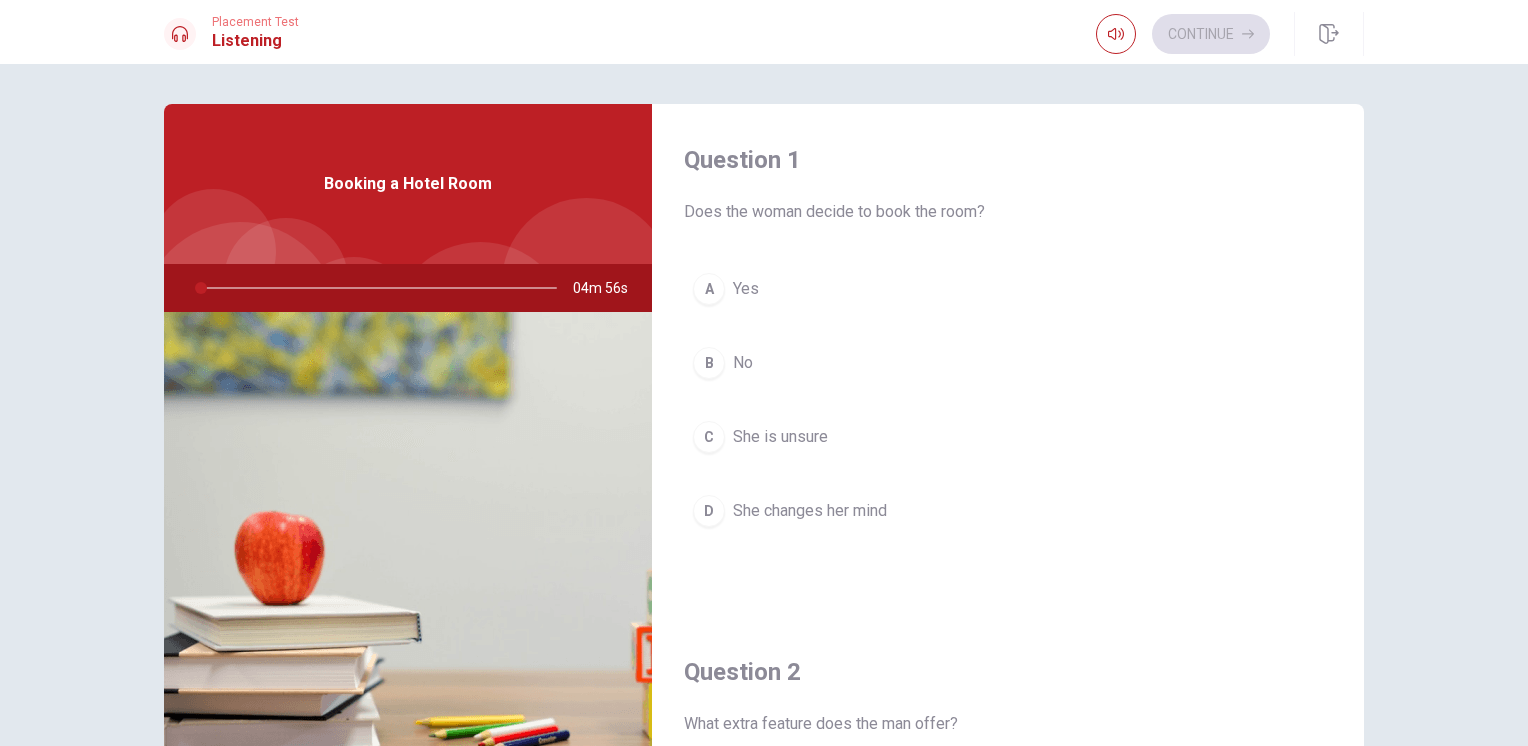 drag, startPoint x: 1358, startPoint y: 179, endPoint x: 1348, endPoint y: 168, distance: 14.866069 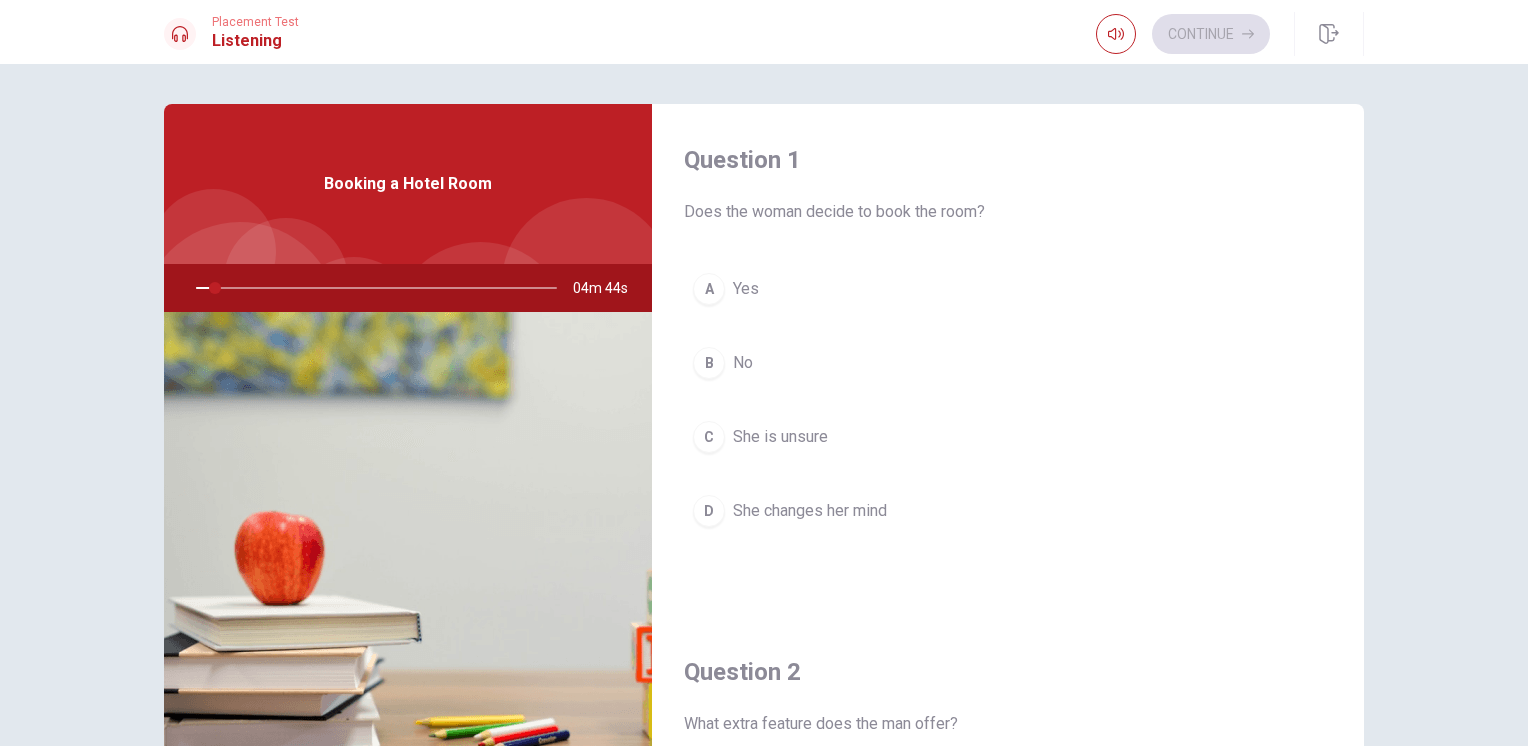 click on "Question 1 Does the woman decide to book the room? A Yes B No C She is unsure D She changes her mind Question 2 What extra feature does the man offer? A Room service B A room with a view C A free breakfast D A larger bed Question 3 How many nights is the woman staying? A Two nights B Four nights C One night D Three nights Question 4 How much does the room cost per night with a view? A $130 B $120 C $140 D $100 Question 5 What type of room does the woman want to book? A A suite B A family room C A single room D A double room Booking a Hotel Room 04m 44s © Copyright  2025" at bounding box center (764, 405) 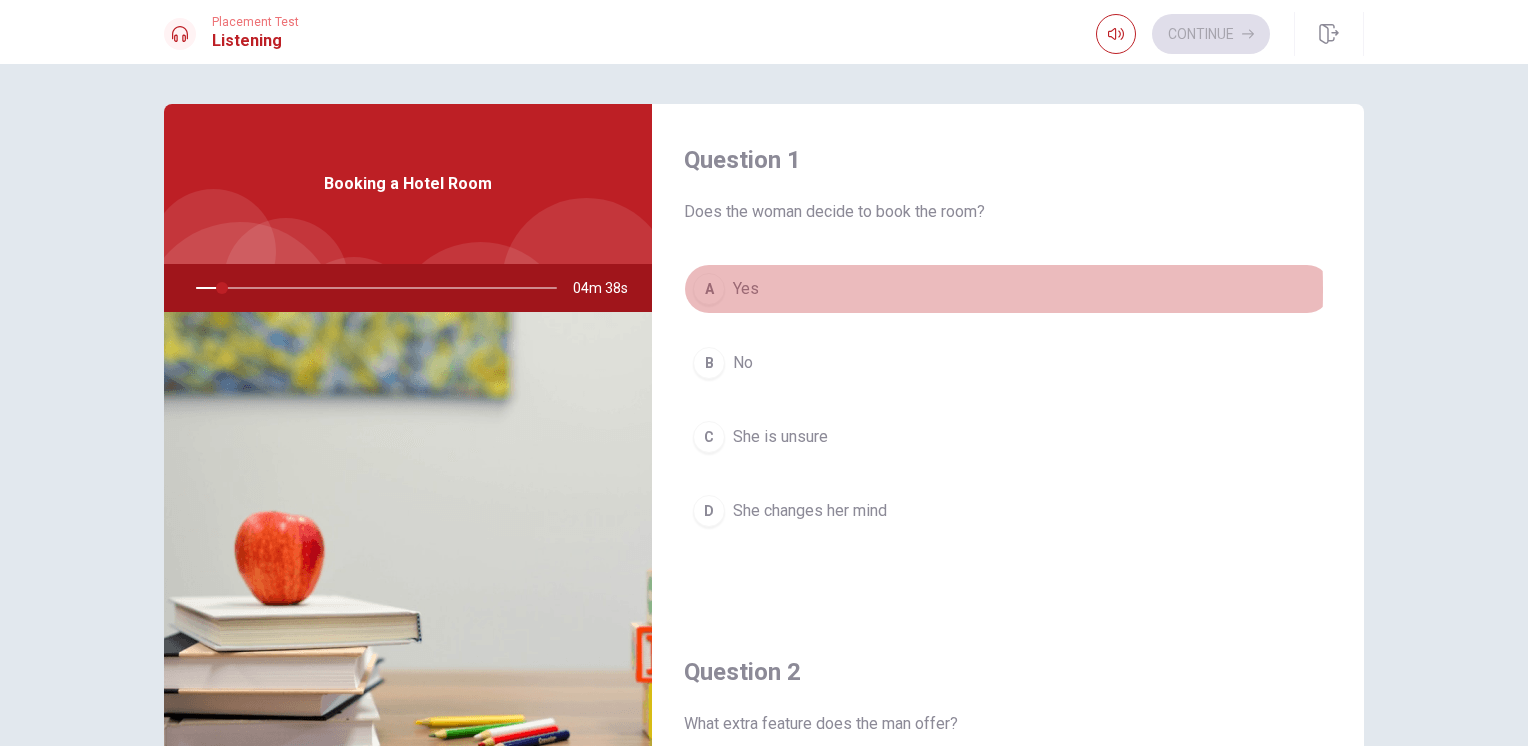 click on "A" at bounding box center [709, 289] 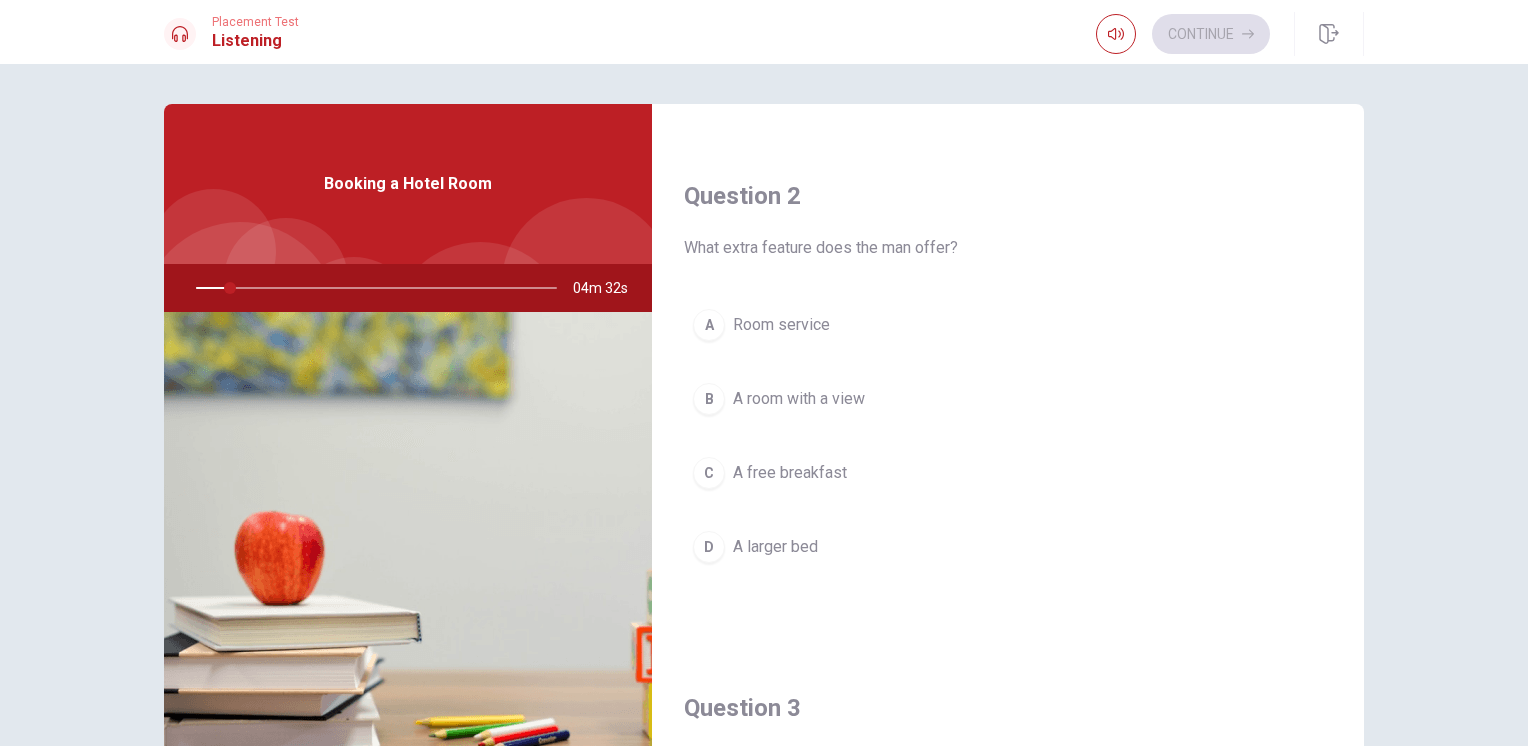 scroll, scrollTop: 483, scrollLeft: 0, axis: vertical 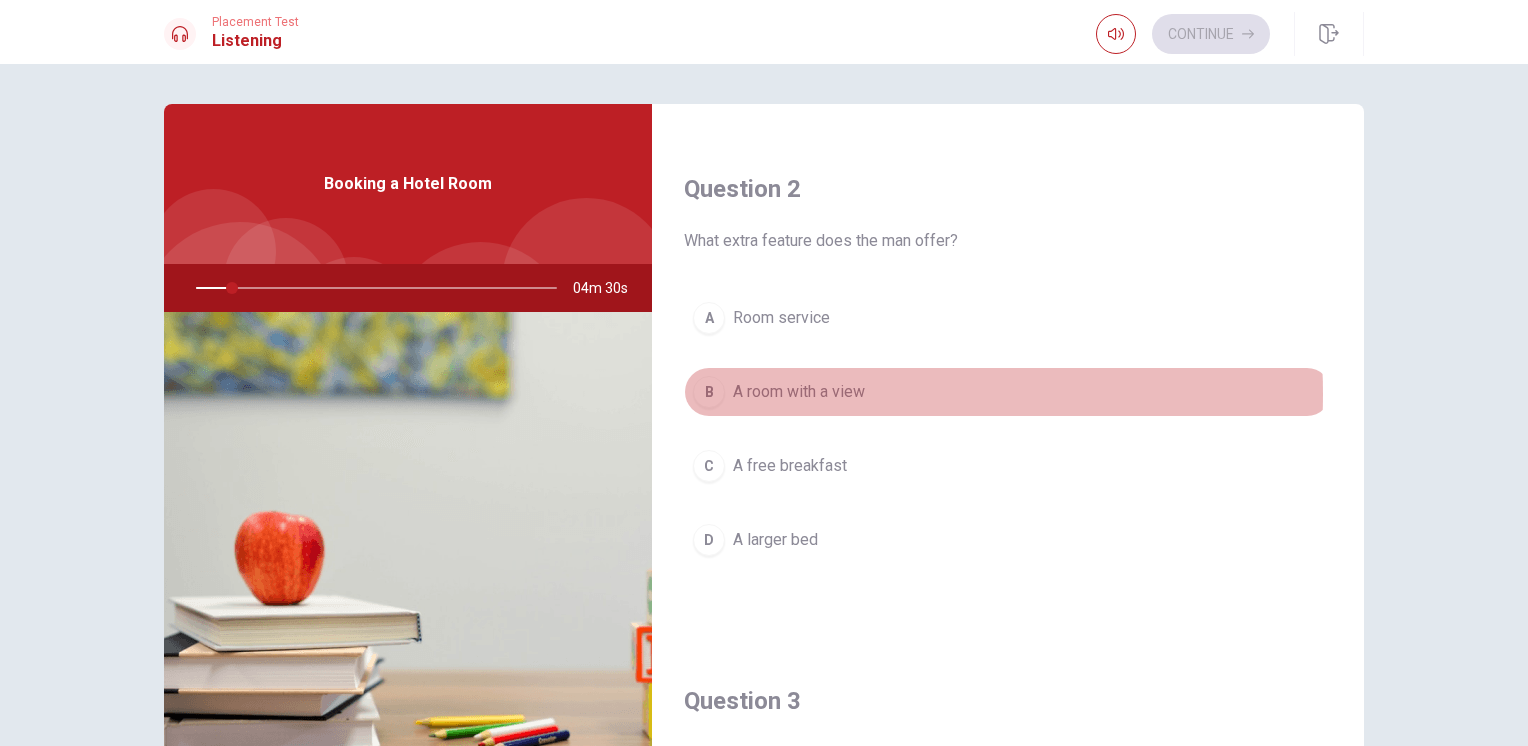 click on "A room with a view" at bounding box center (799, 392) 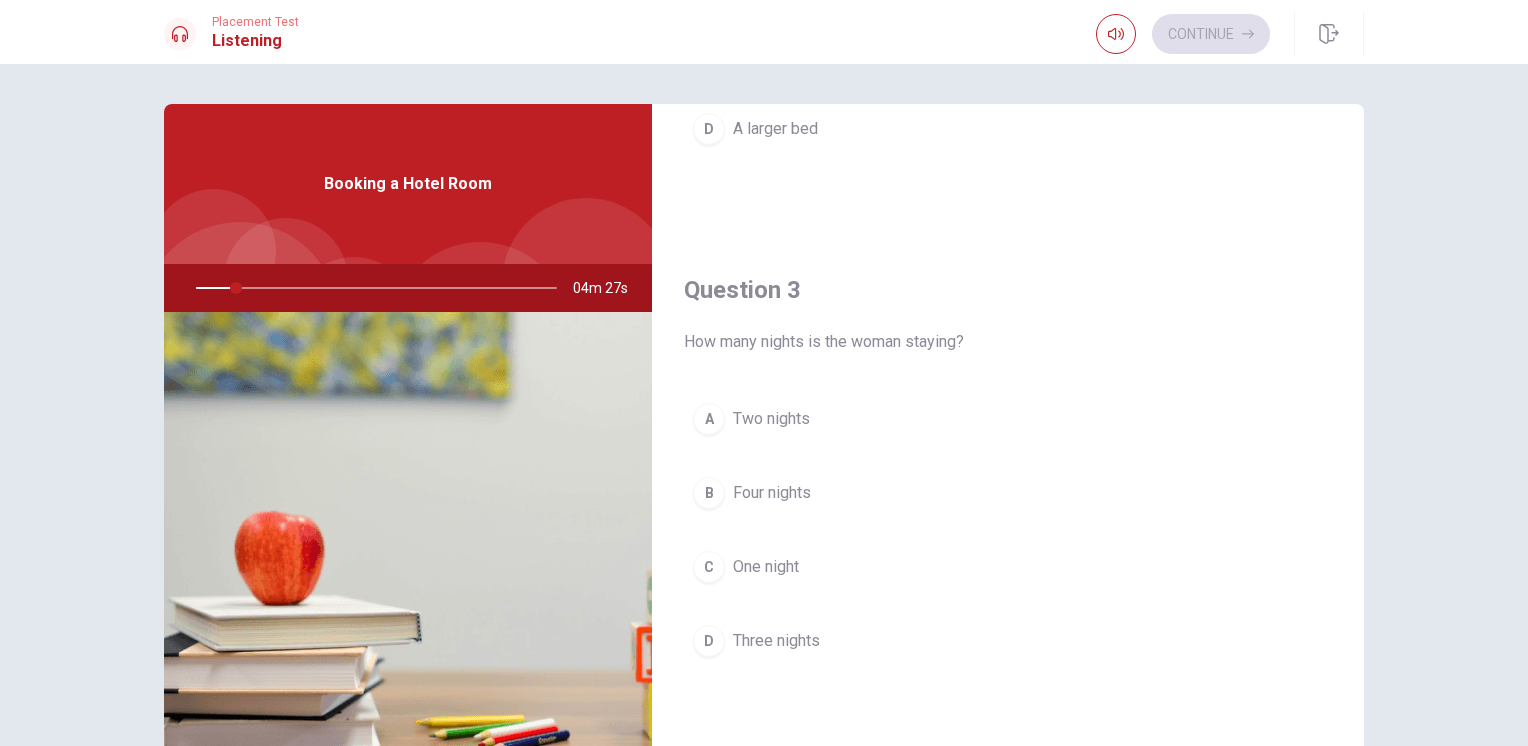 scroll, scrollTop: 995, scrollLeft: 0, axis: vertical 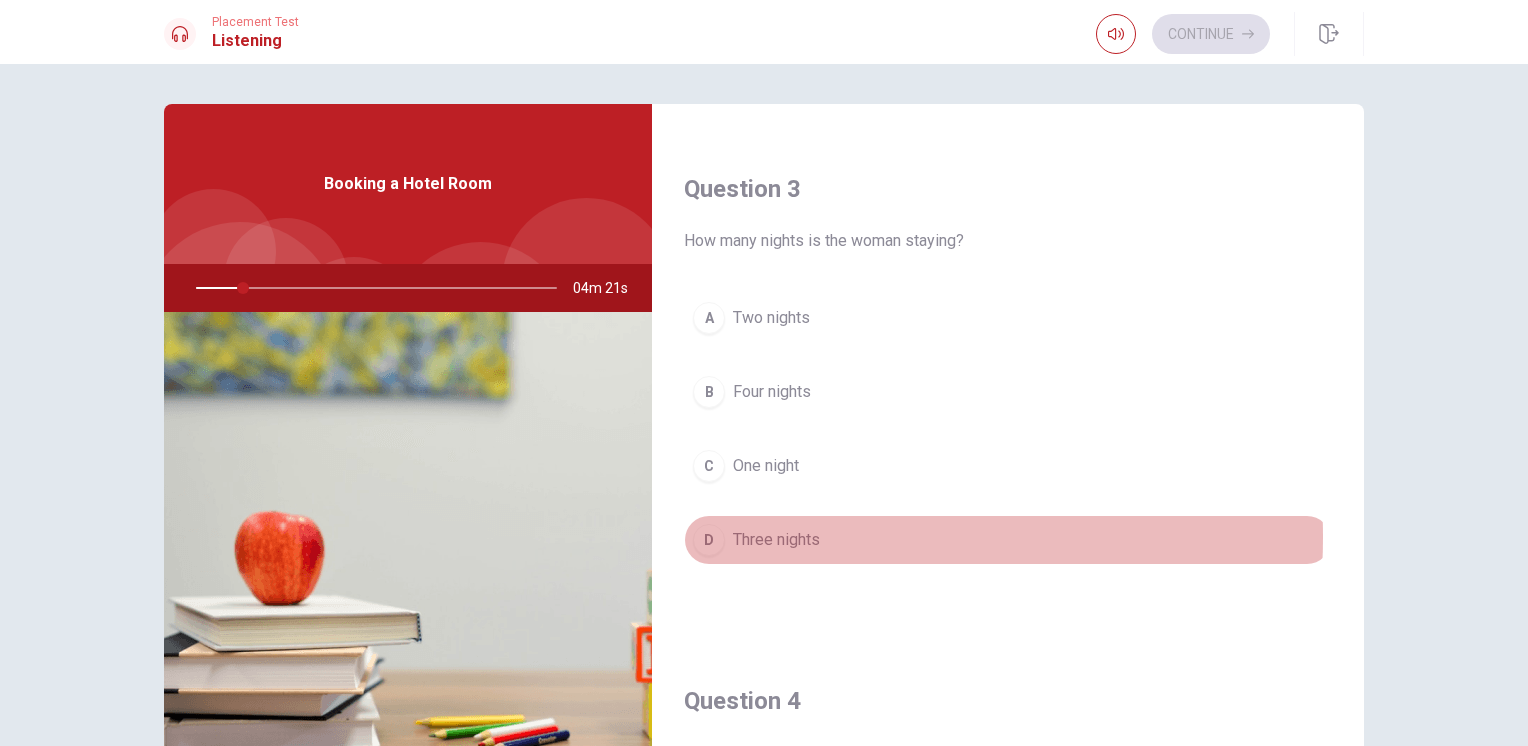 click on "Three nights" at bounding box center (776, 540) 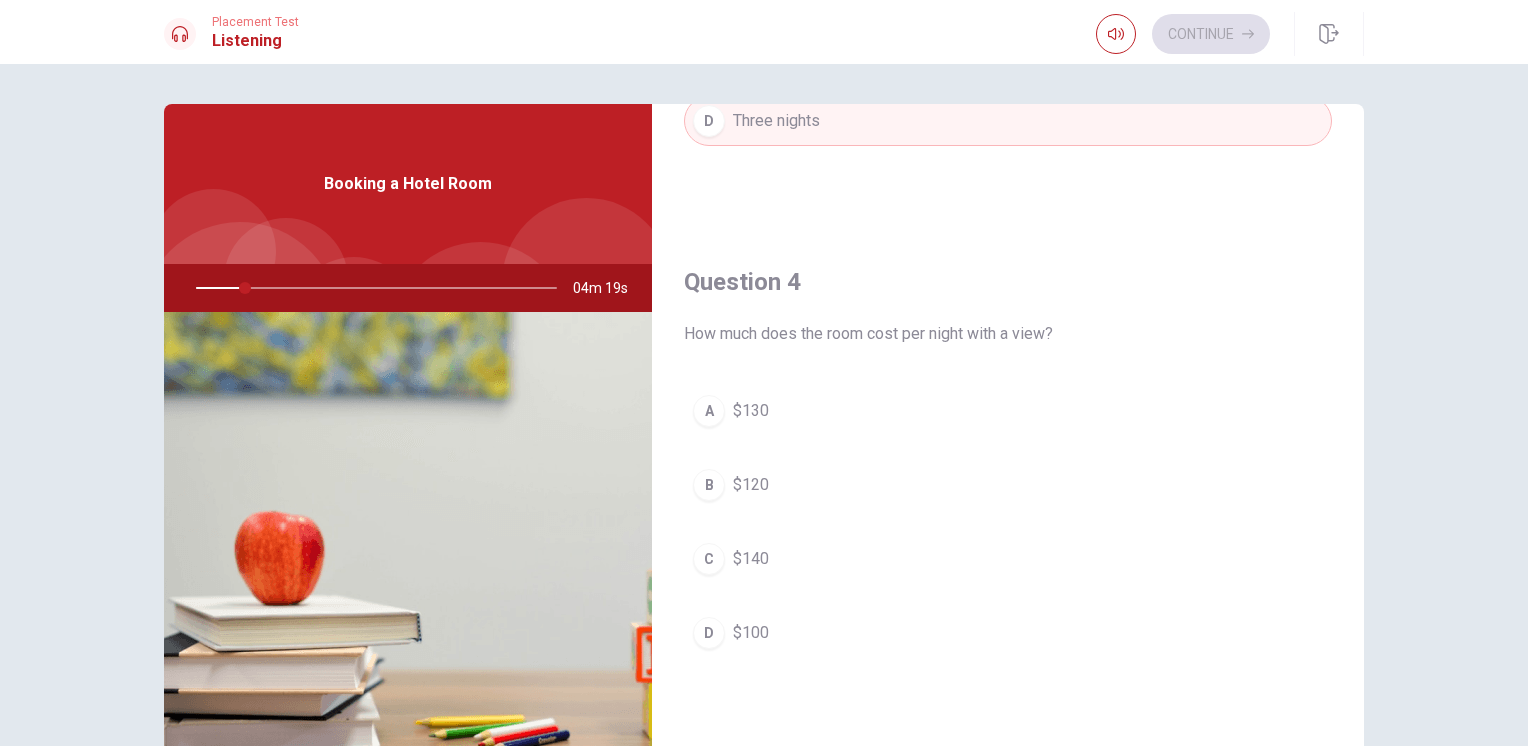 scroll, scrollTop: 1416, scrollLeft: 0, axis: vertical 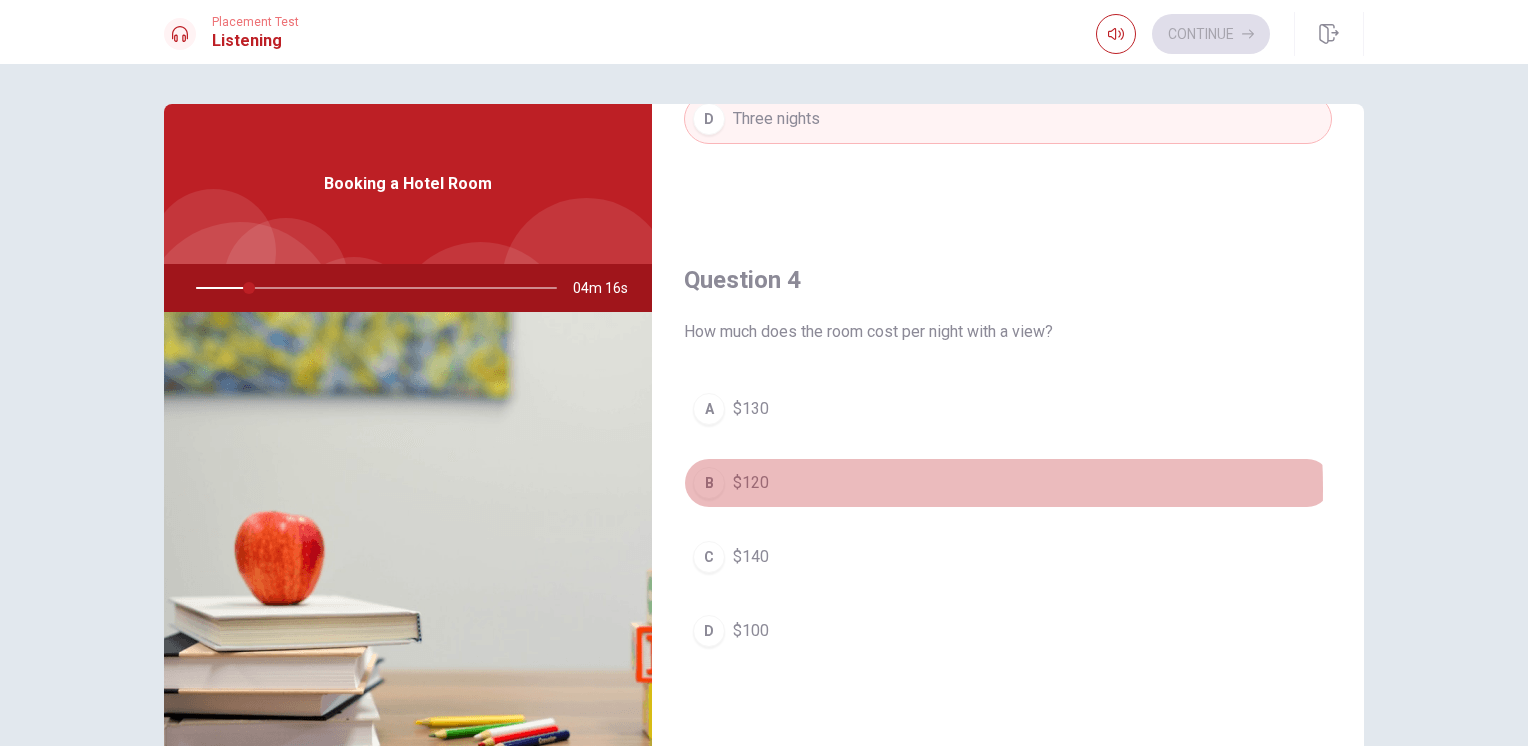 click on "$120" at bounding box center [751, 483] 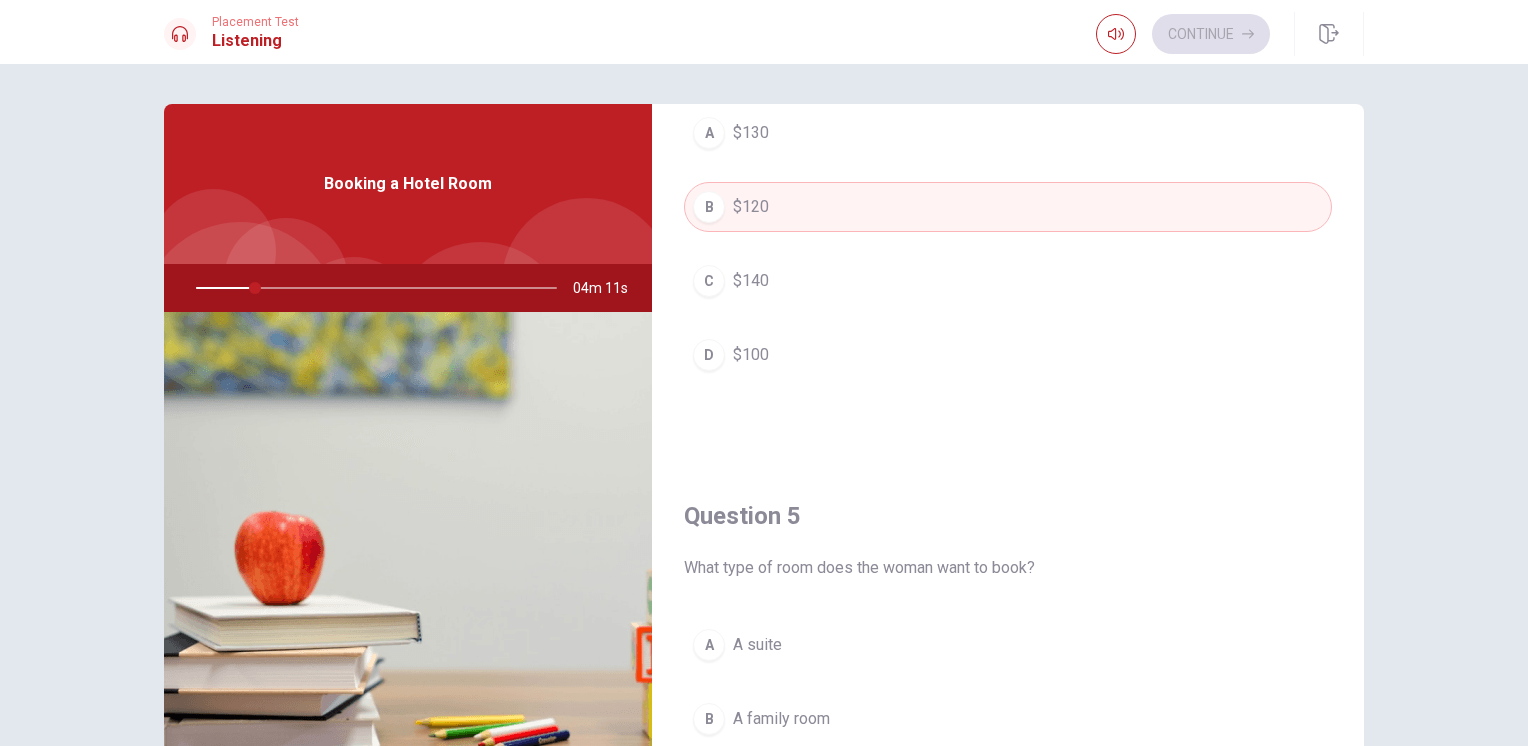 scroll, scrollTop: 1856, scrollLeft: 0, axis: vertical 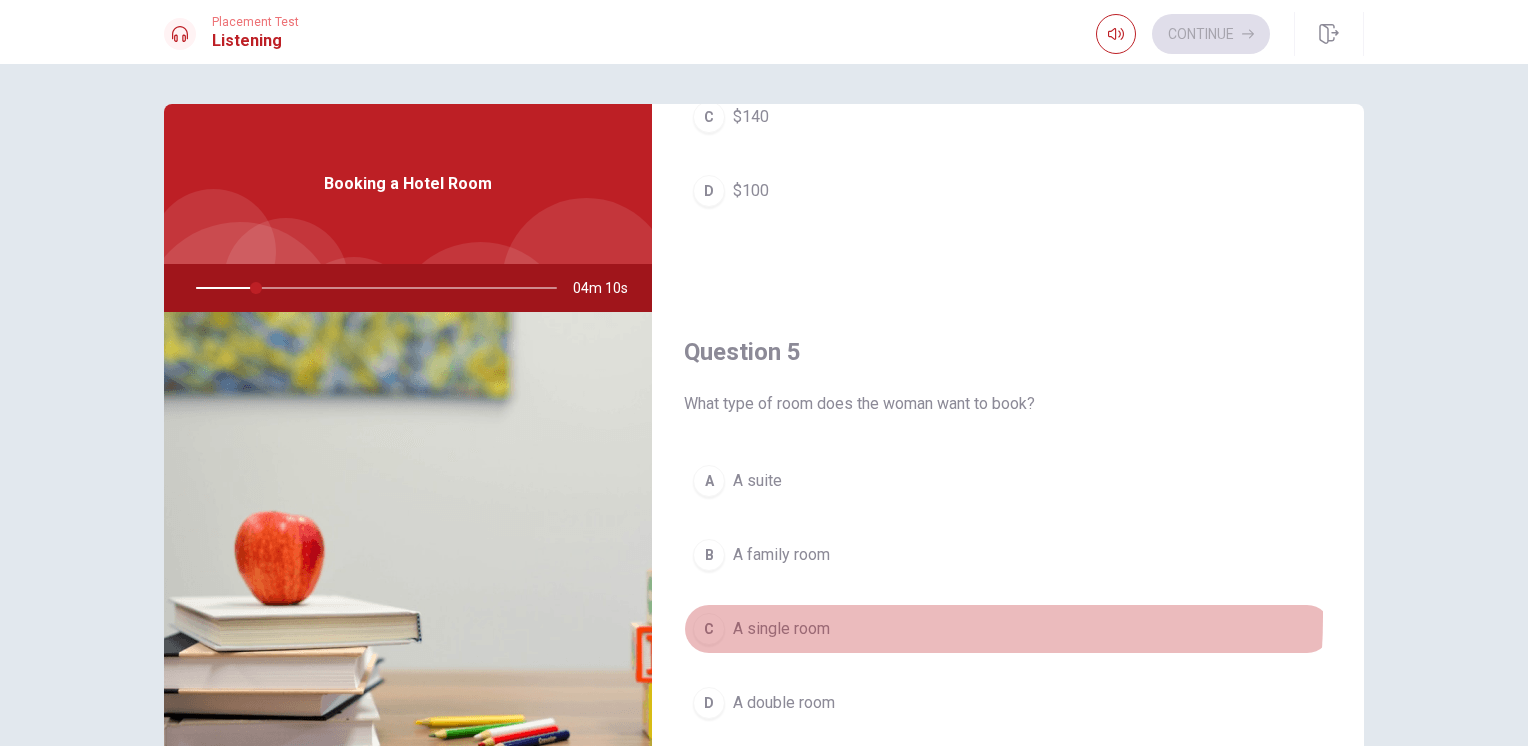 click on "A single room" at bounding box center (781, 629) 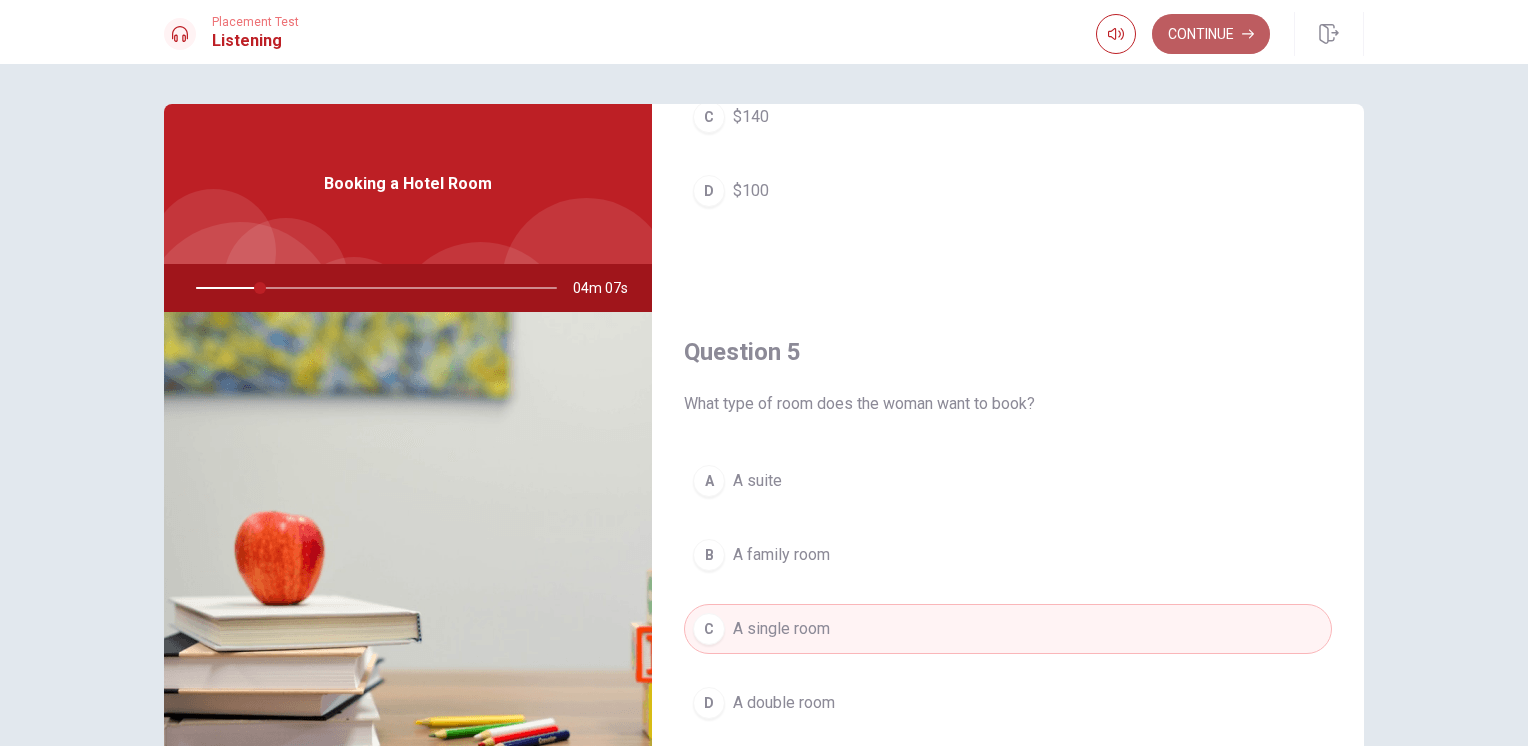 click on "Continue" at bounding box center [1211, 34] 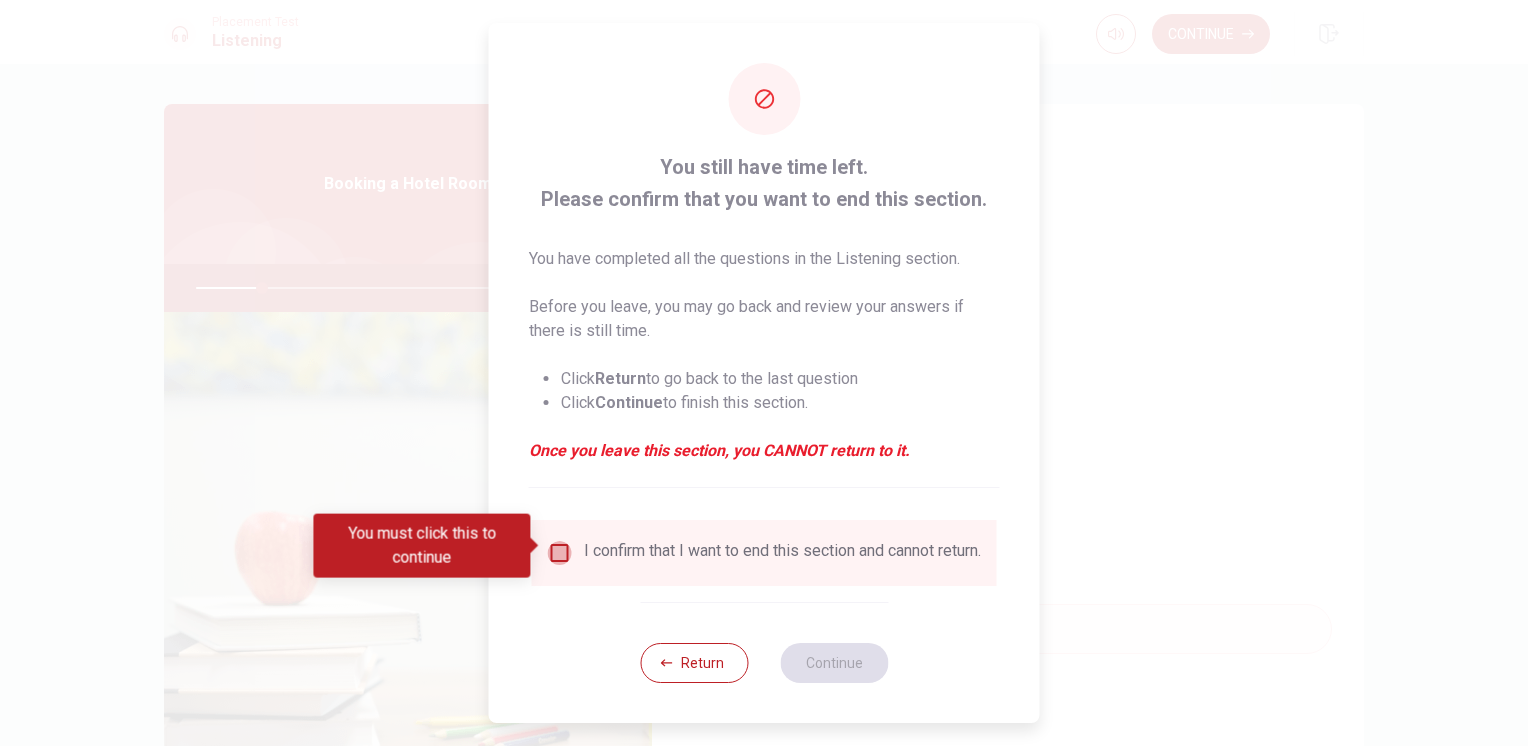 click at bounding box center [560, 553] 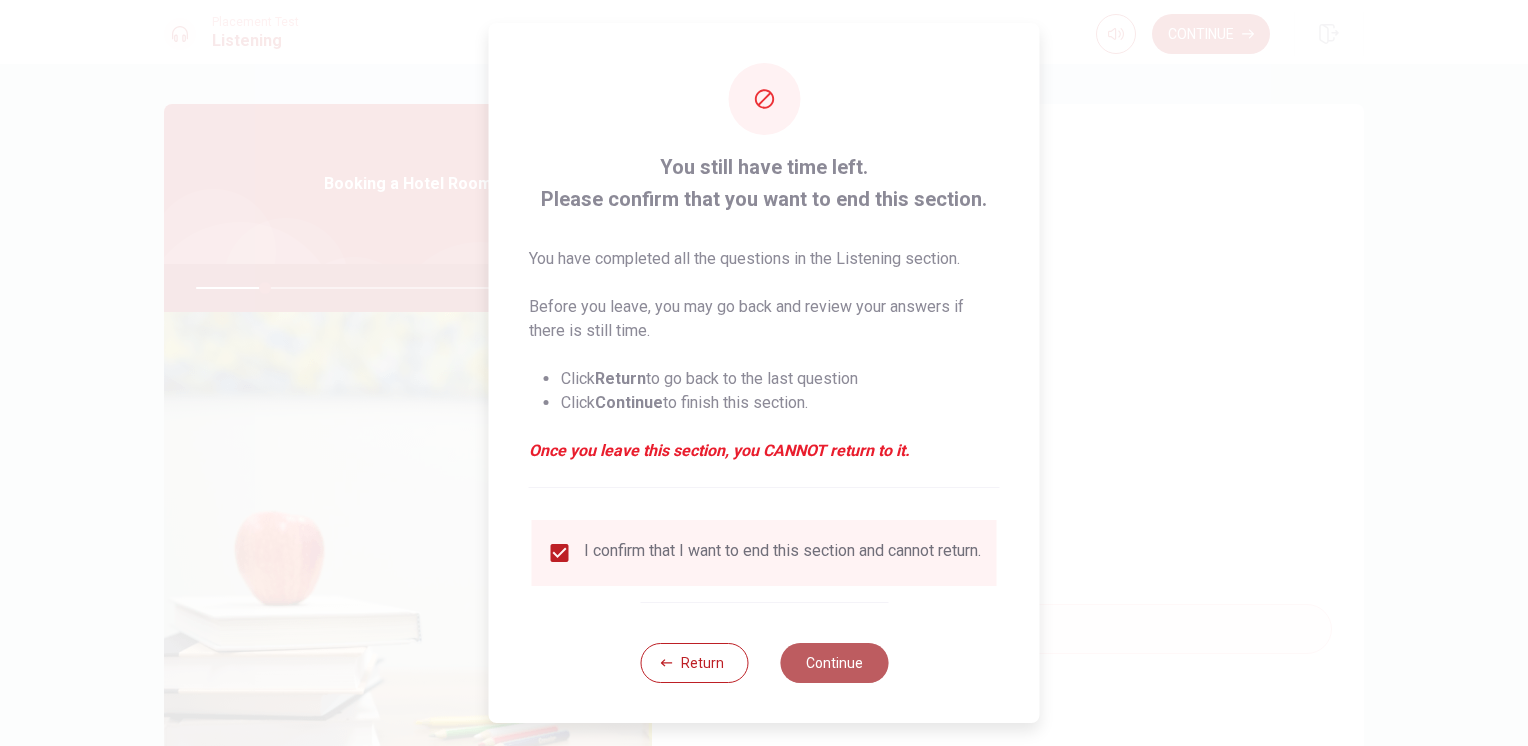 click on "Continue" at bounding box center (834, 663) 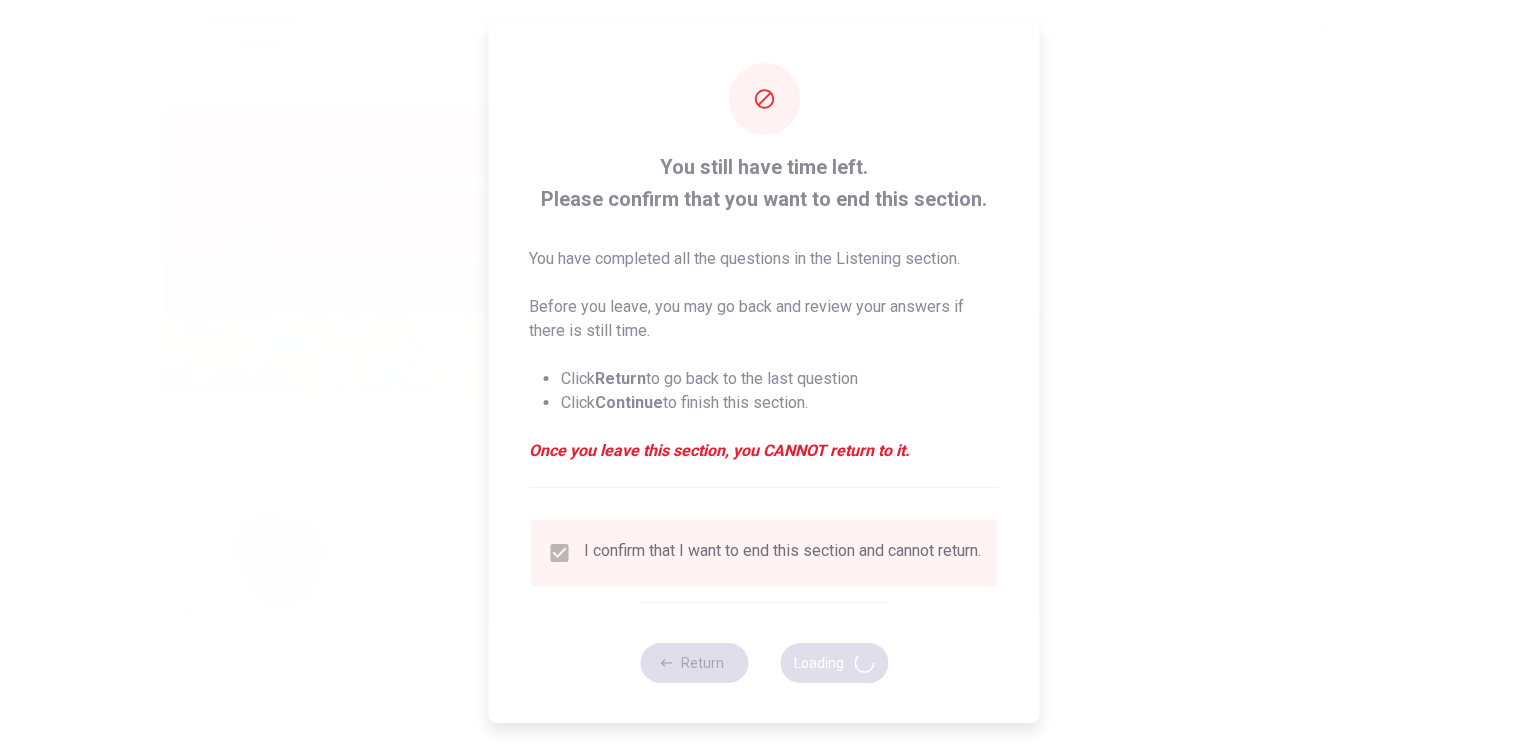 type on "20" 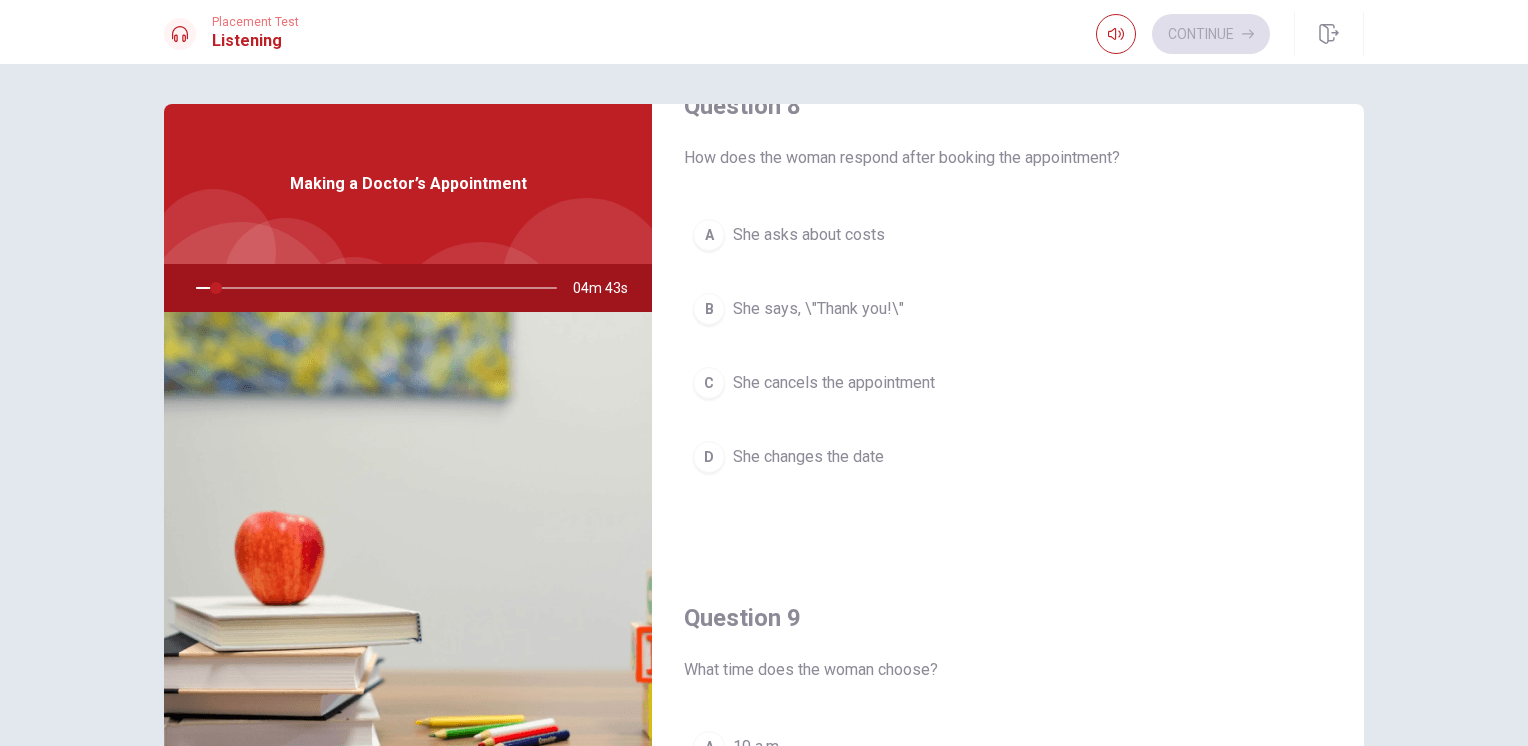 scroll, scrollTop: 0, scrollLeft: 0, axis: both 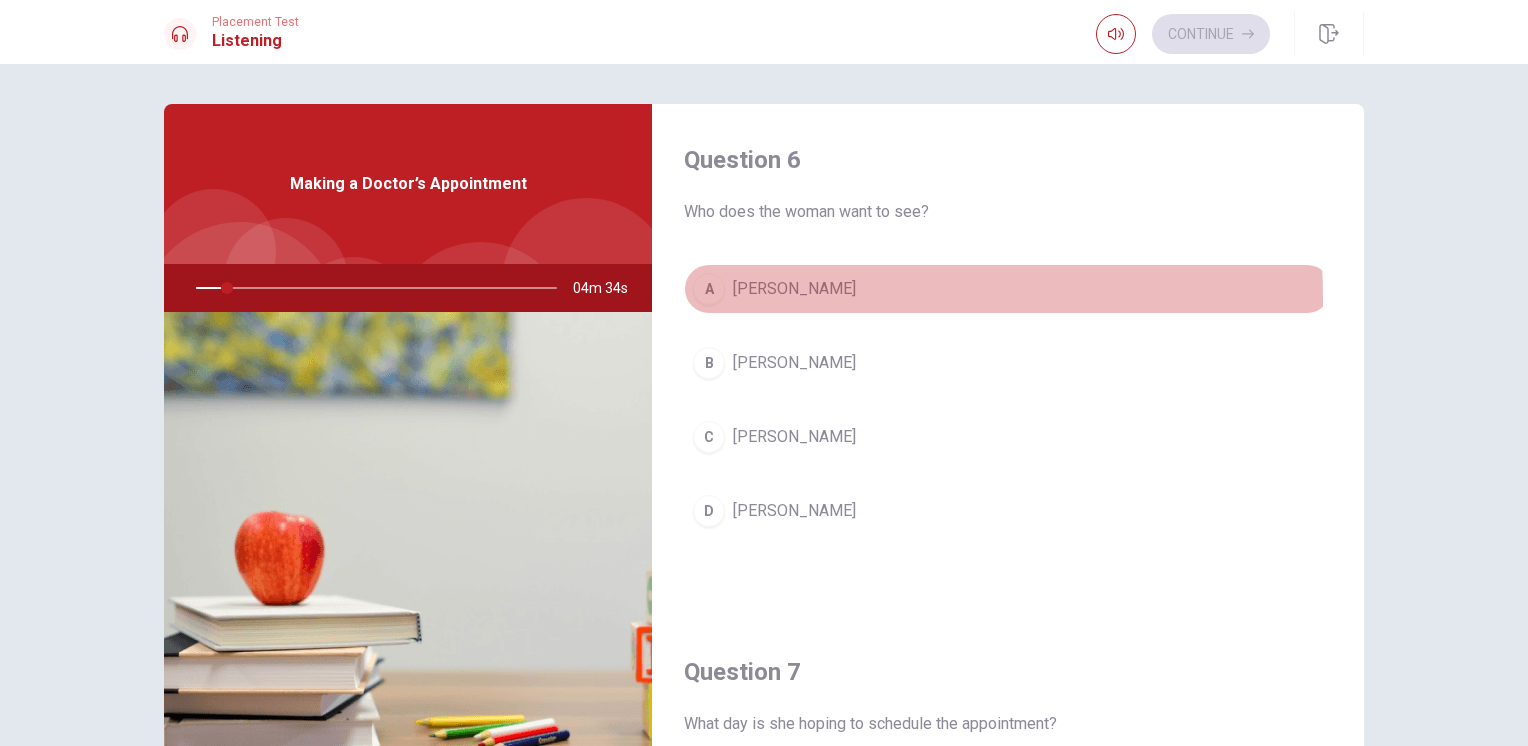 click on "[PERSON_NAME]" at bounding box center (794, 289) 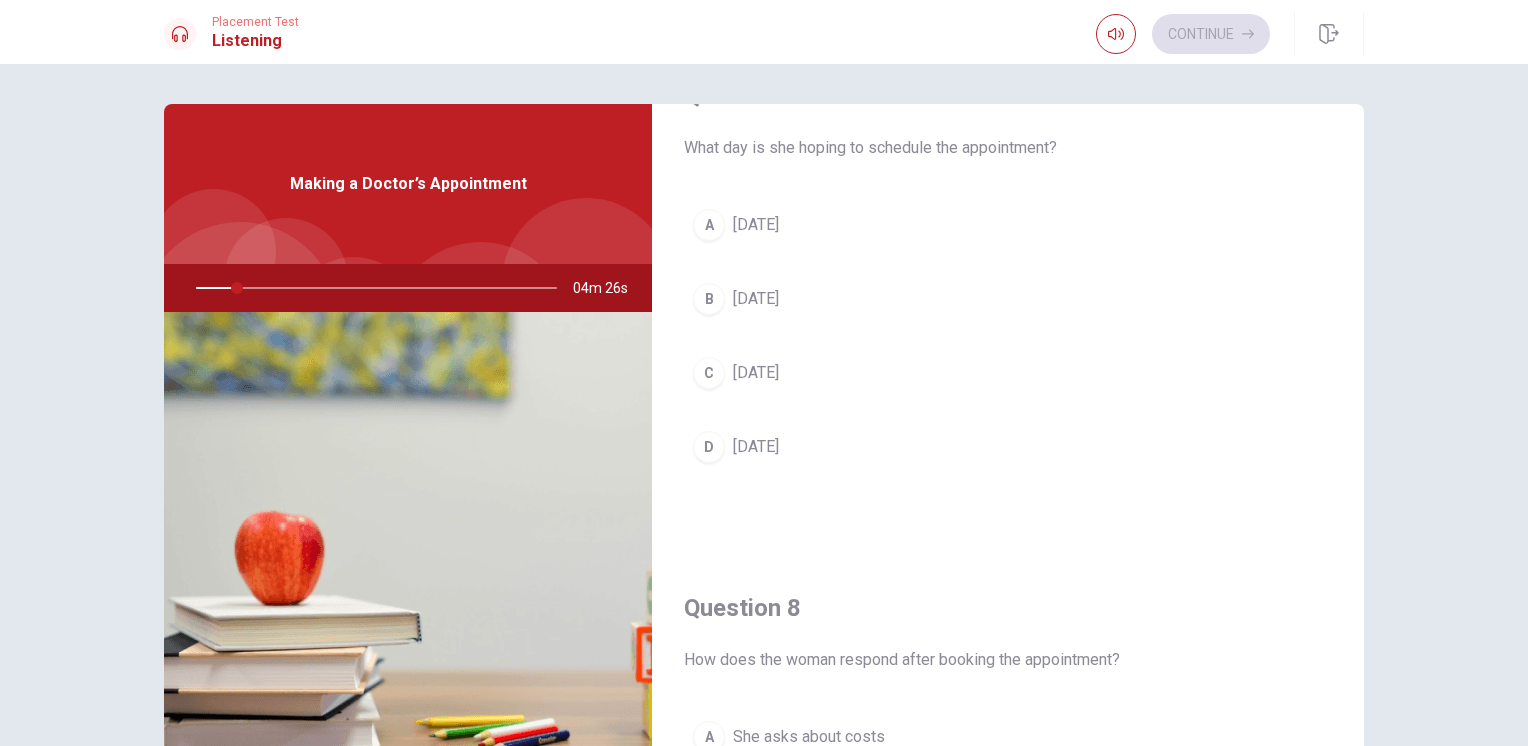 scroll, scrollTop: 583, scrollLeft: 0, axis: vertical 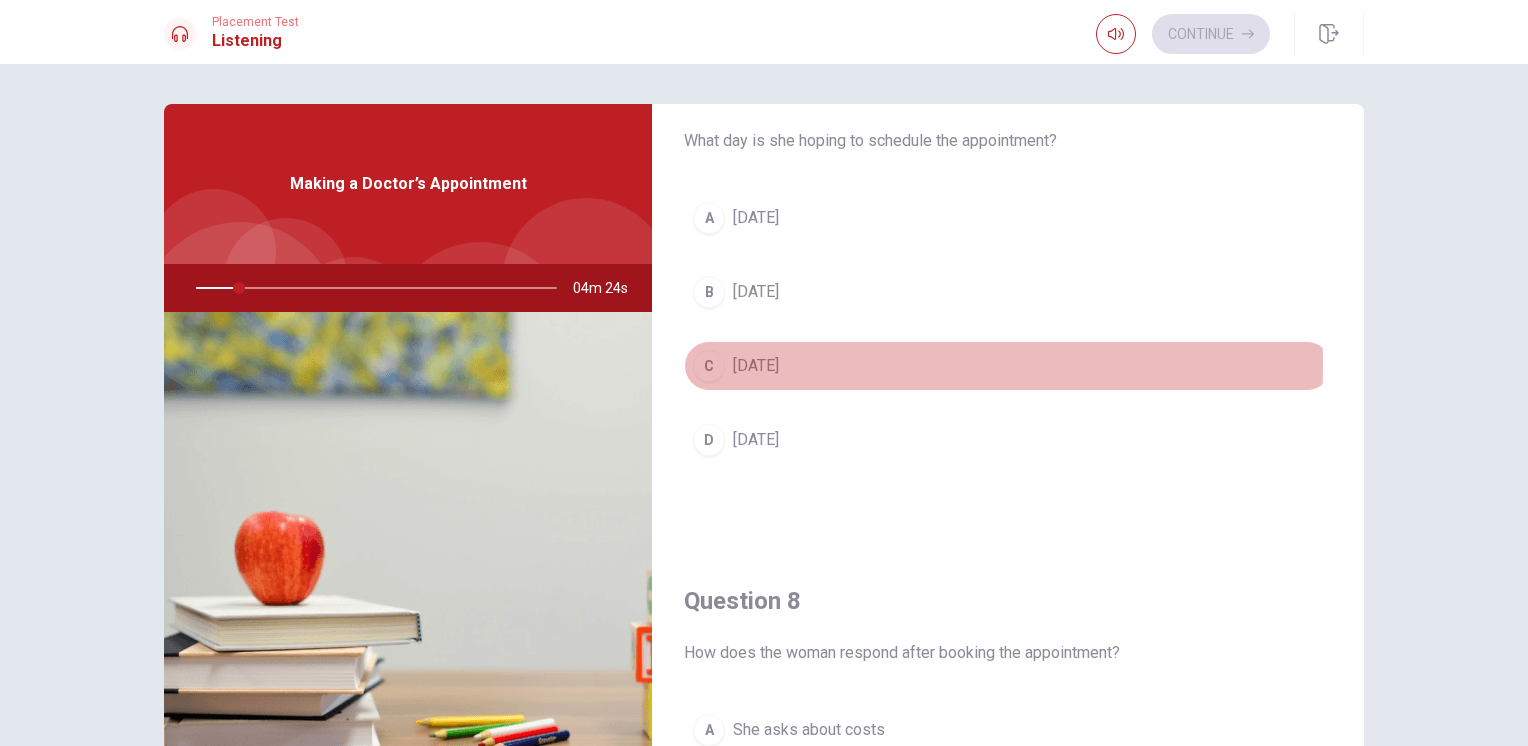 click on "[DATE]" at bounding box center [756, 366] 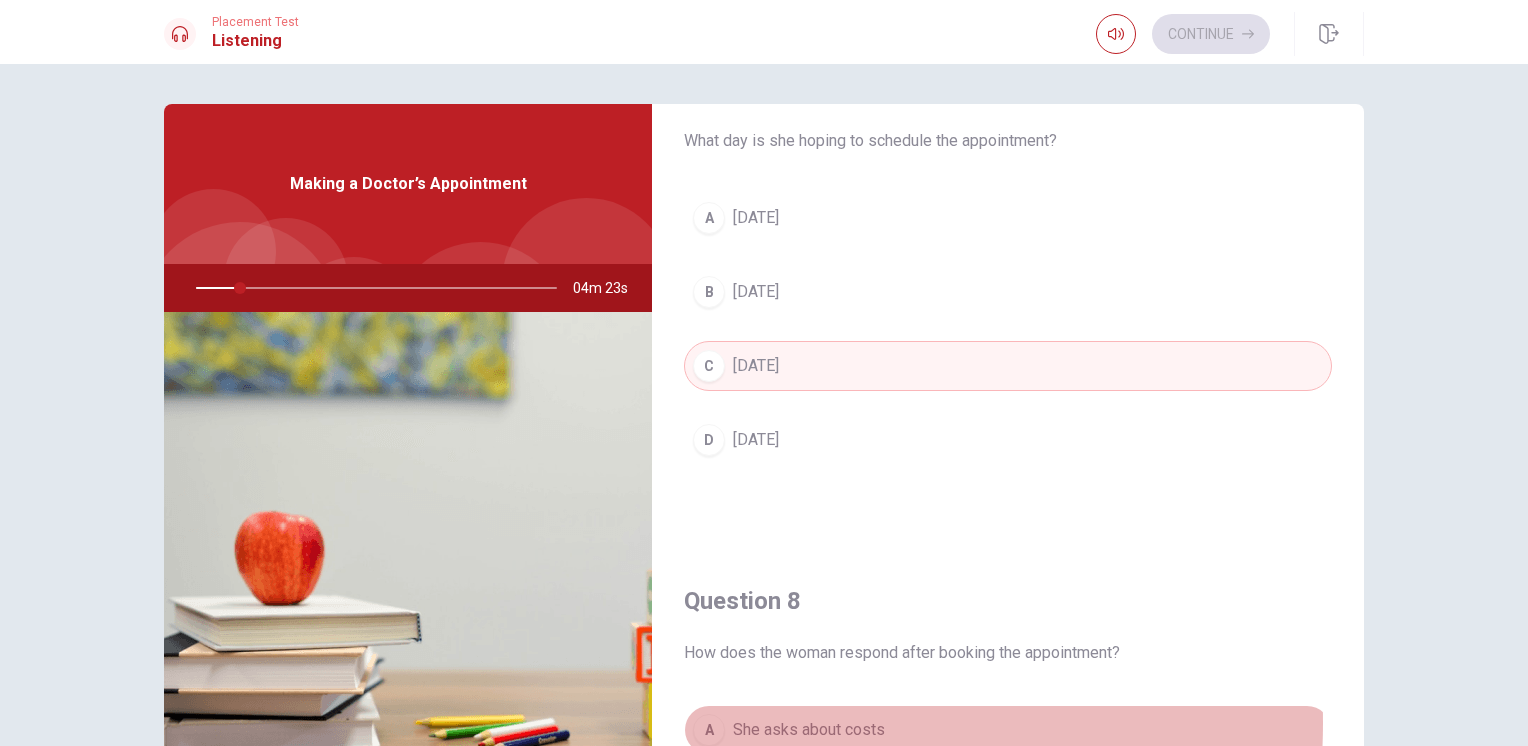 click on "She asks about costs" at bounding box center (809, 730) 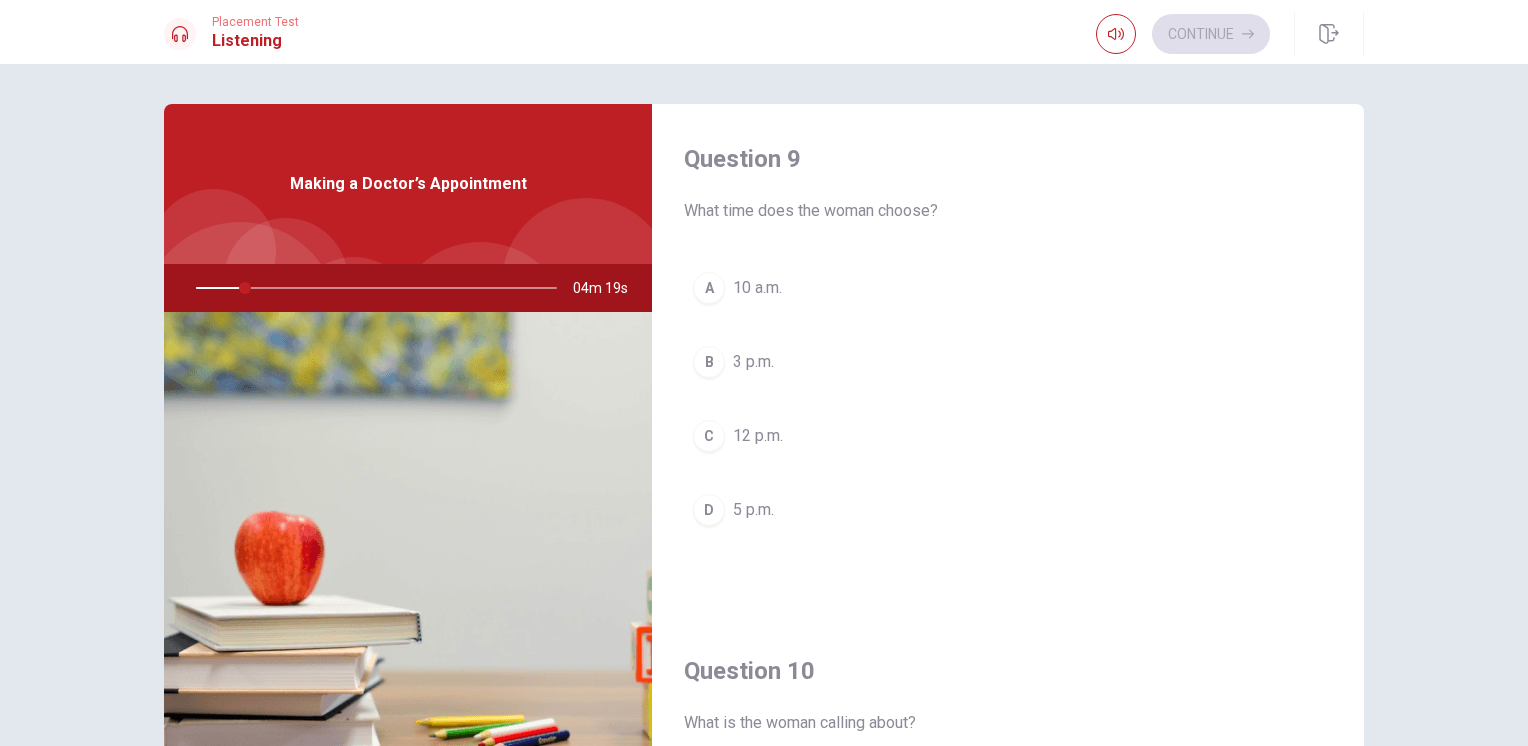 scroll, scrollTop: 1575, scrollLeft: 0, axis: vertical 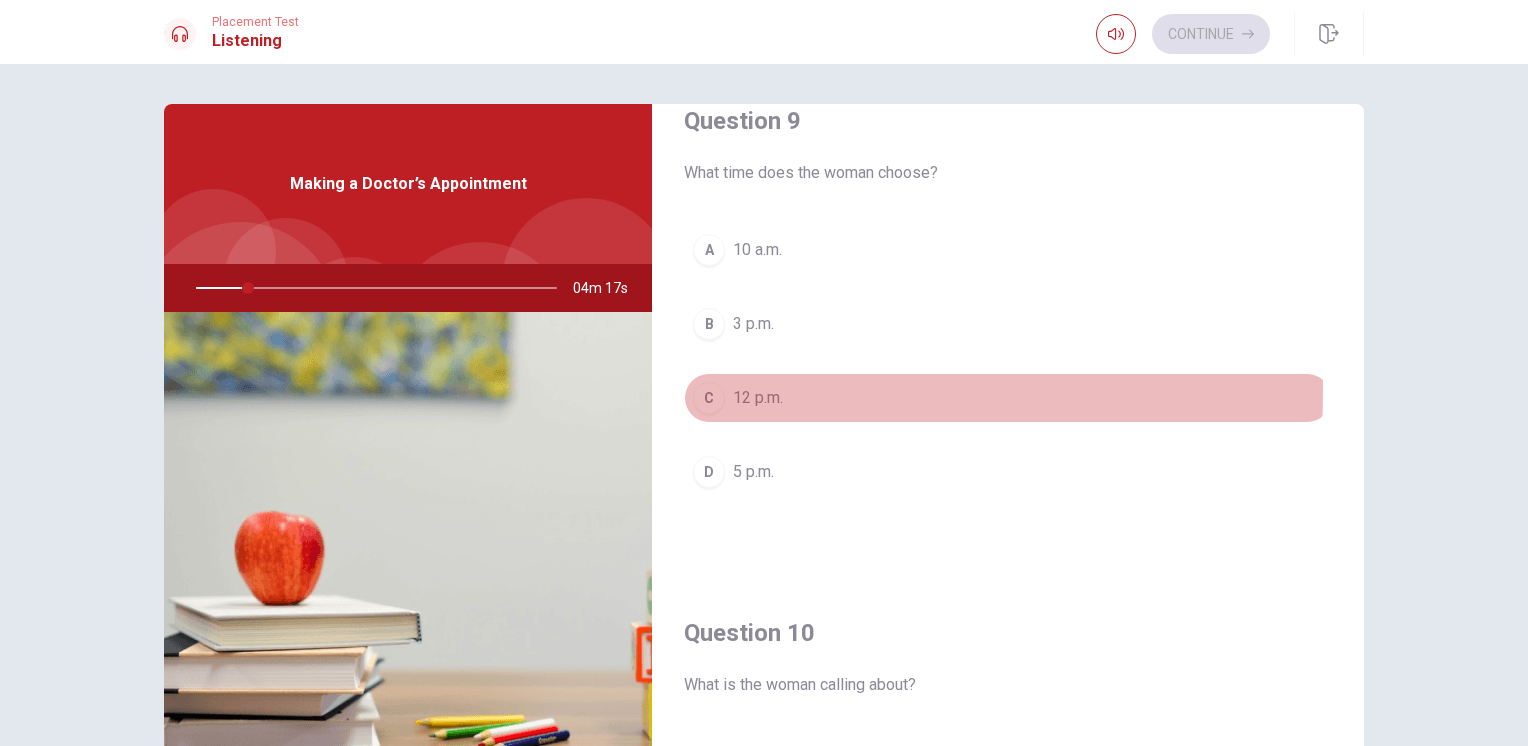 click on "12 p.m." at bounding box center (758, 398) 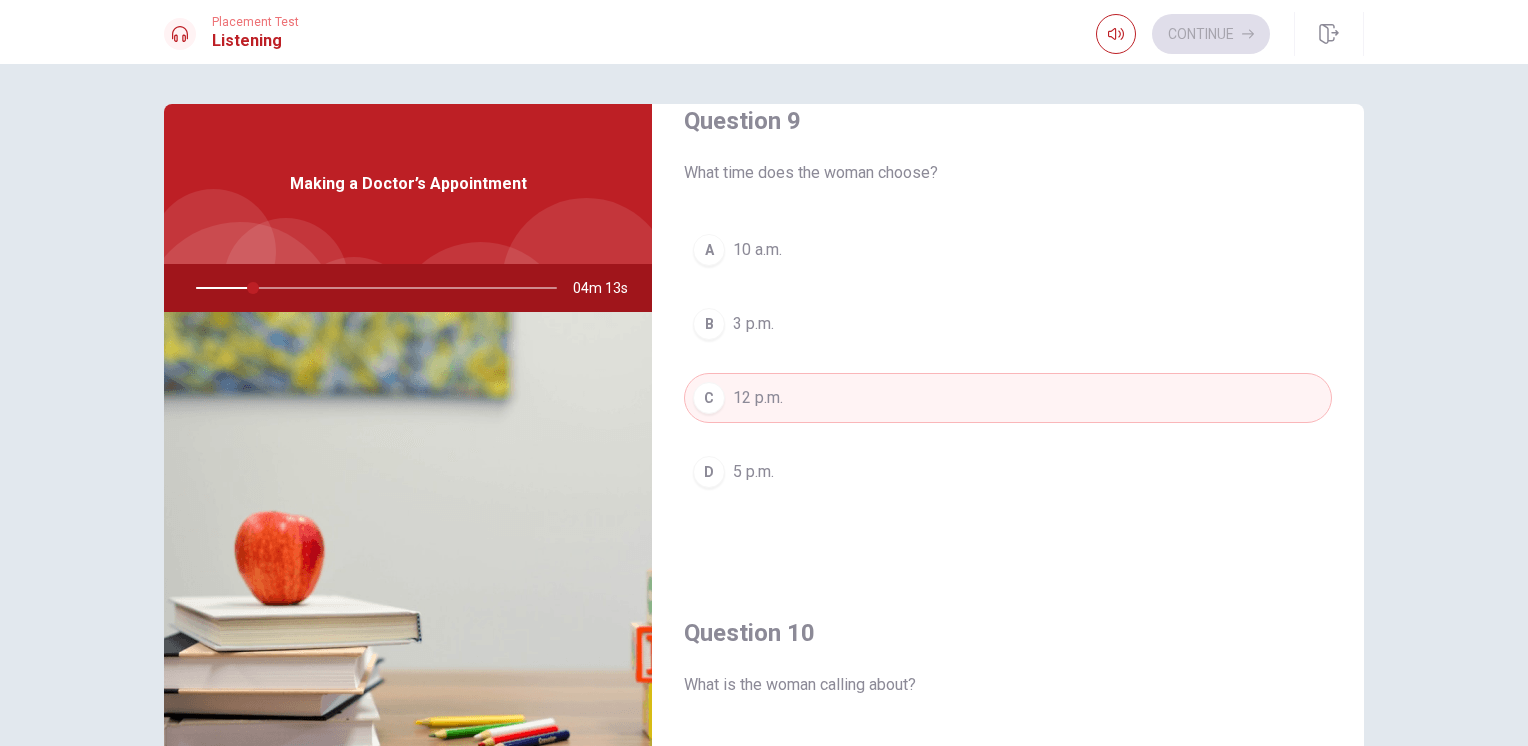 scroll, scrollTop: 1856, scrollLeft: 0, axis: vertical 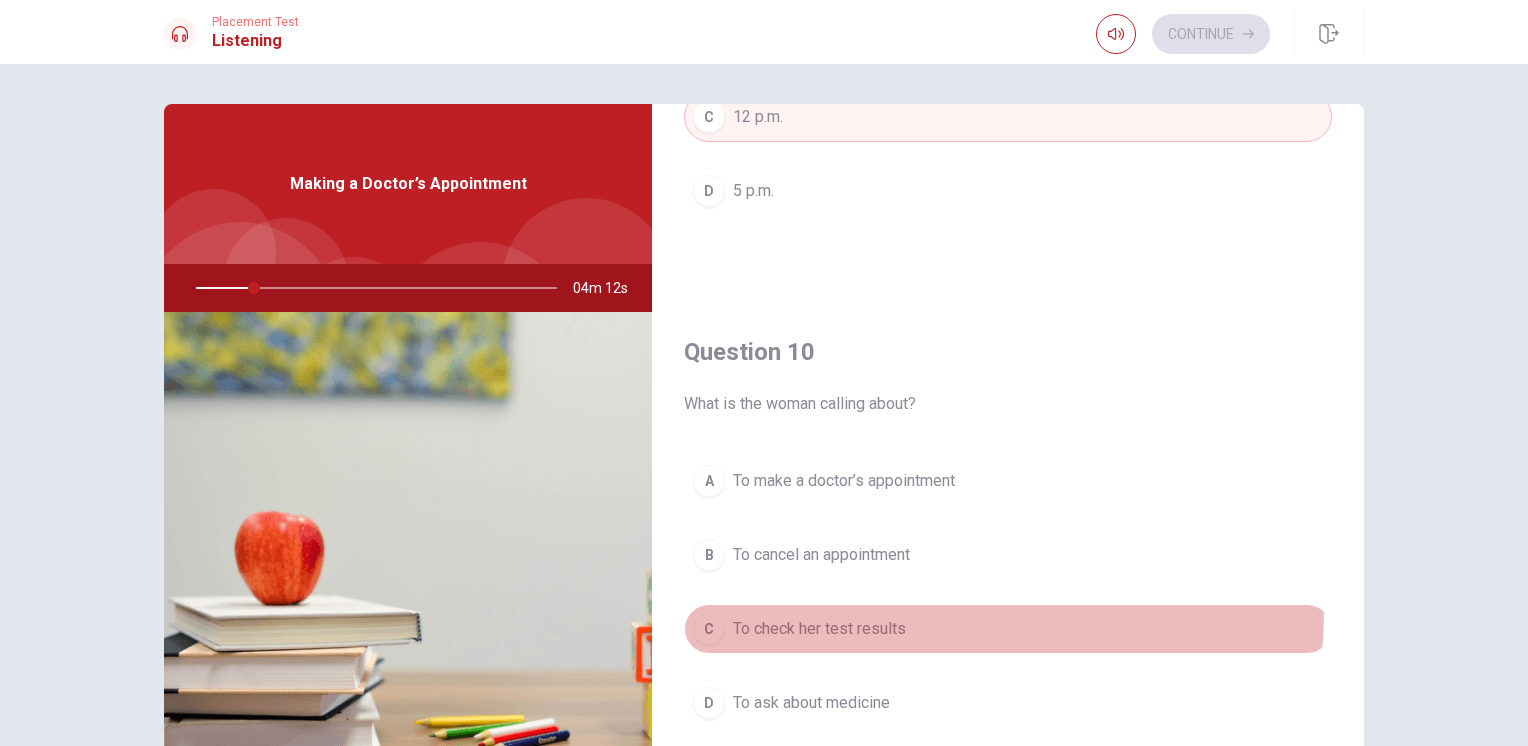 click on "C To check her test results" at bounding box center [1008, 629] 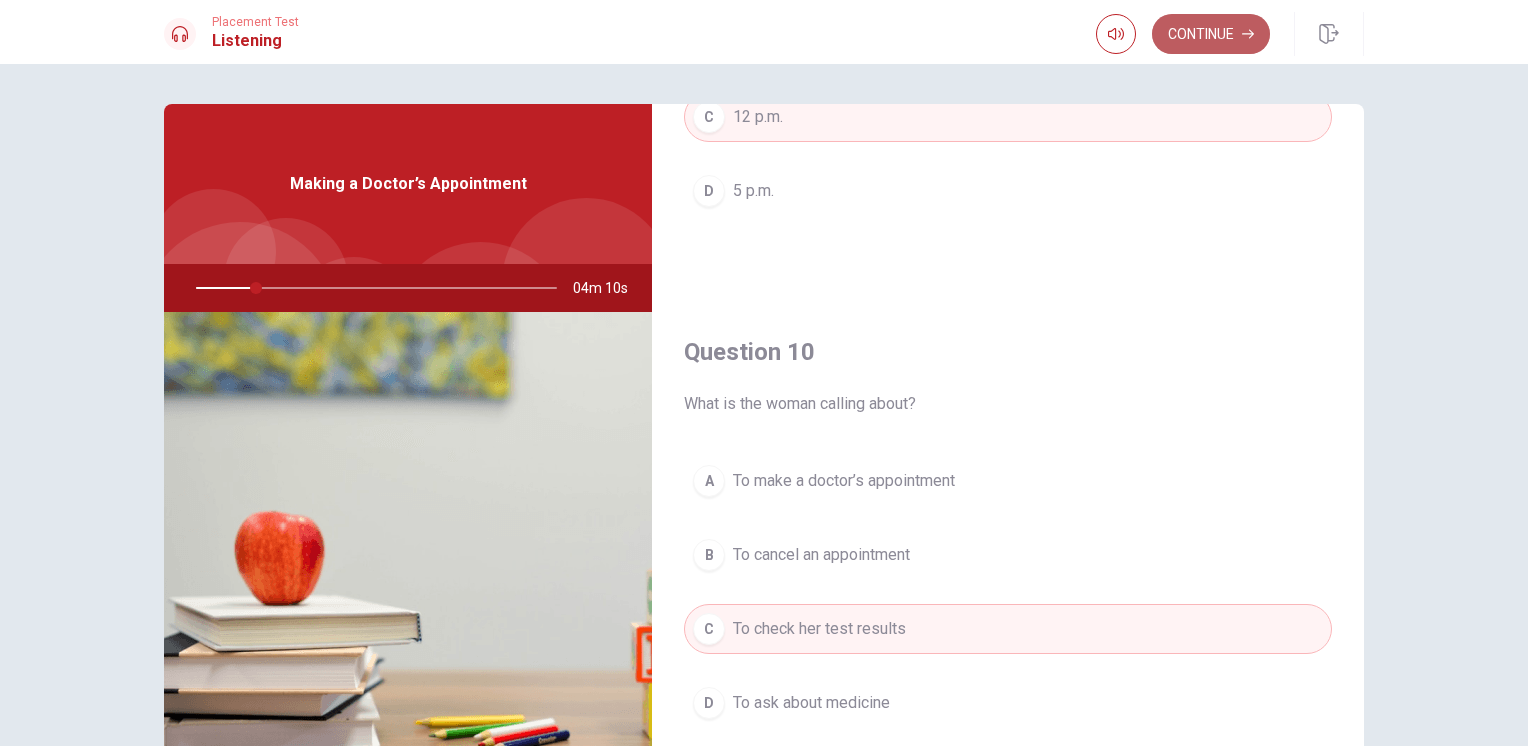 click on "Continue" at bounding box center [1211, 34] 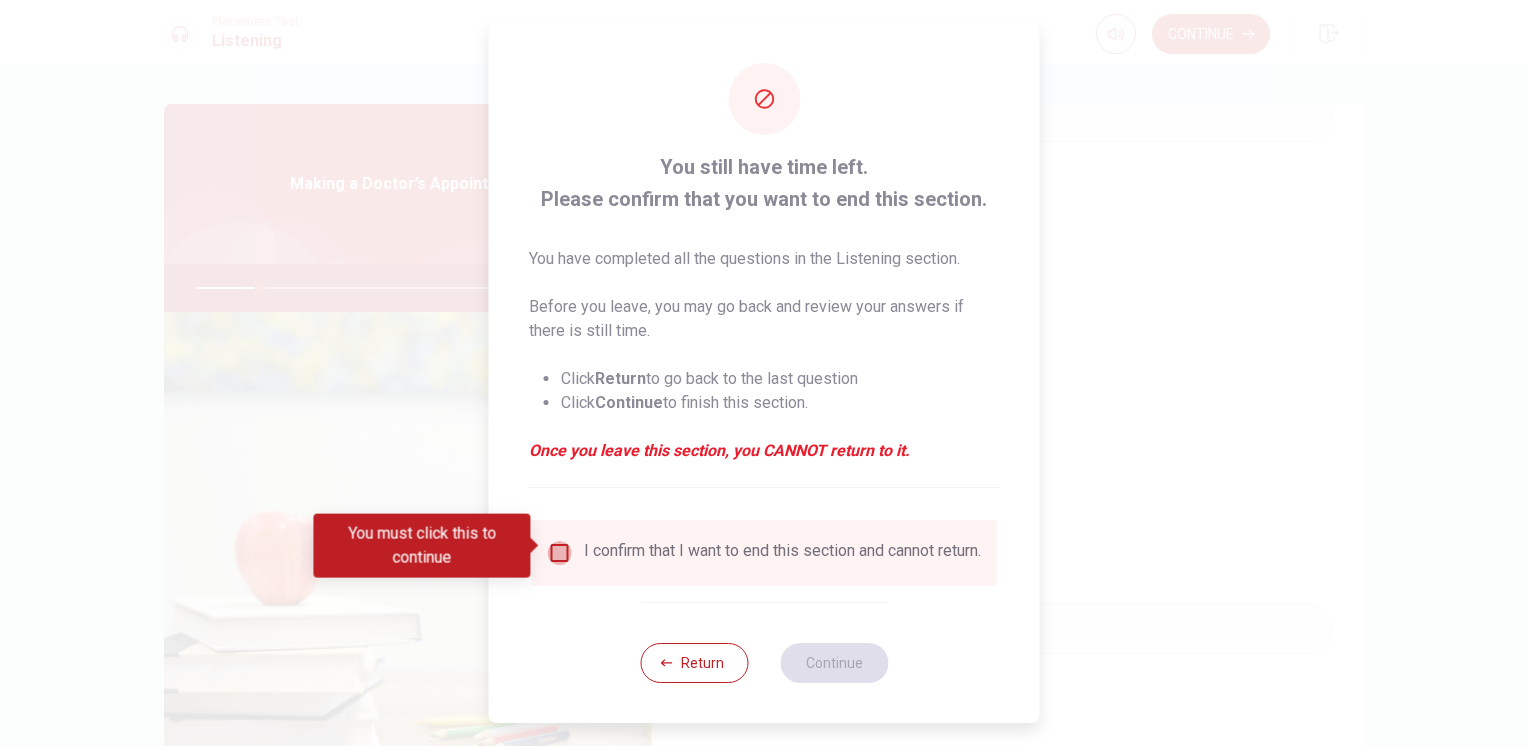 click at bounding box center [560, 553] 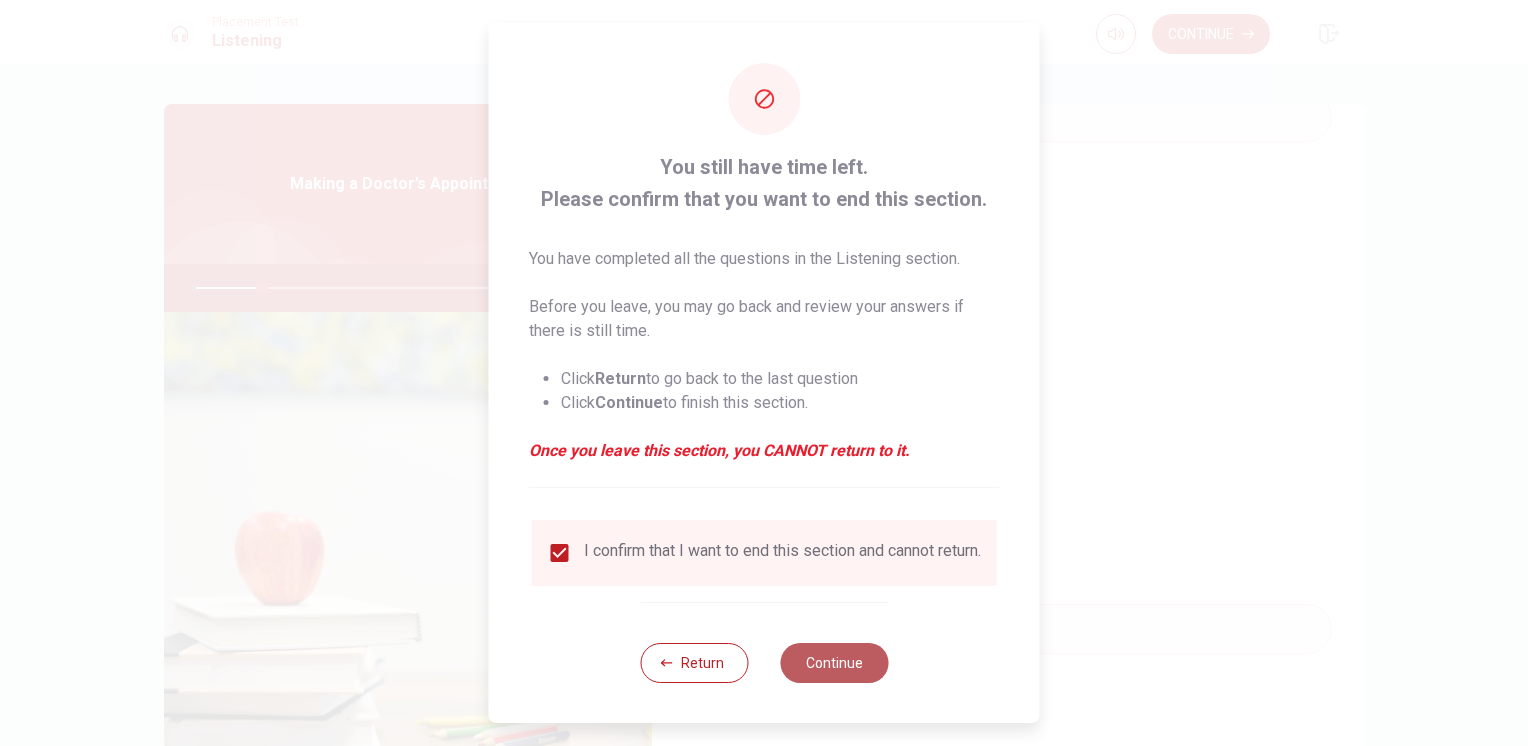 click on "Continue" at bounding box center [834, 663] 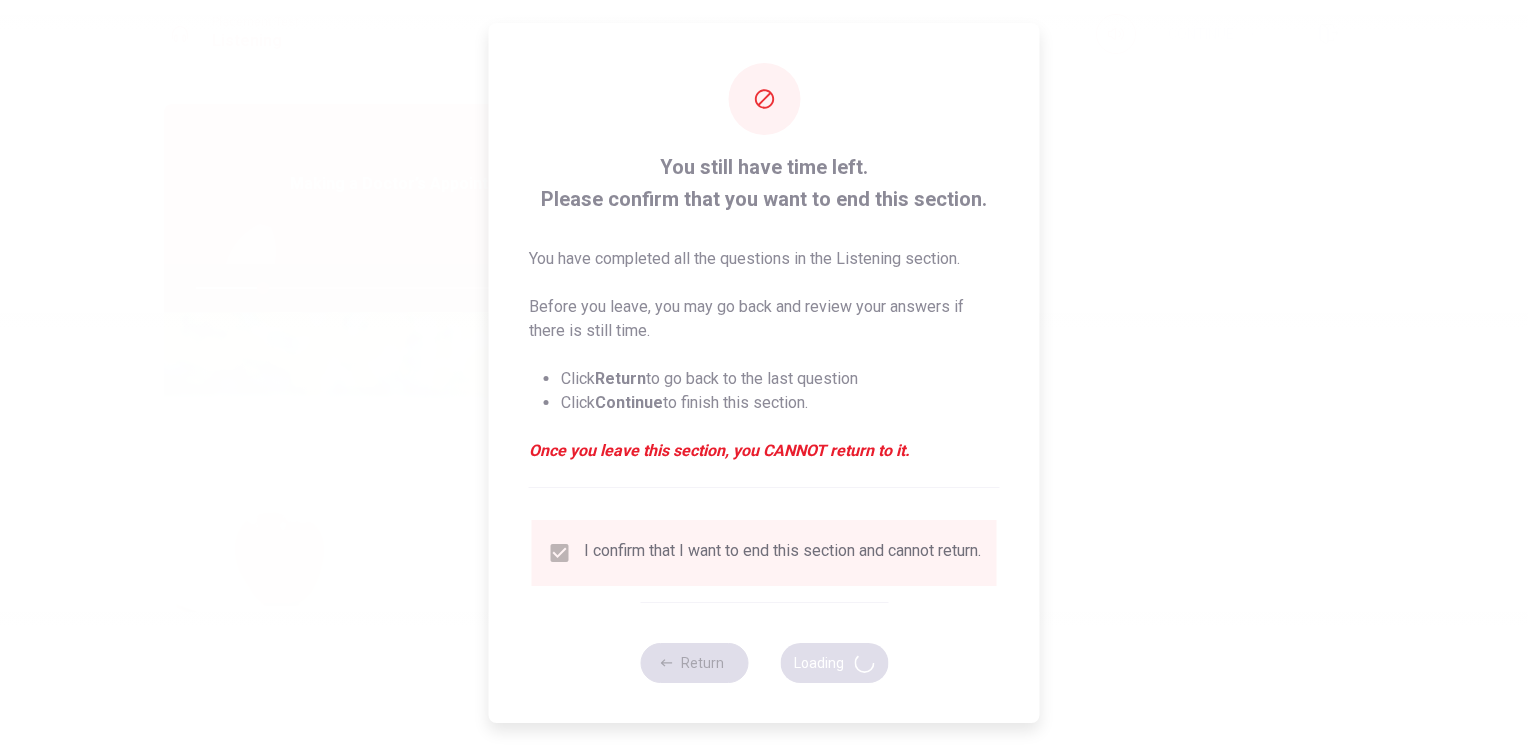type on "19" 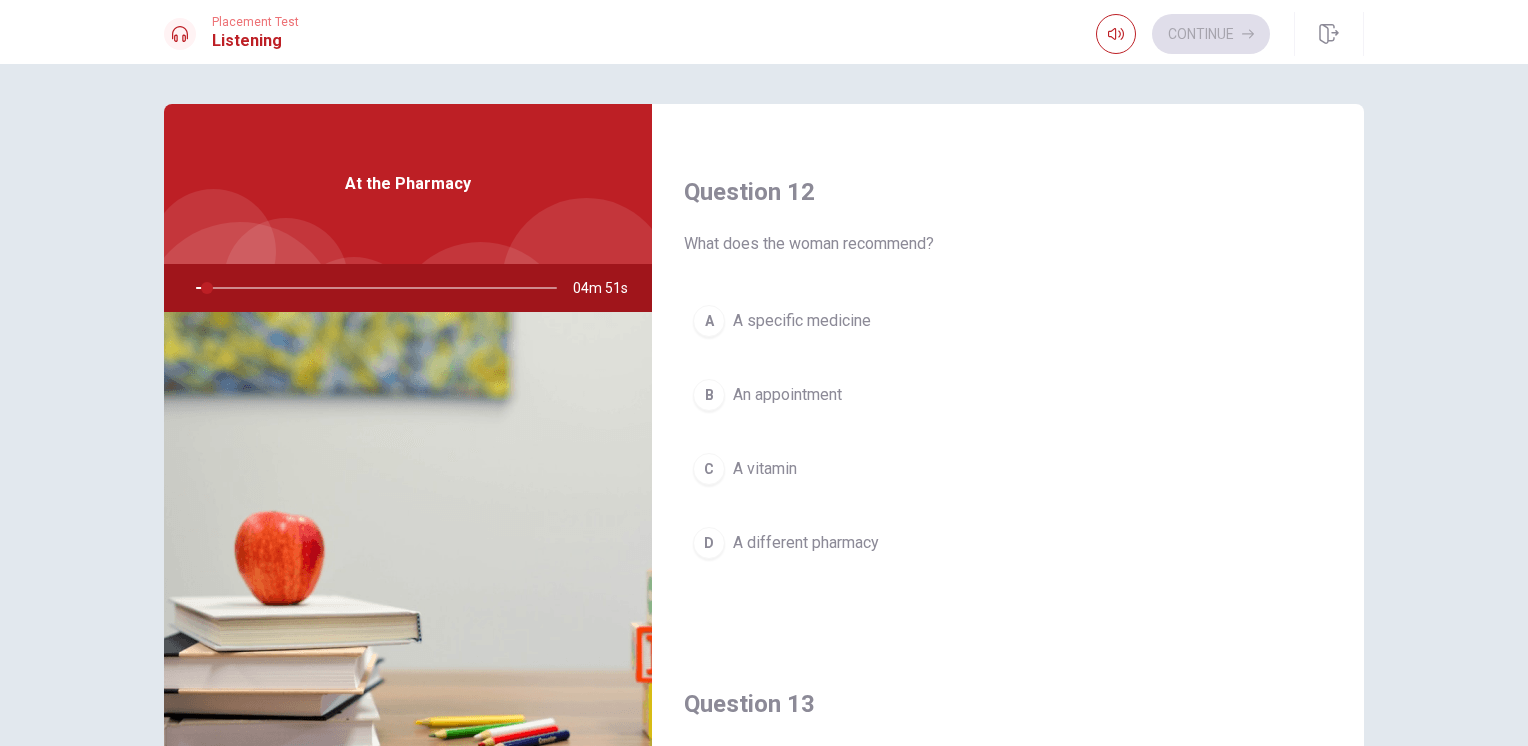 scroll, scrollTop: 523, scrollLeft: 0, axis: vertical 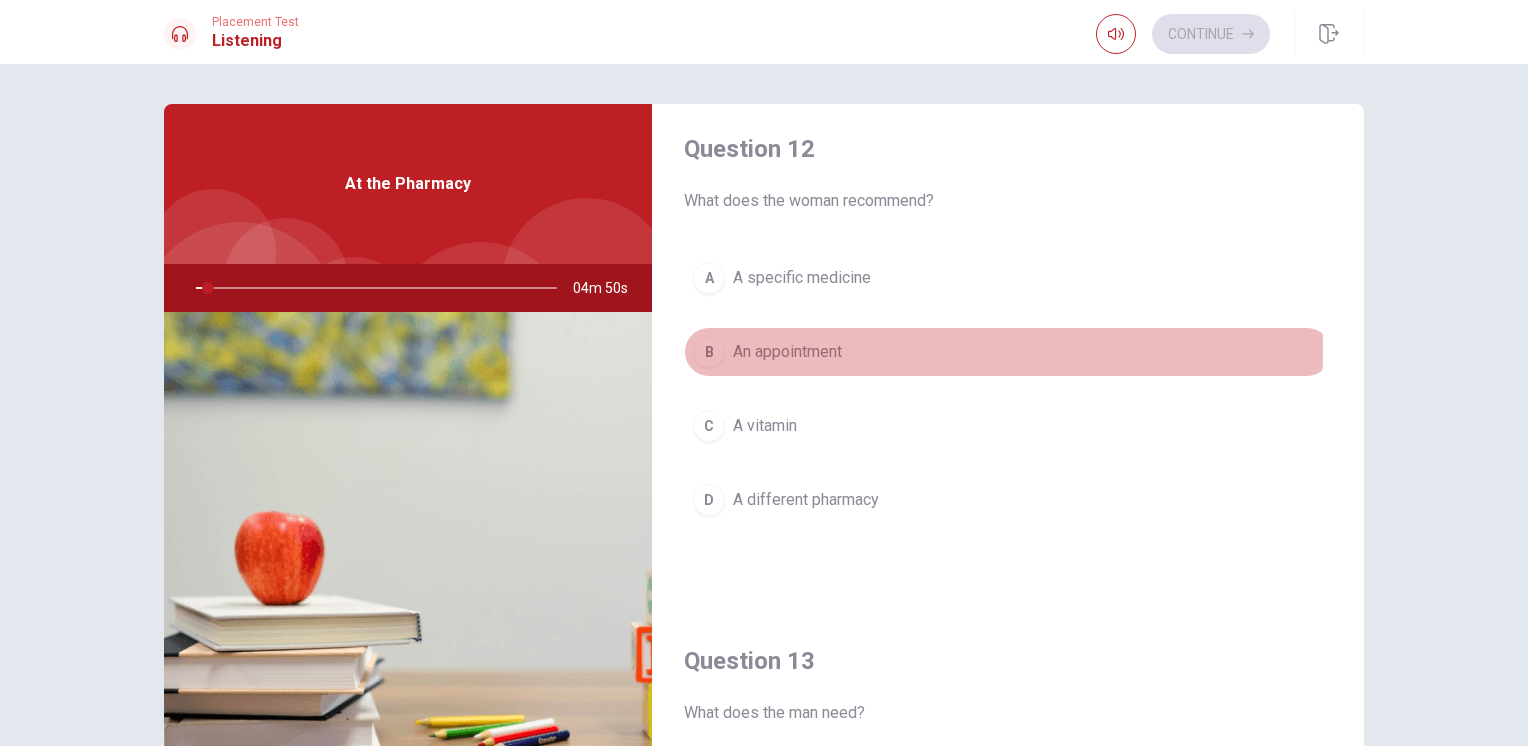 click on "An appointment" at bounding box center [787, 352] 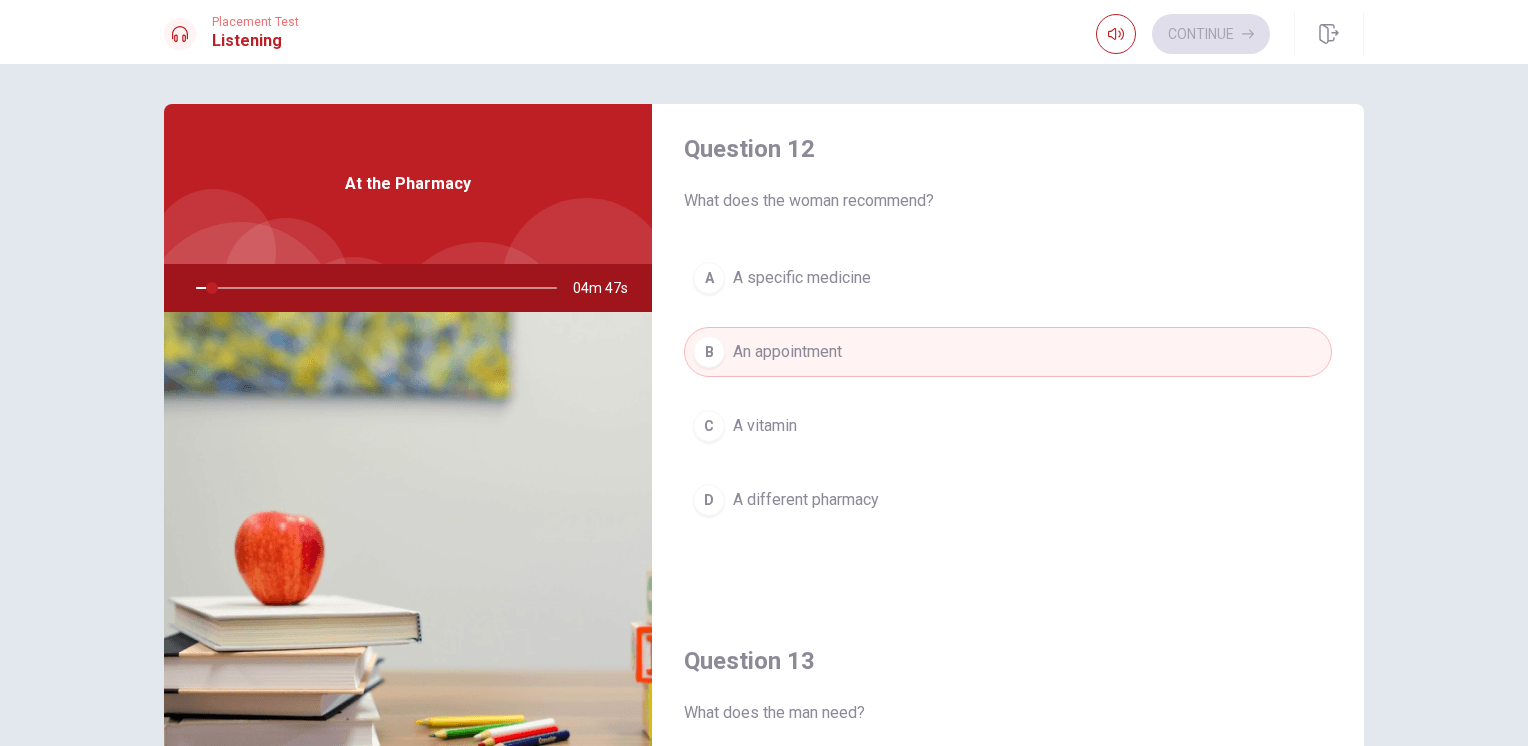 click on "What does the man need?" at bounding box center (1008, 713) 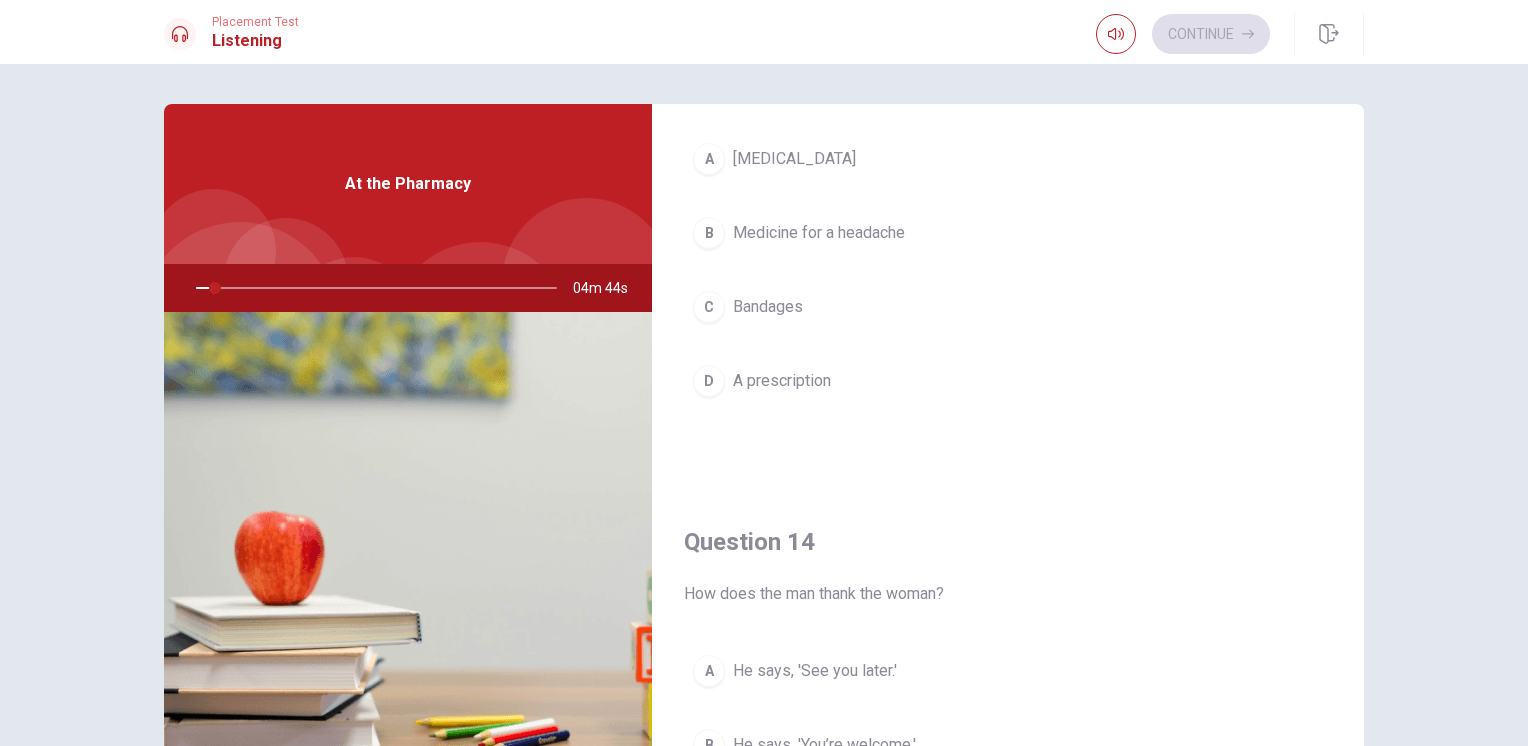scroll, scrollTop: 1194, scrollLeft: 0, axis: vertical 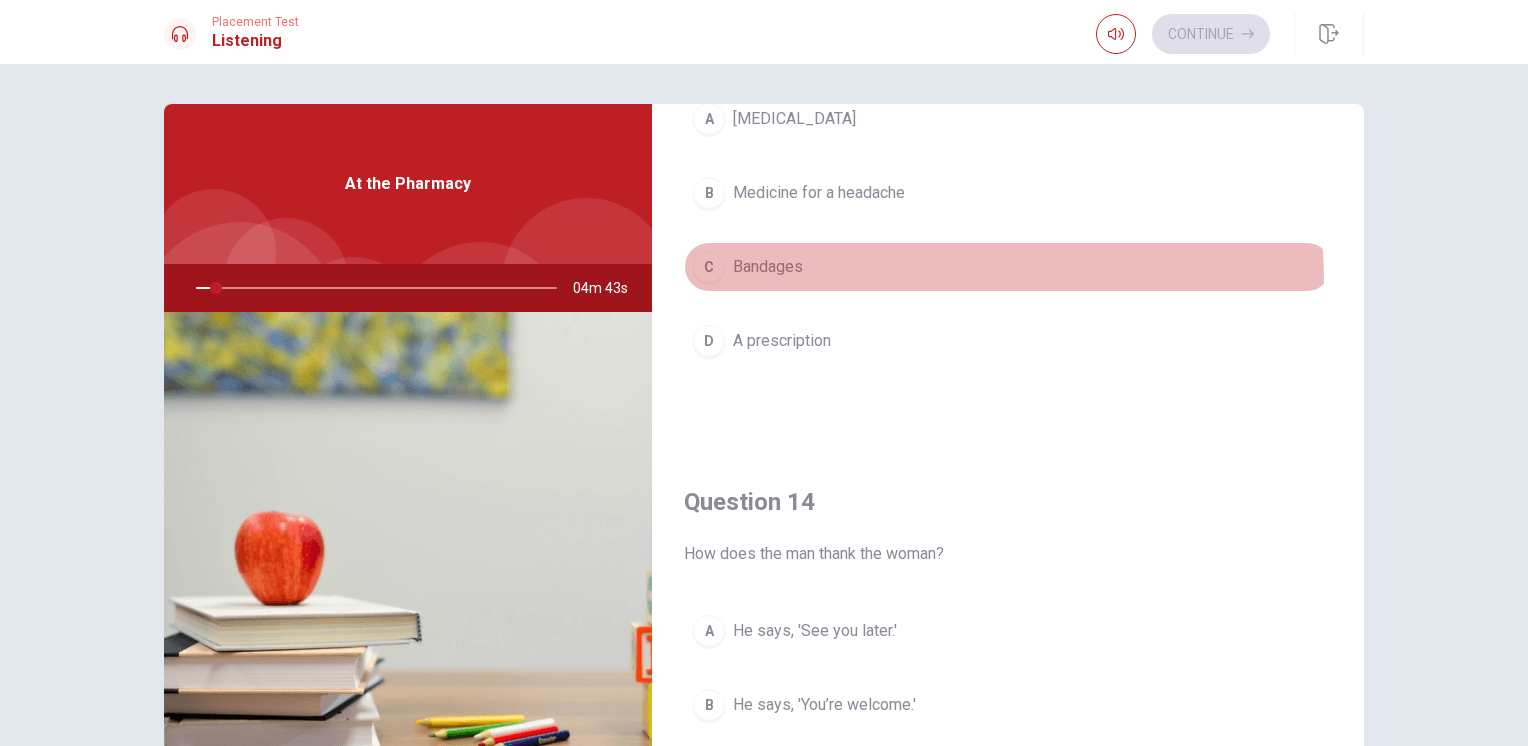 click on "C Bandages" at bounding box center [1008, 267] 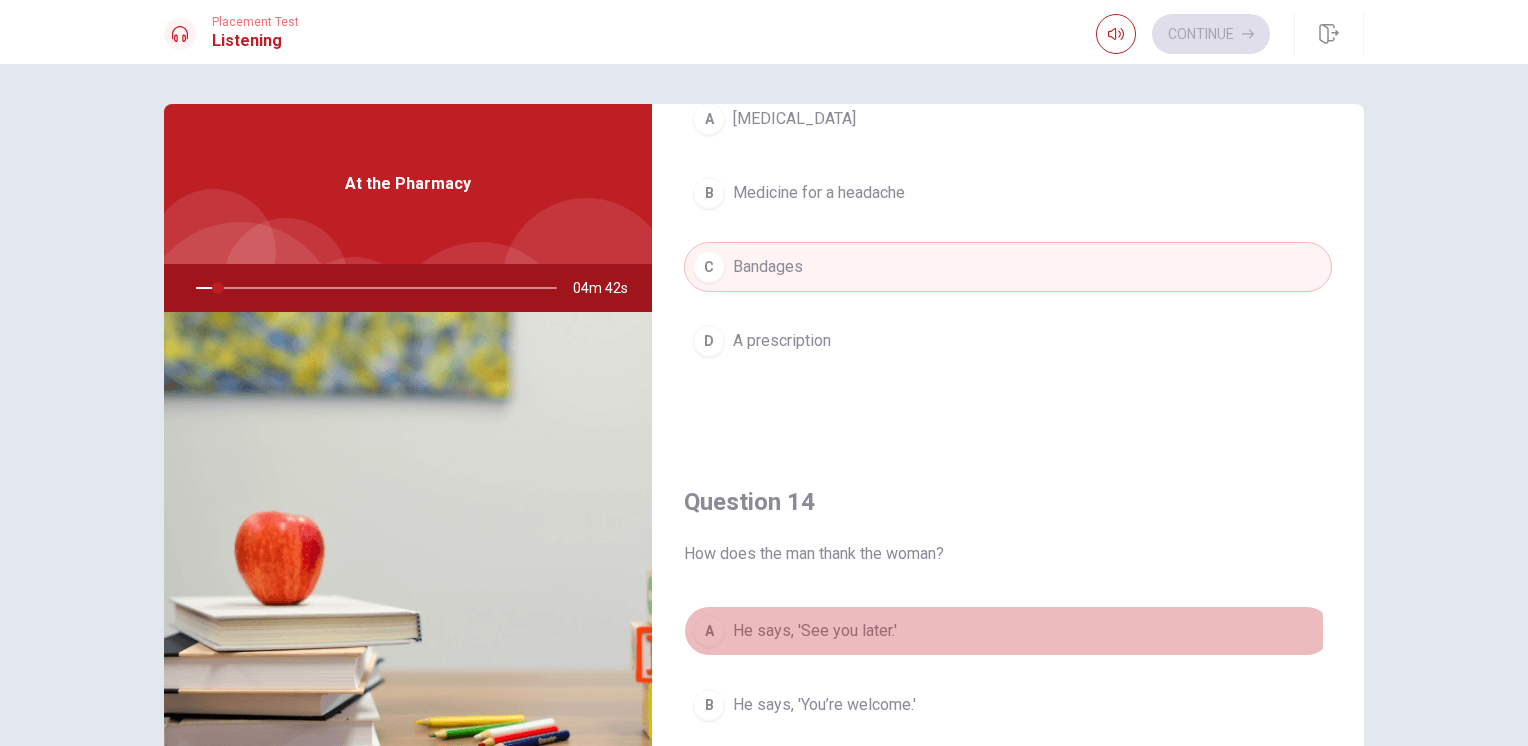 click on "He says, 'See you later.'" at bounding box center [815, 631] 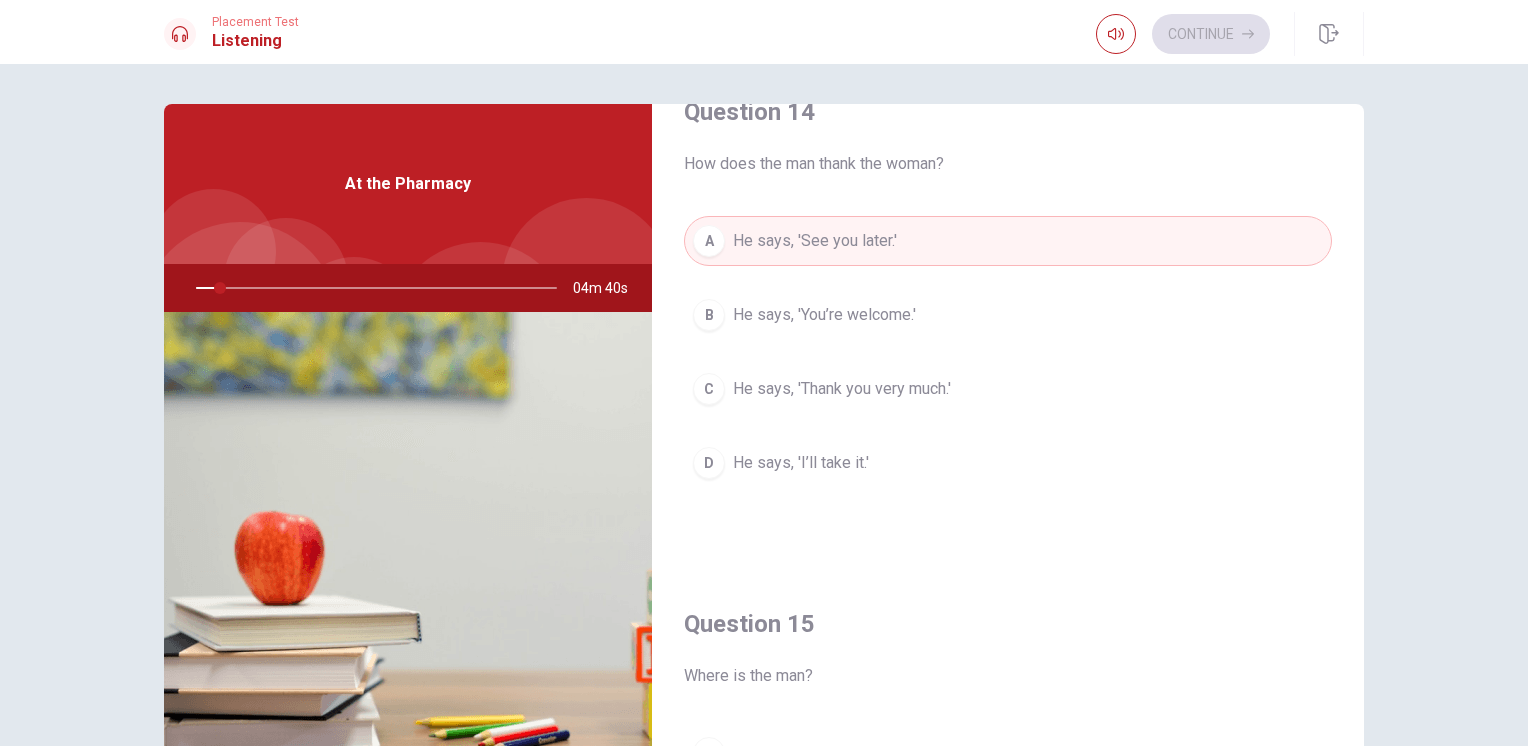scroll, scrollTop: 1856, scrollLeft: 0, axis: vertical 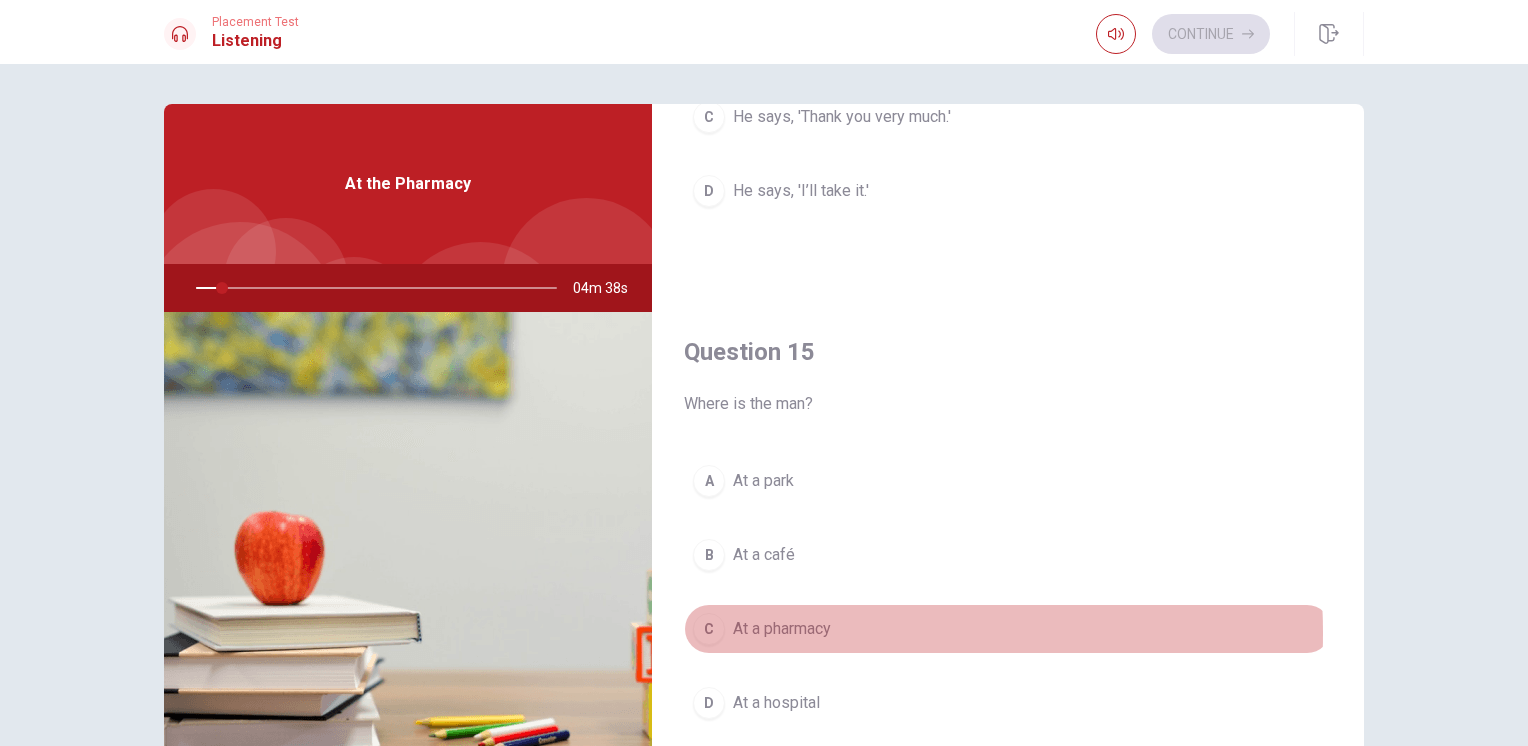 click on "At a pharmacy" at bounding box center (782, 629) 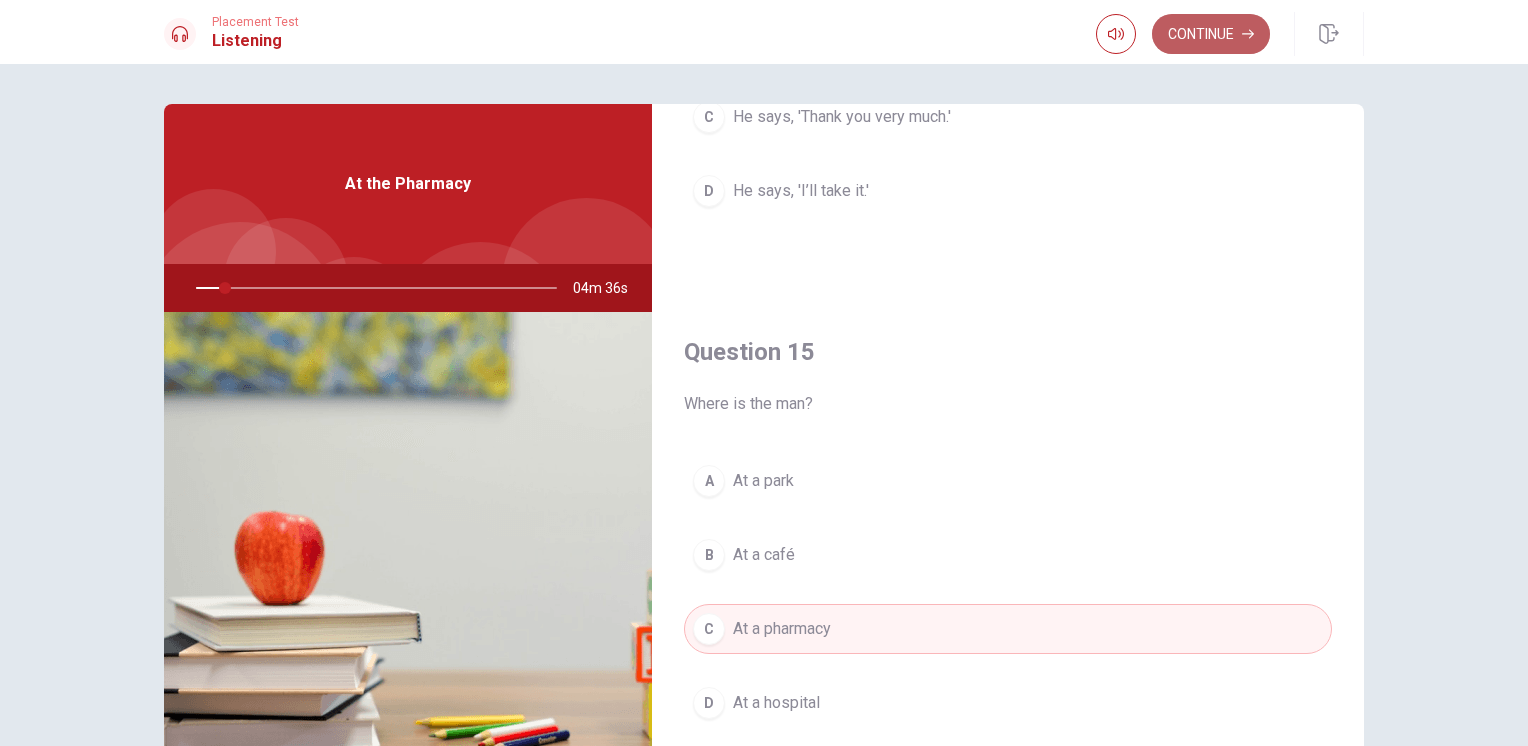 click on "Continue" at bounding box center [1211, 34] 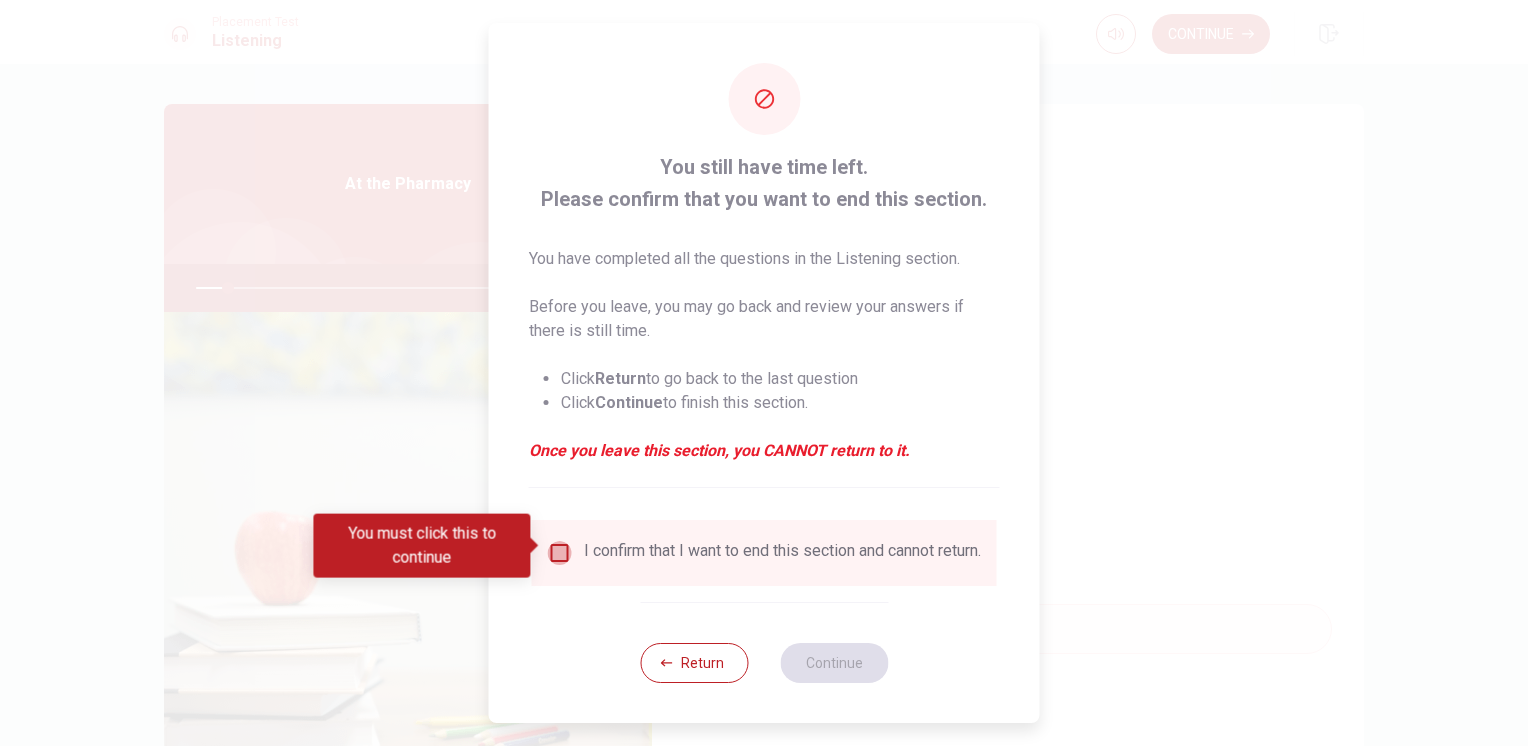click at bounding box center (560, 553) 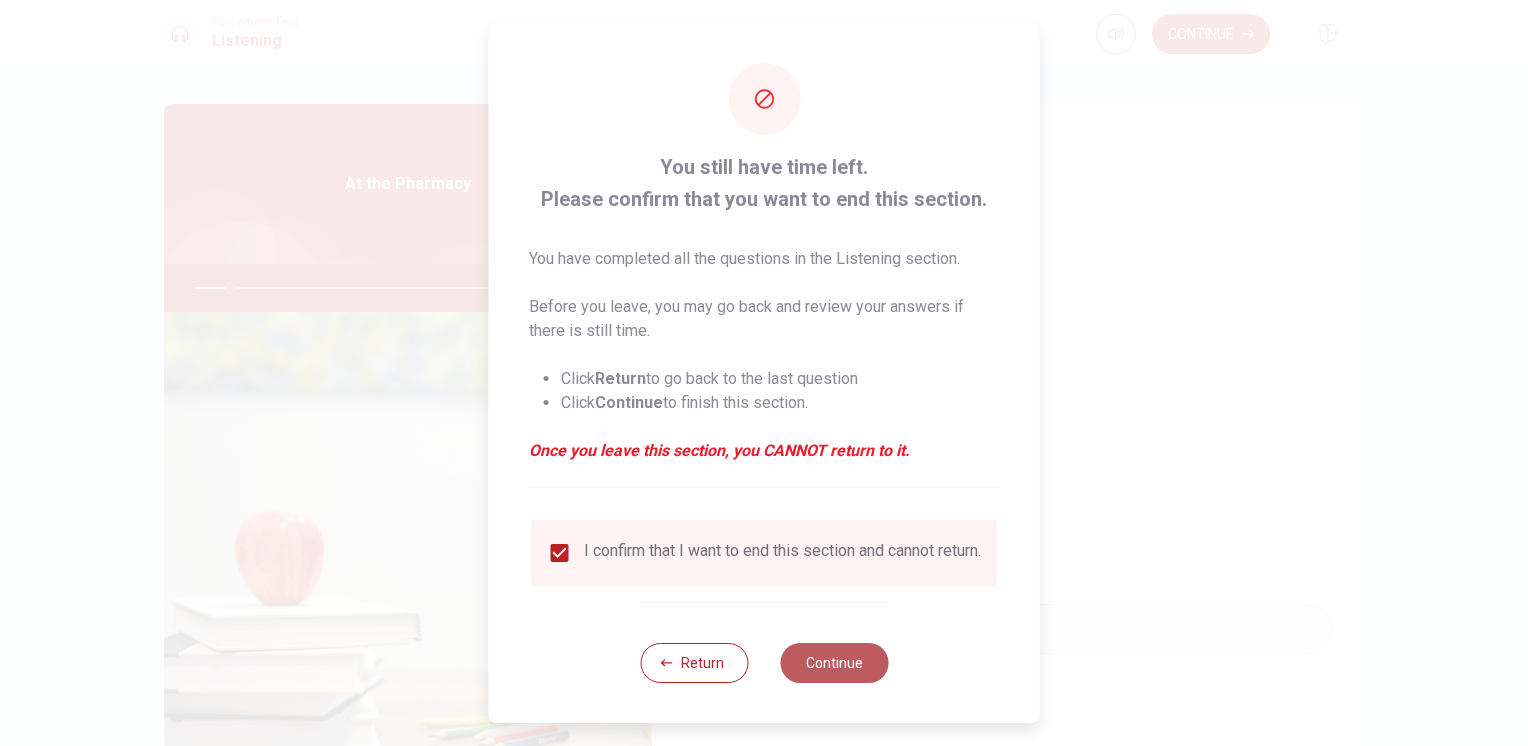 click on "Continue" at bounding box center [834, 663] 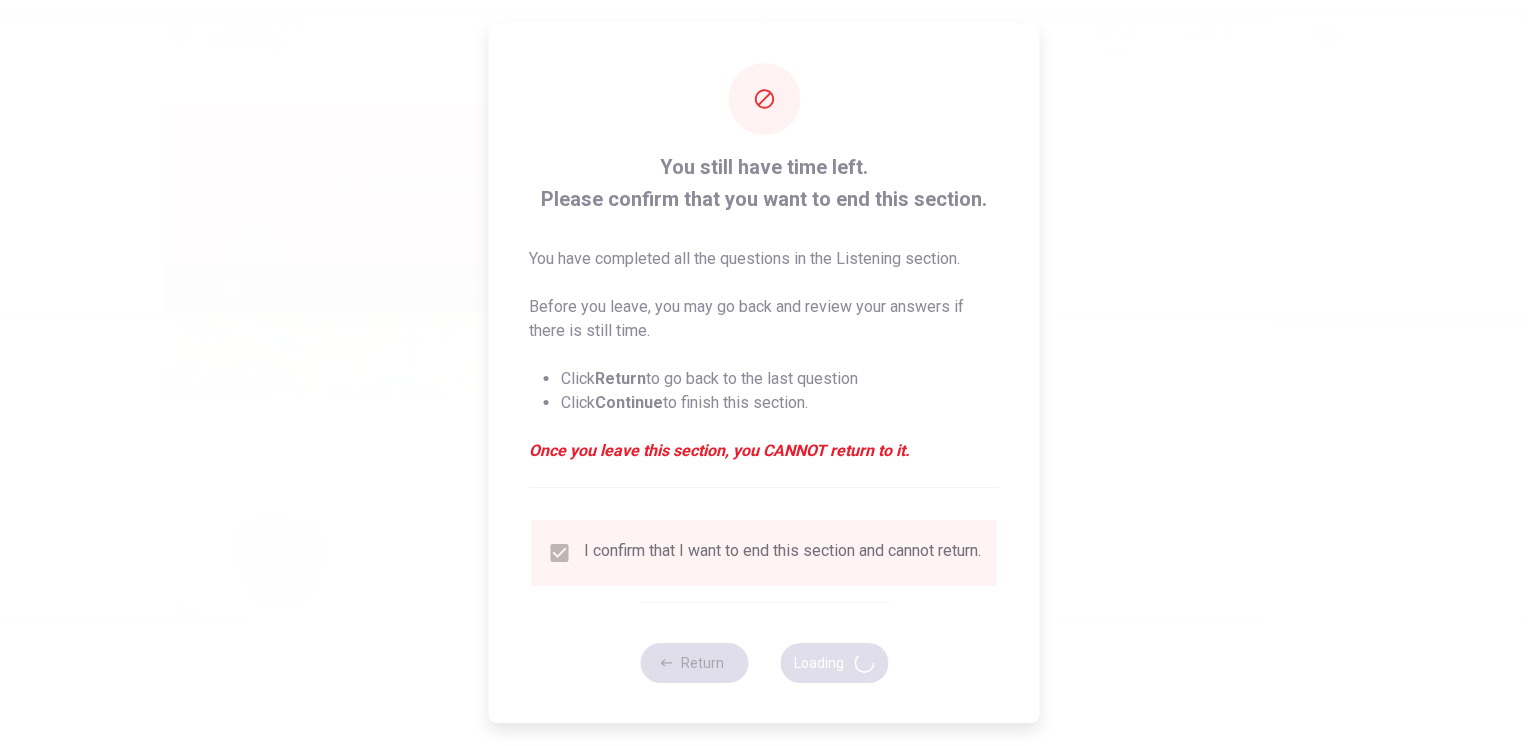 type on "10" 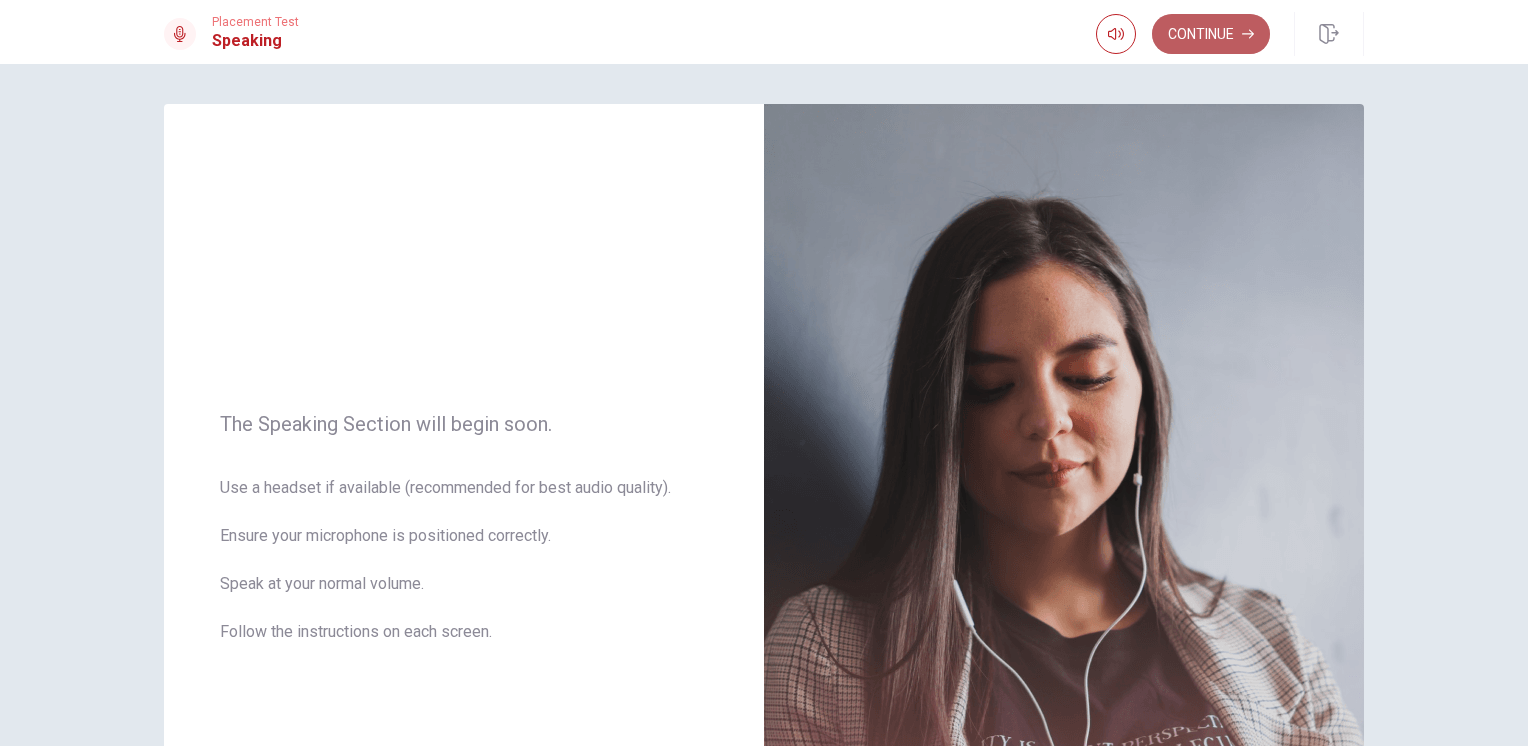 click on "Continue" at bounding box center (1211, 34) 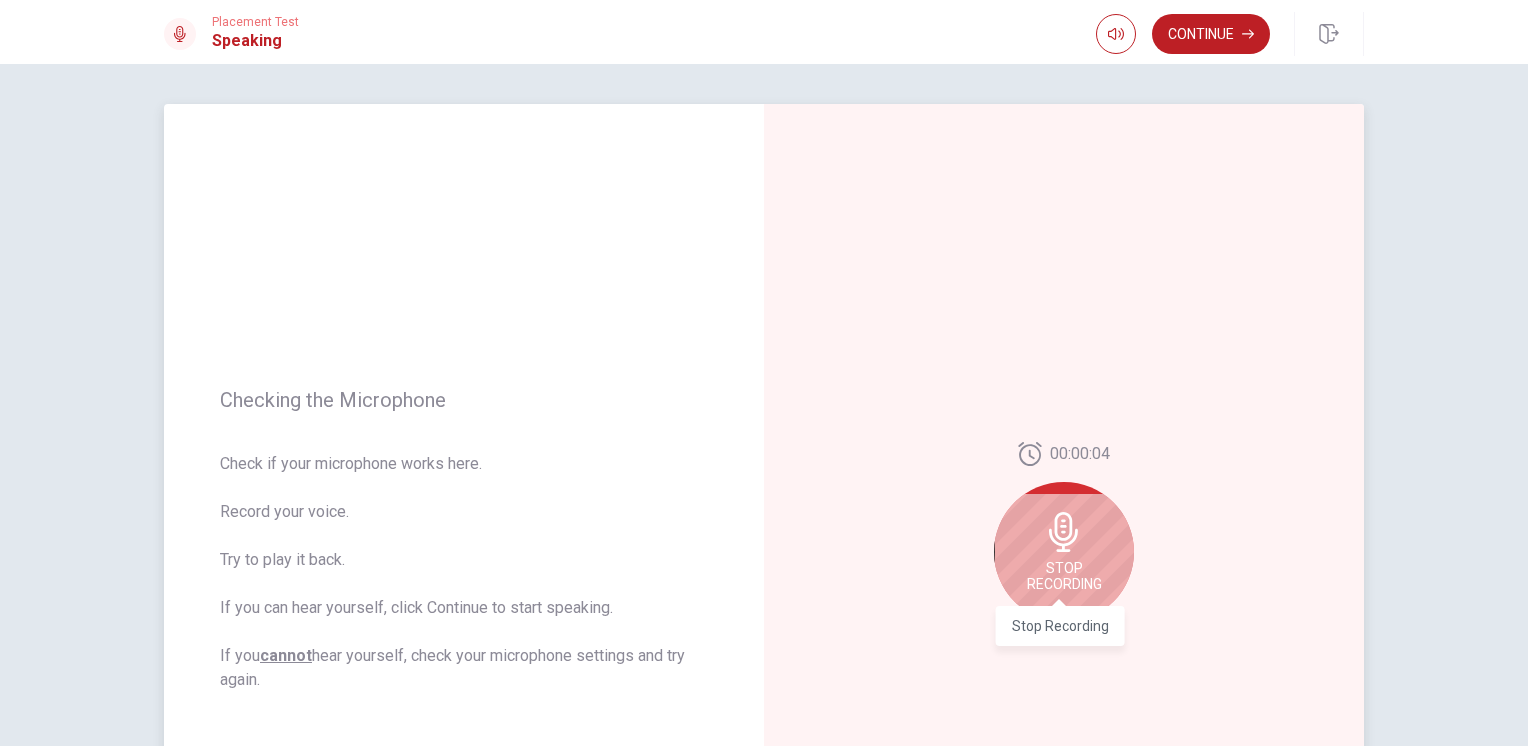 click on "Stop   Recording" at bounding box center [1064, 576] 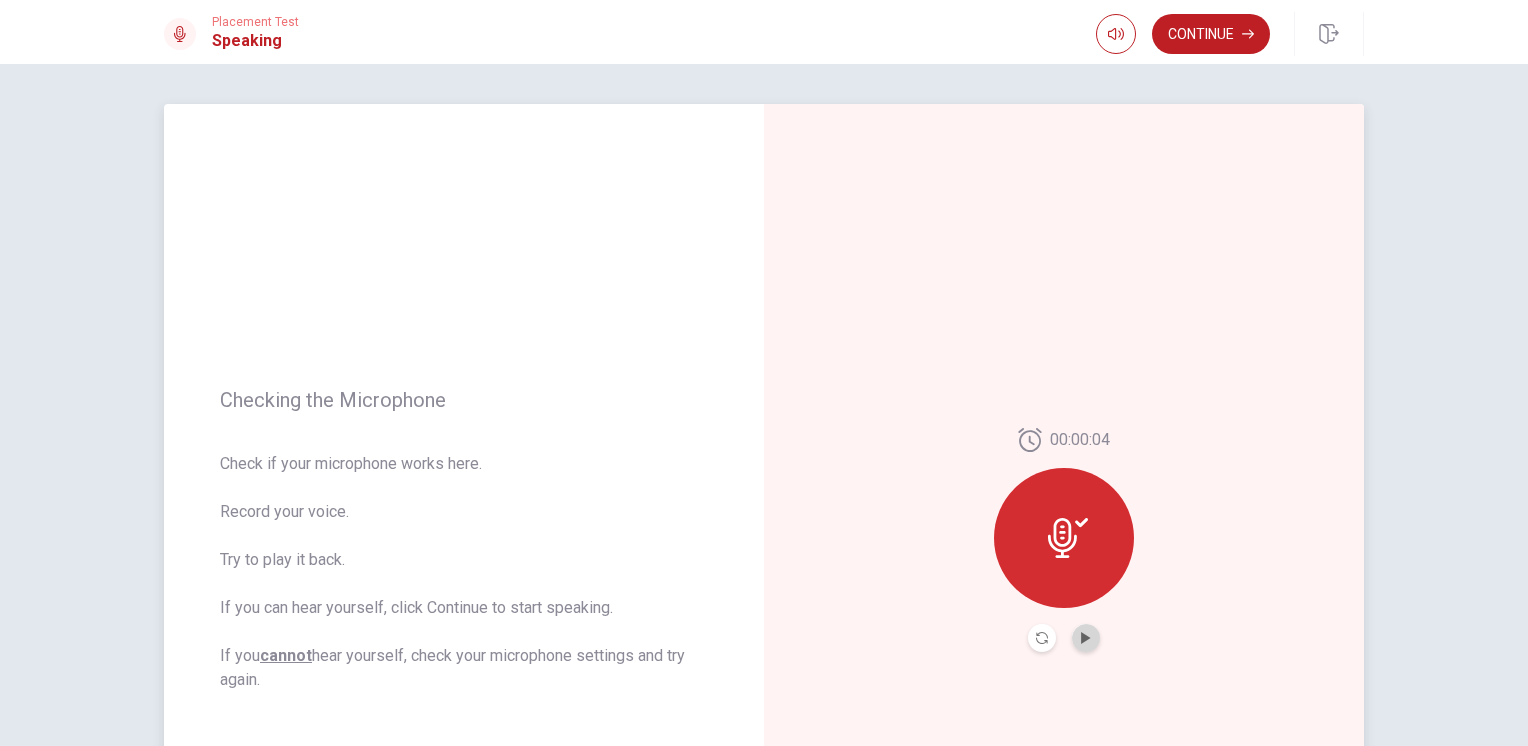 click at bounding box center [1086, 638] 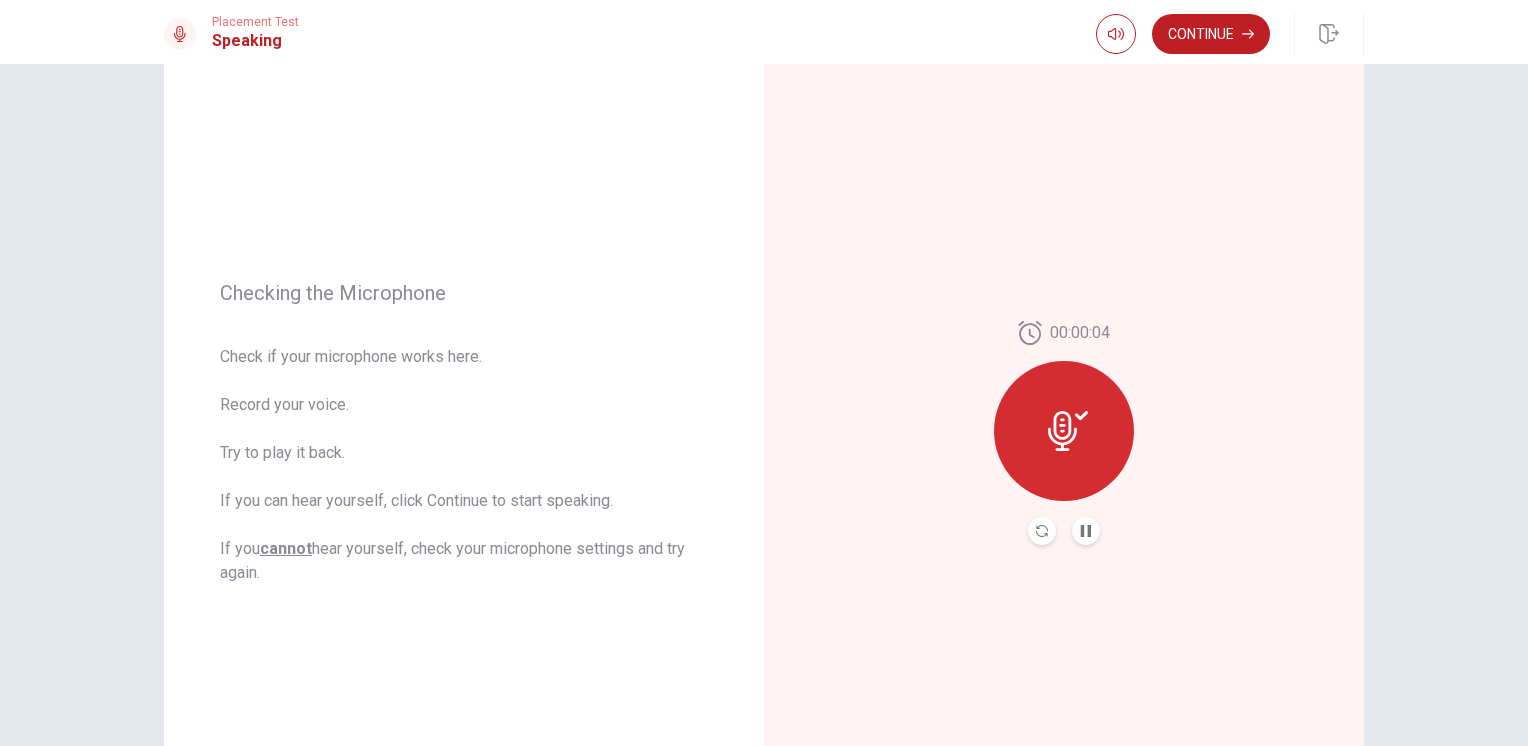 scroll, scrollTop: 94, scrollLeft: 0, axis: vertical 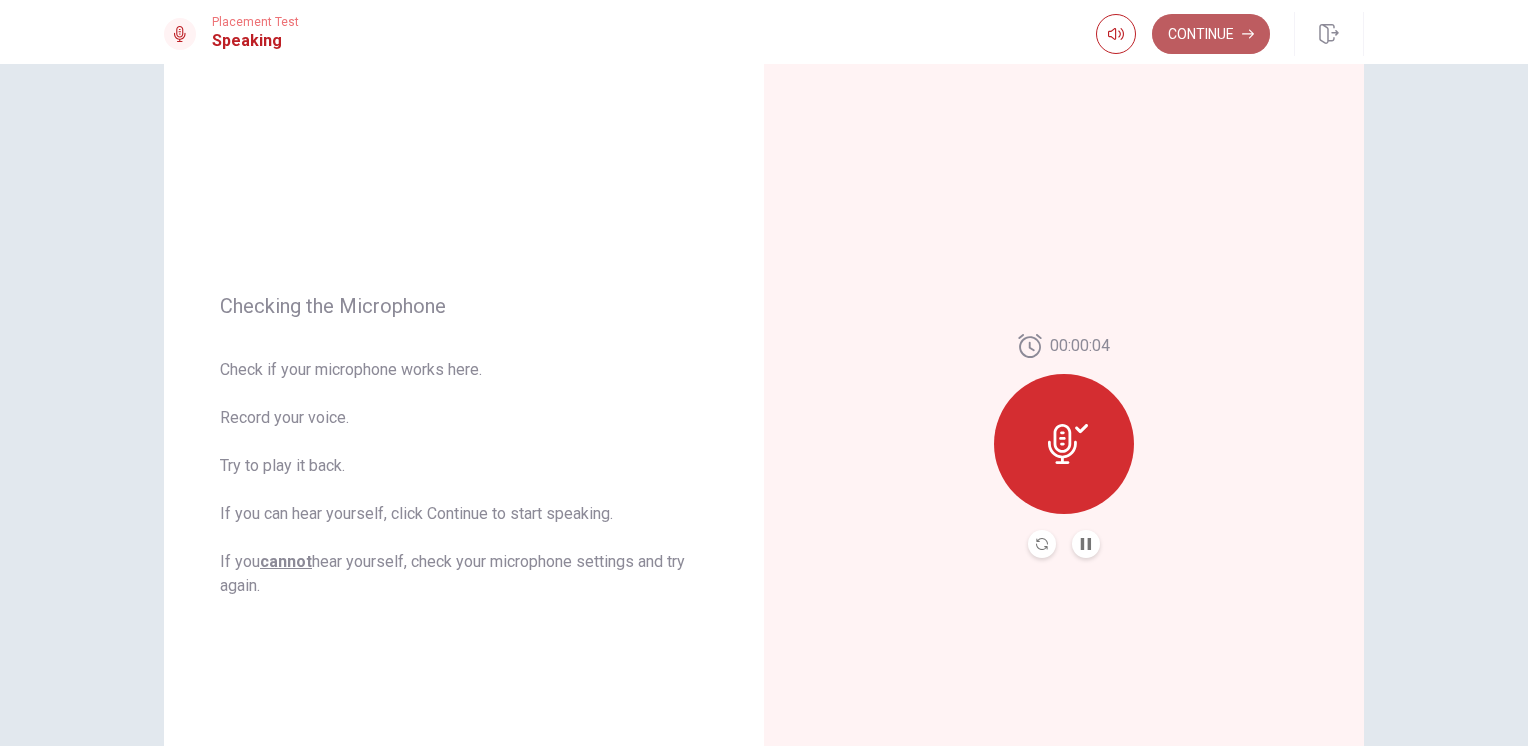 click on "Continue" at bounding box center [1211, 34] 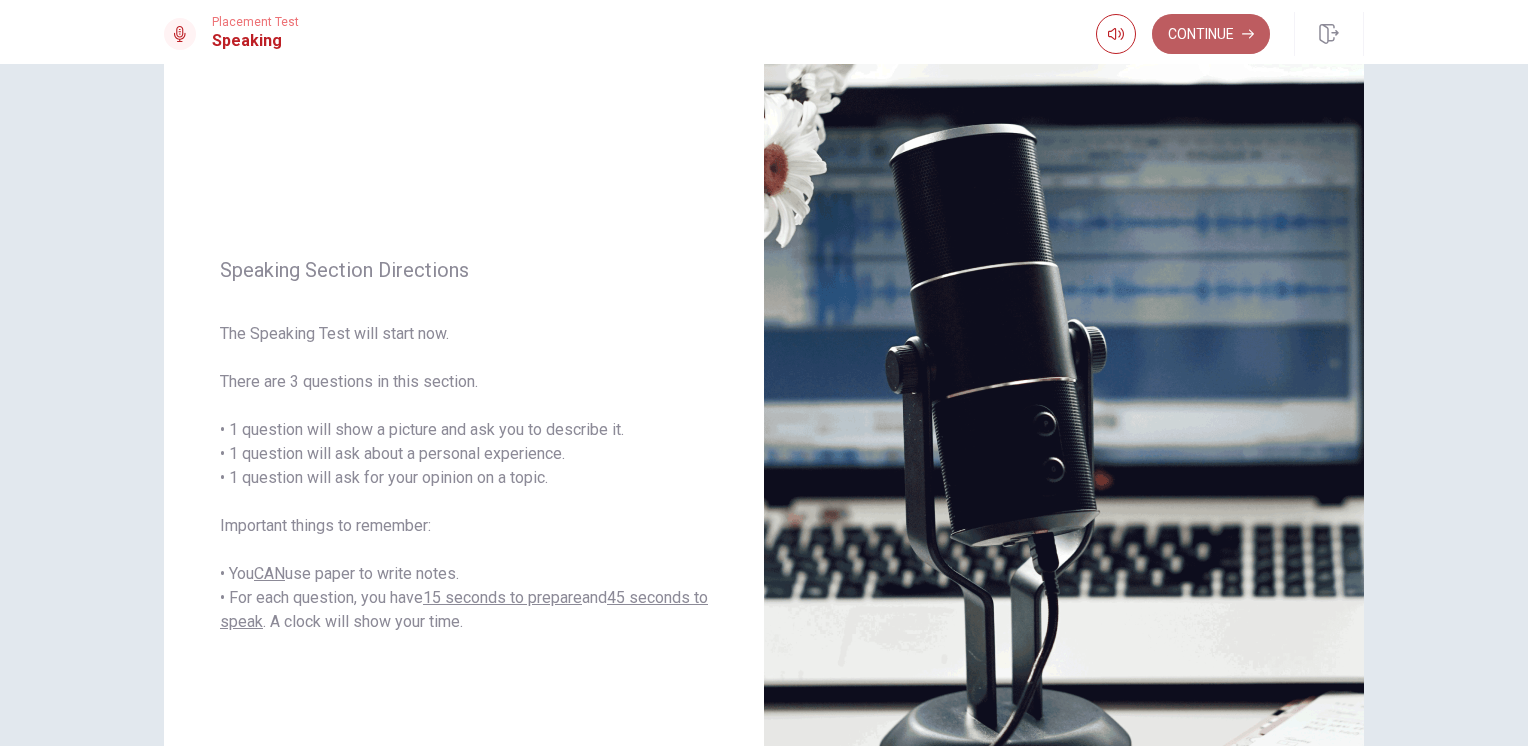 click on "Continue" at bounding box center [1211, 34] 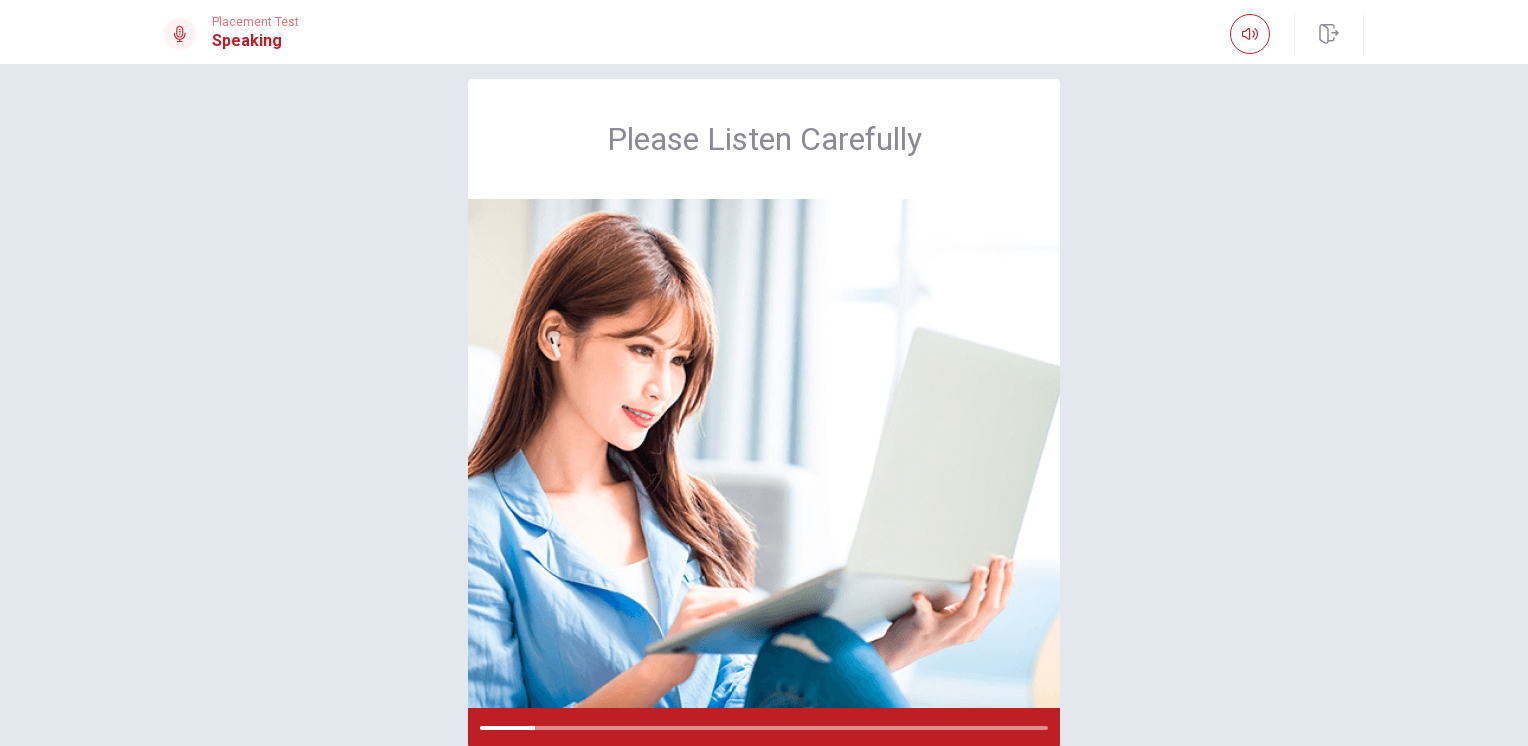 scroll, scrollTop: 0, scrollLeft: 0, axis: both 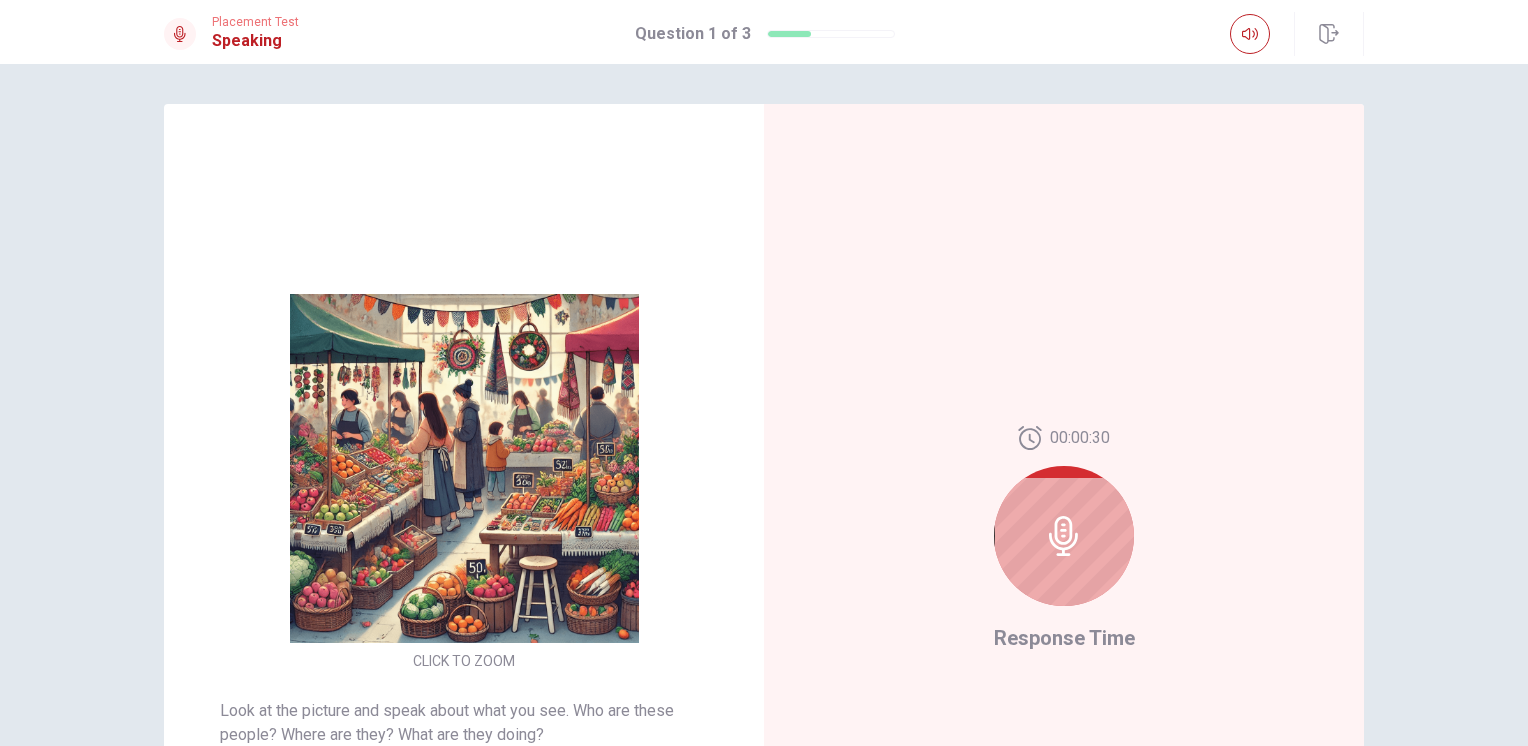 click on "CLICK TO ZOOM Look at the picture and speak about what you see. Who are these people? Where are they? What are they doing? Preparation Time: 15 seconds Response Time: 45 seconds 00:00:30 Response Time © Copyright  2025" at bounding box center [764, 405] 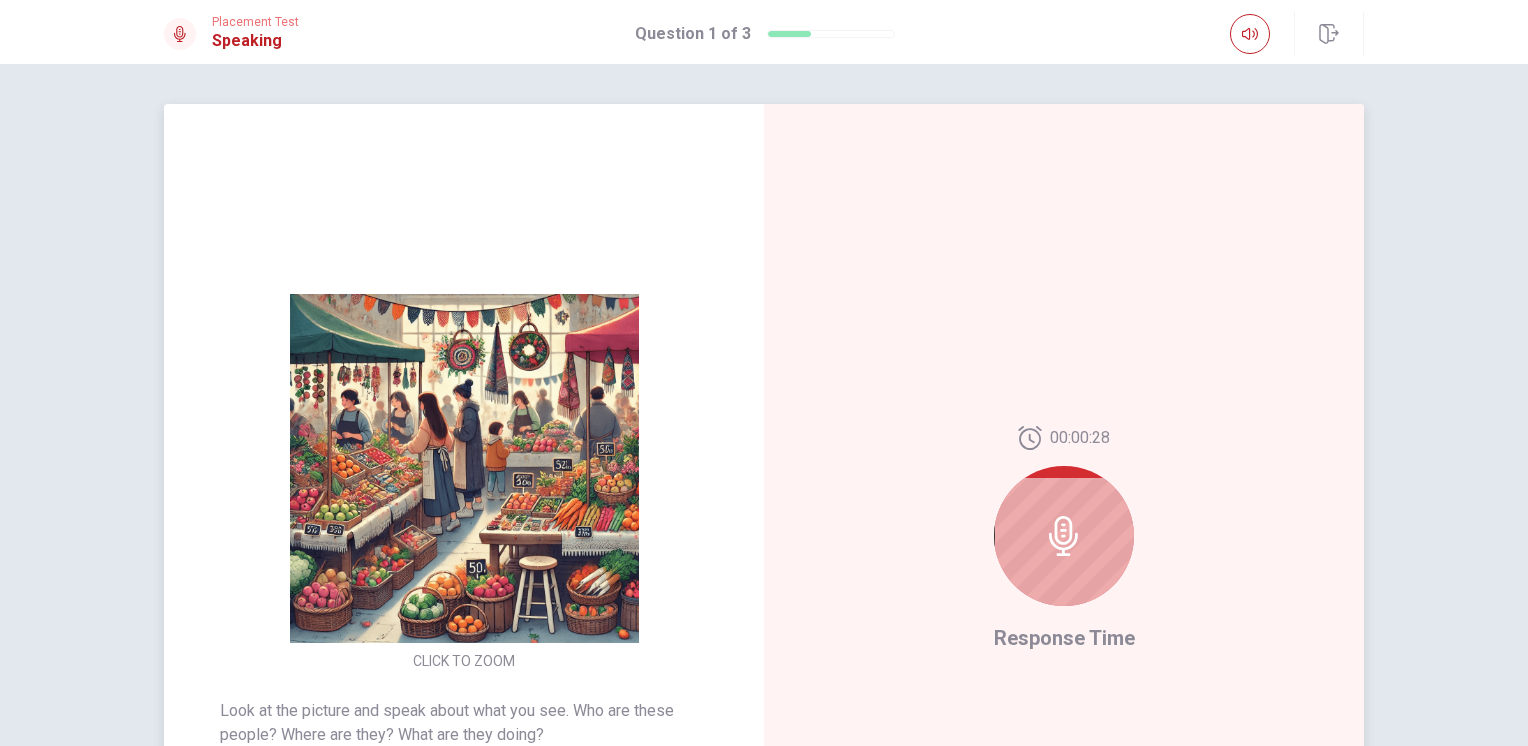 click at bounding box center (1064, 536) 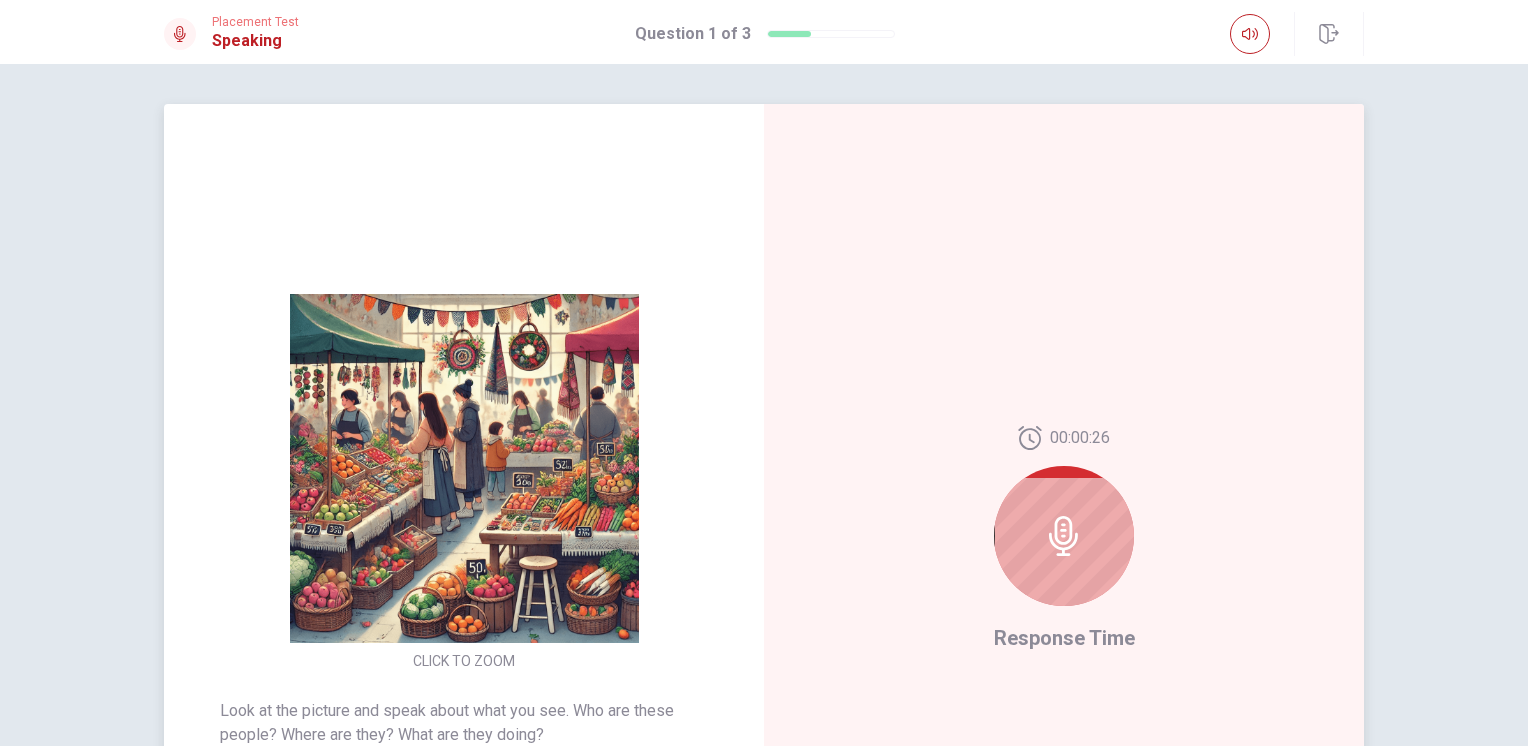 click on "00:00:26 Response Time" at bounding box center (1064, 540) 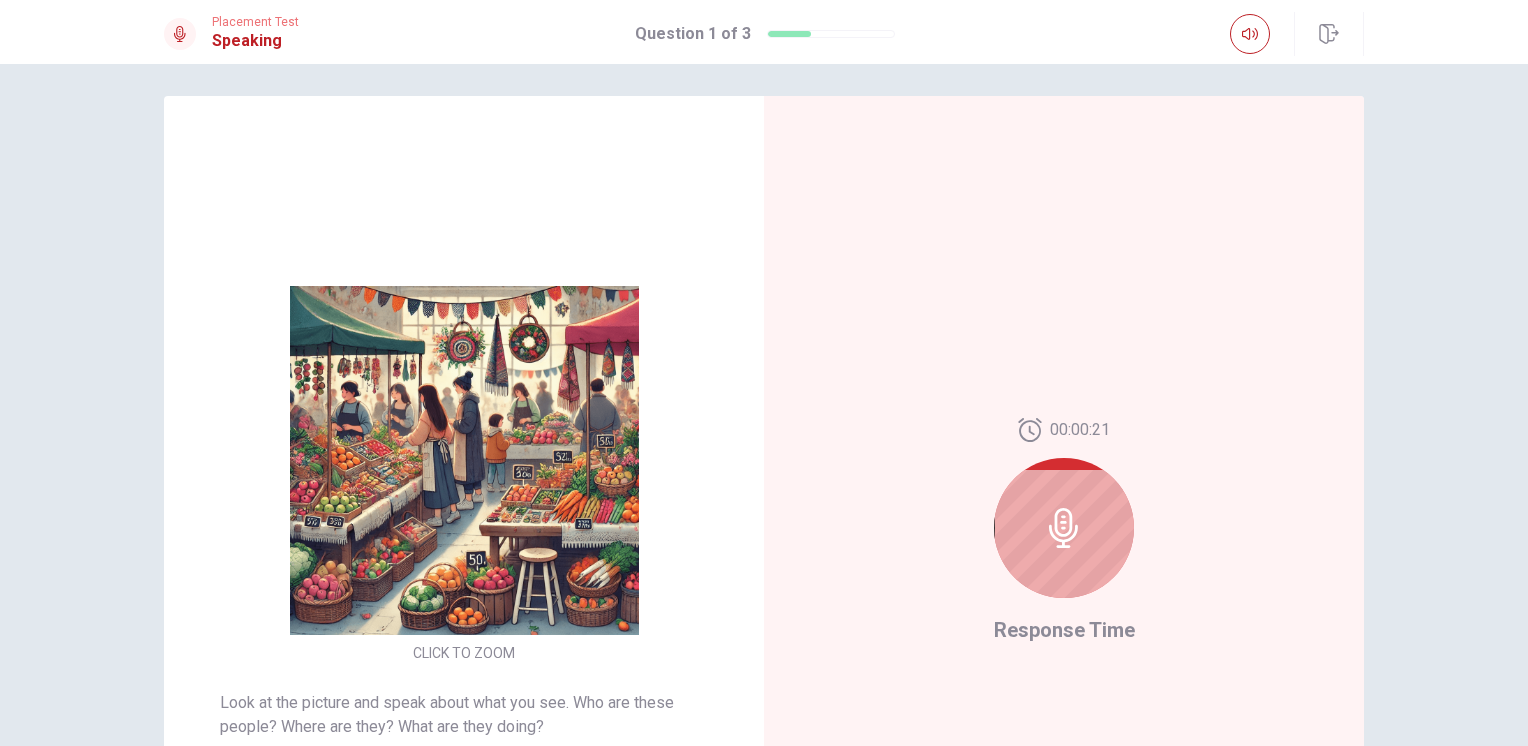 scroll, scrollTop: 0, scrollLeft: 0, axis: both 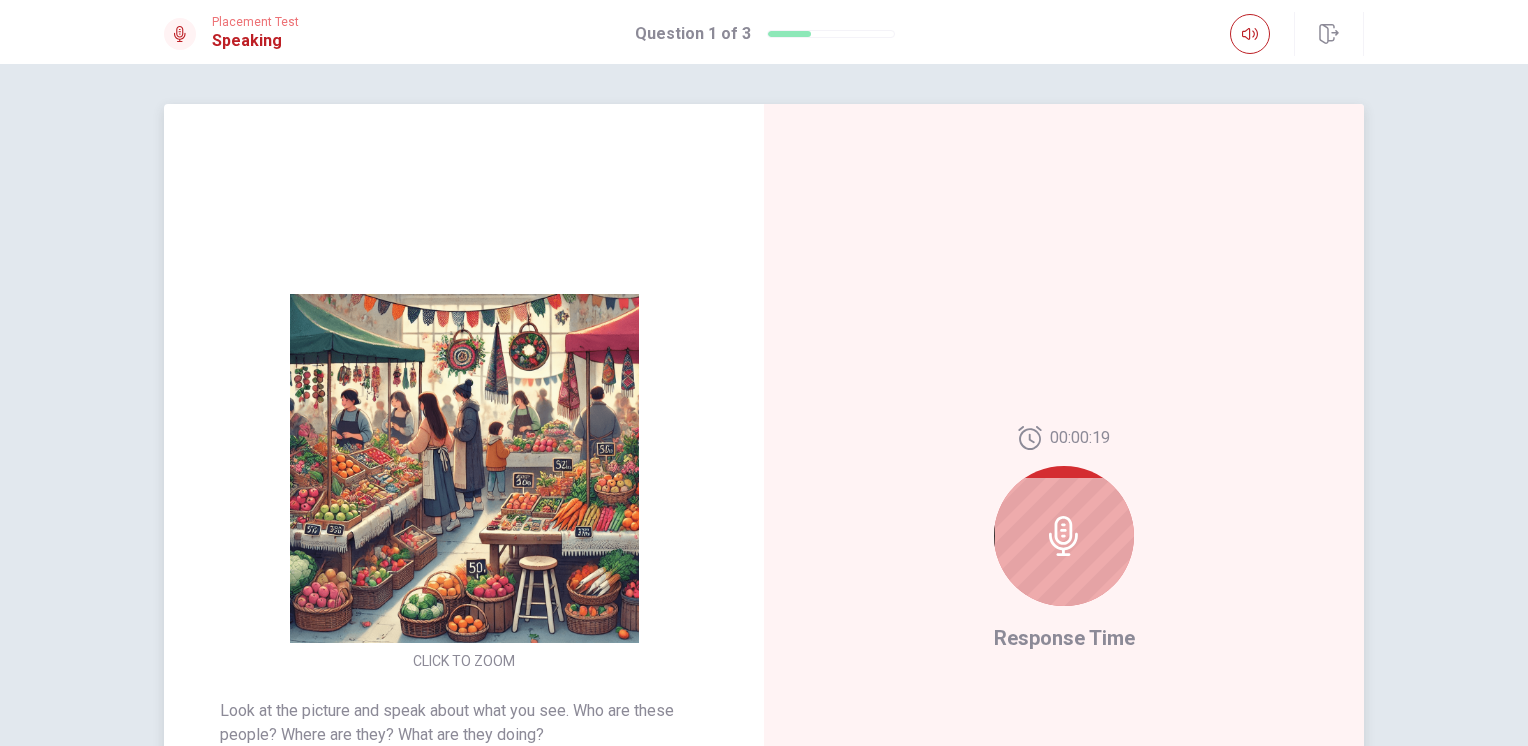 click at bounding box center (1064, 536) 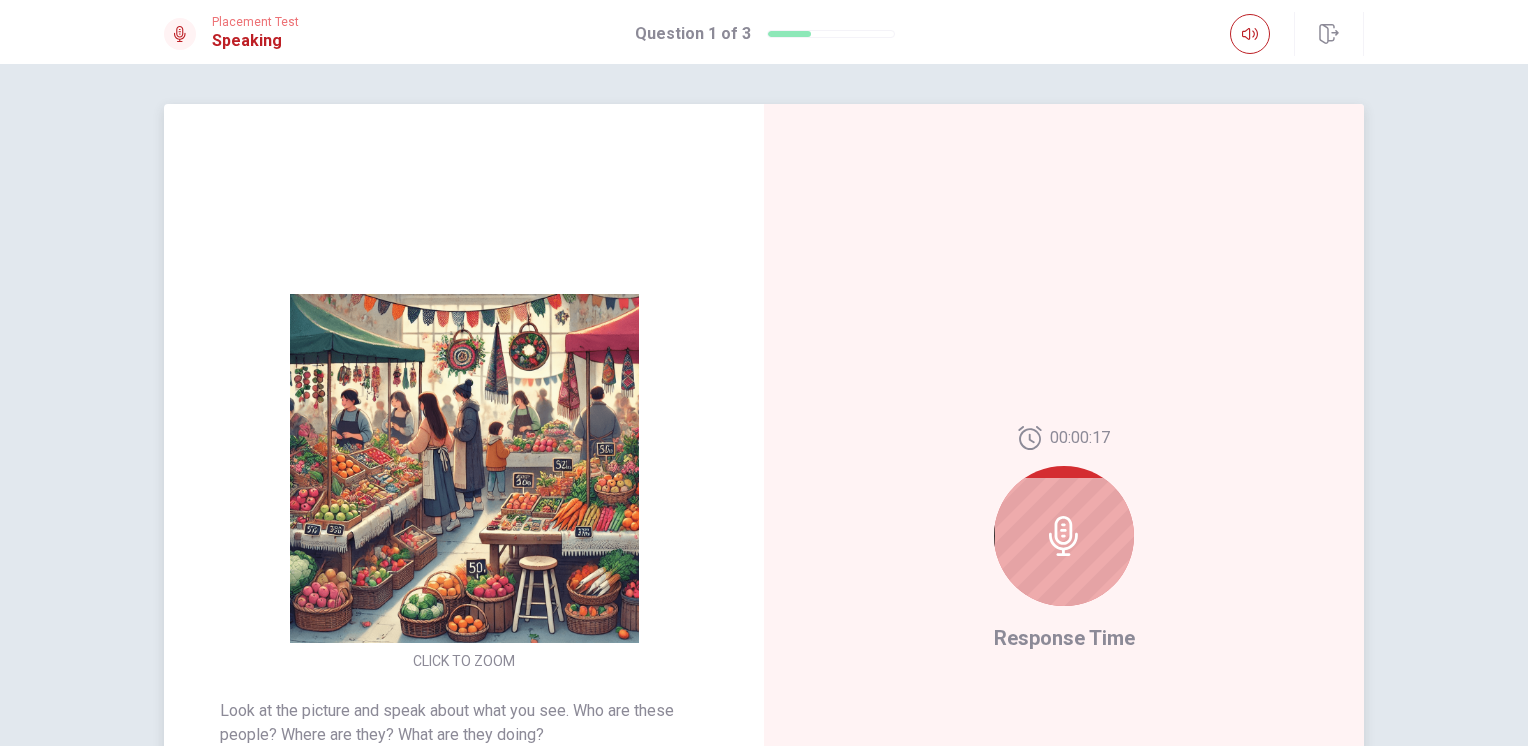 click at bounding box center [464, 468] 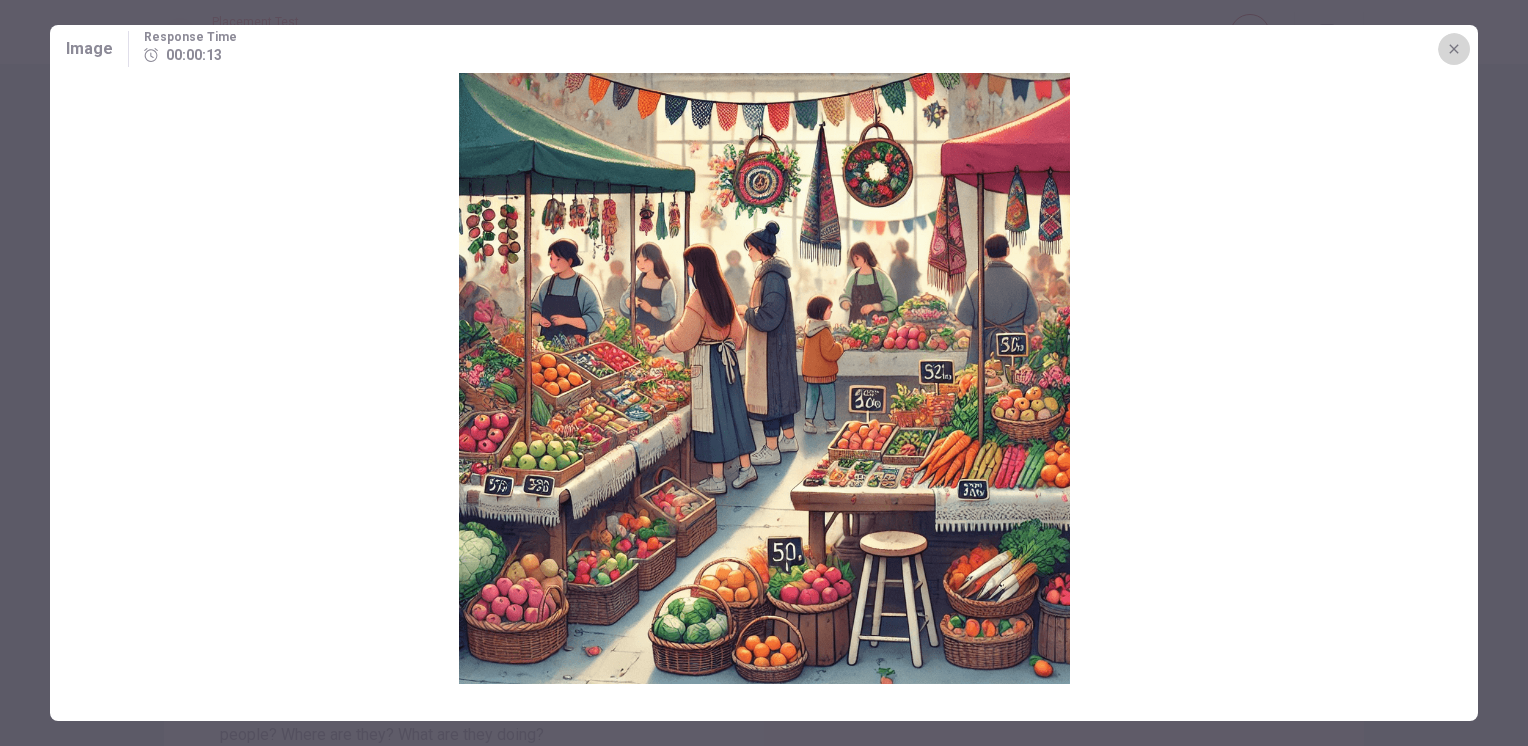 click 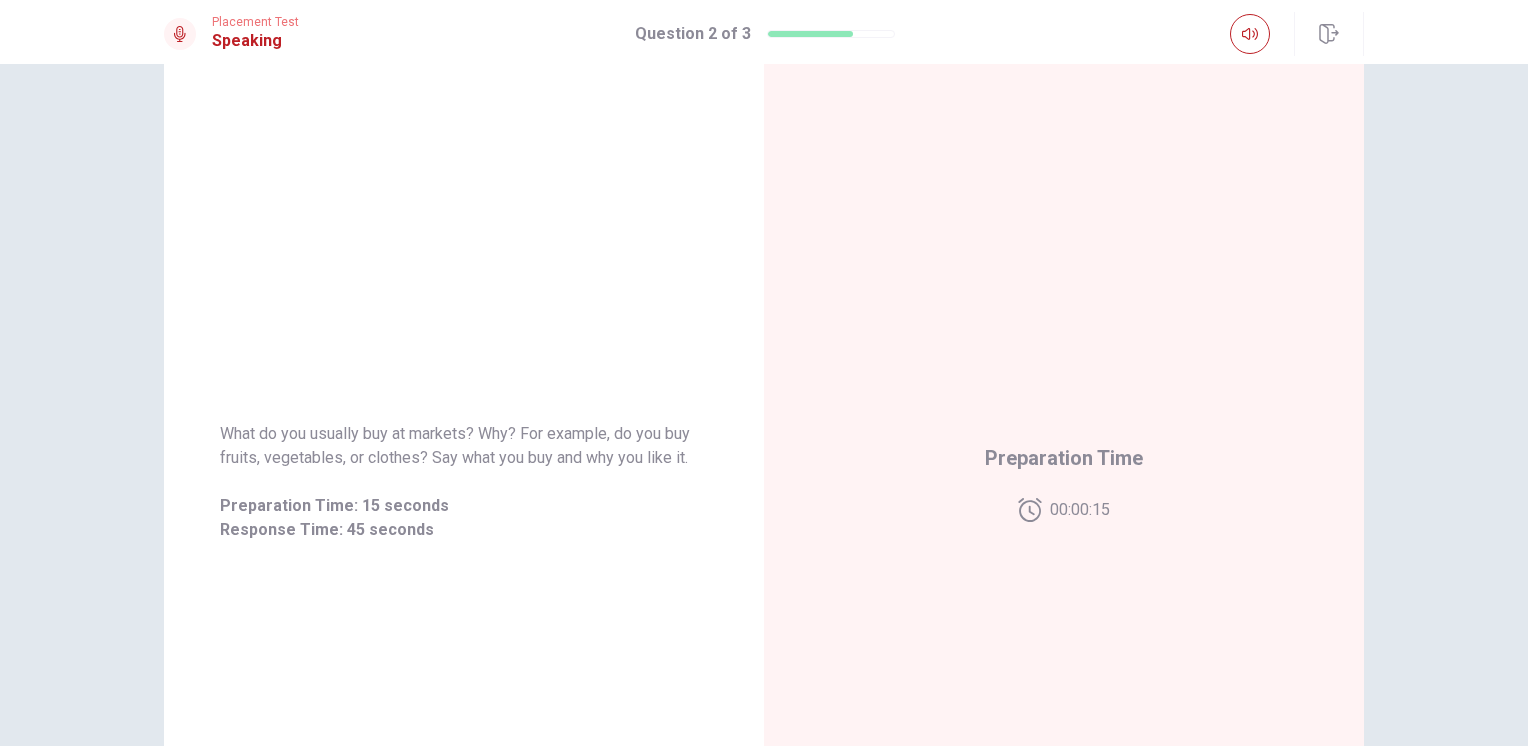 scroll, scrollTop: 3, scrollLeft: 0, axis: vertical 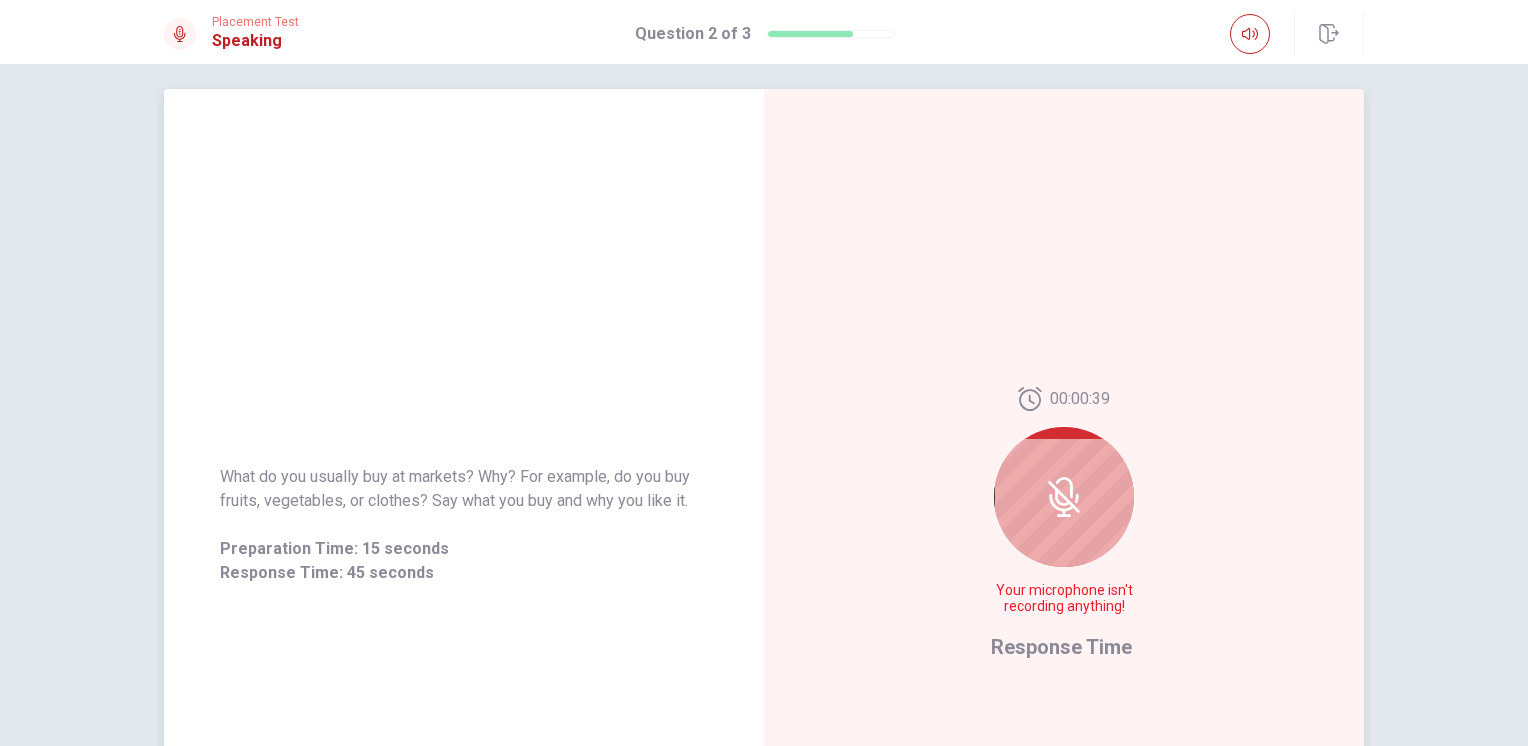 click 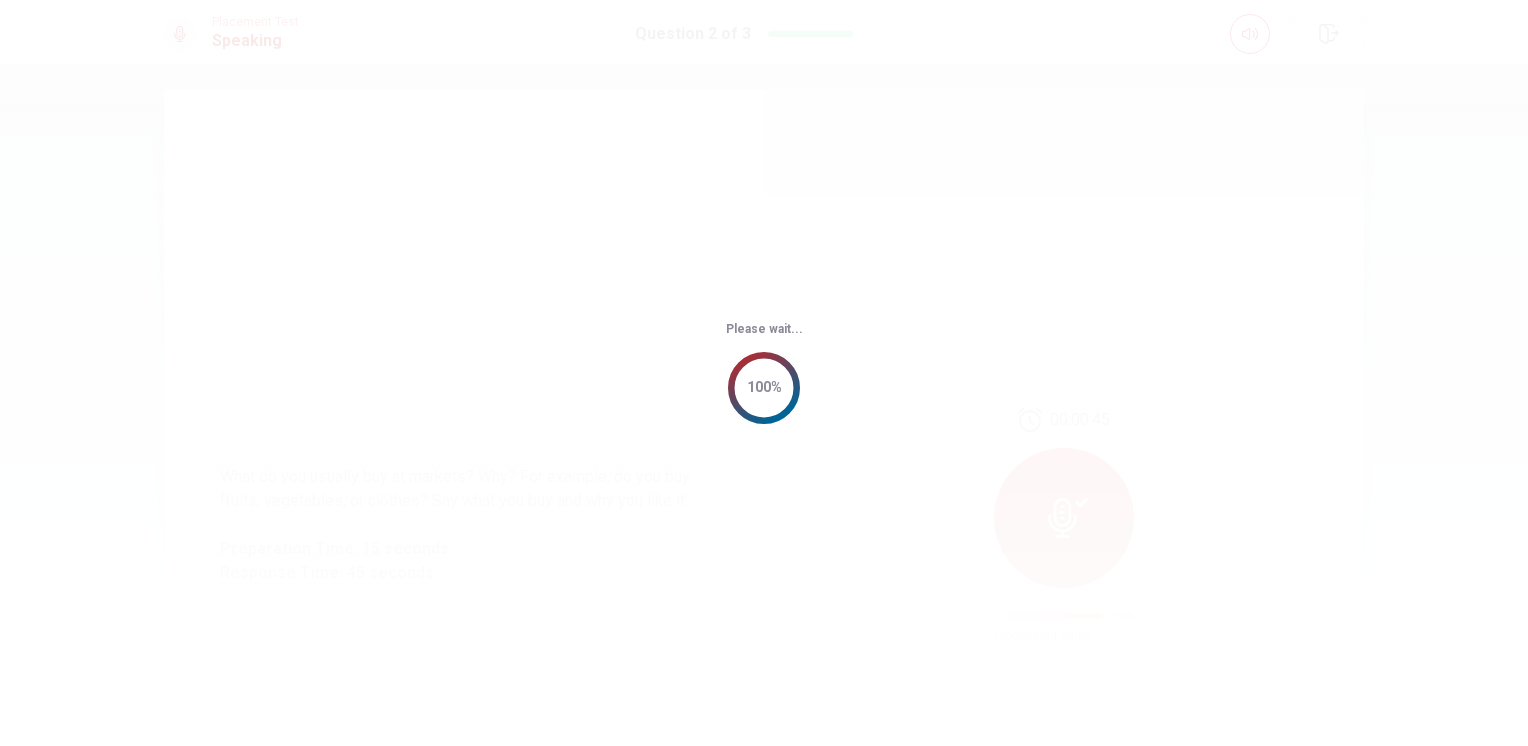 scroll, scrollTop: 3, scrollLeft: 0, axis: vertical 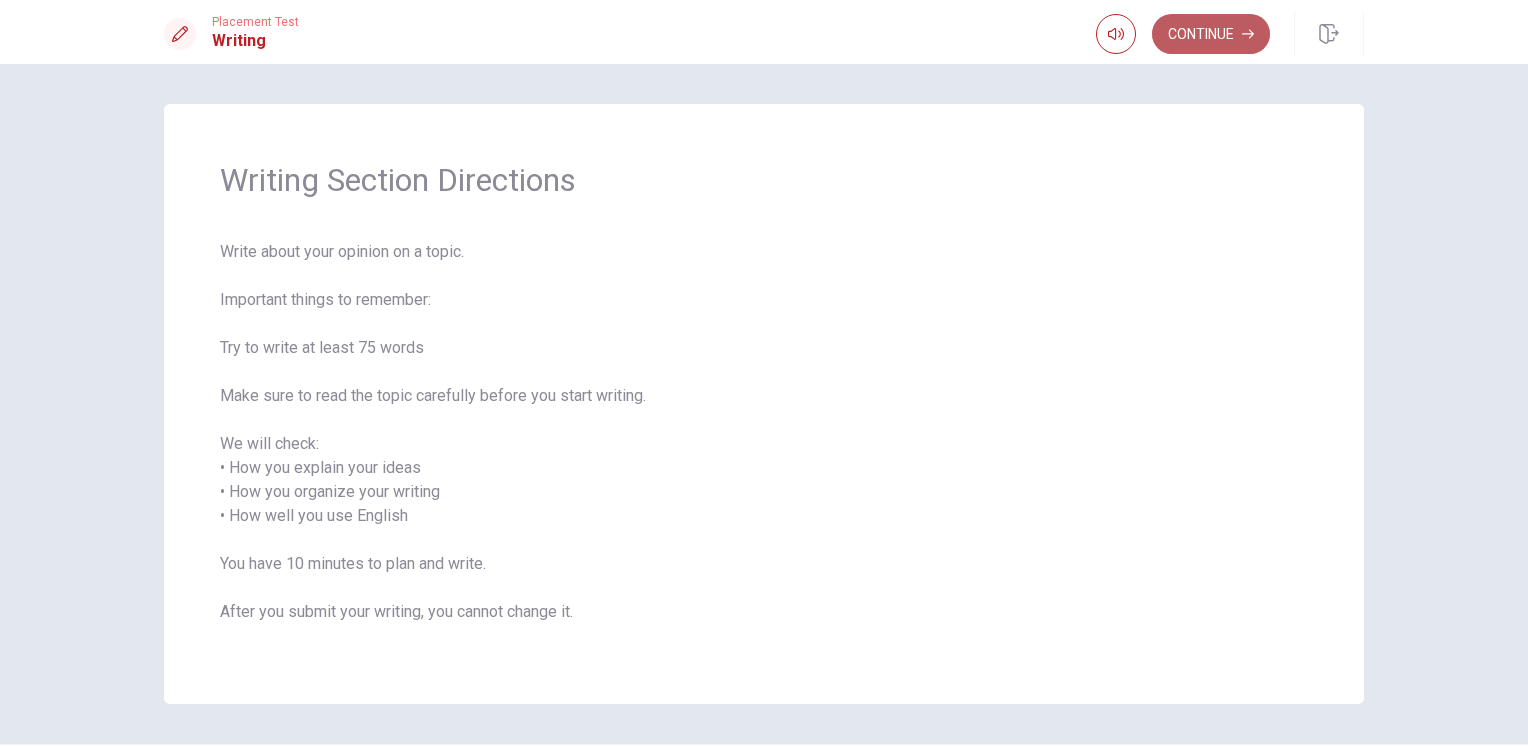click on "Continue" at bounding box center (1211, 34) 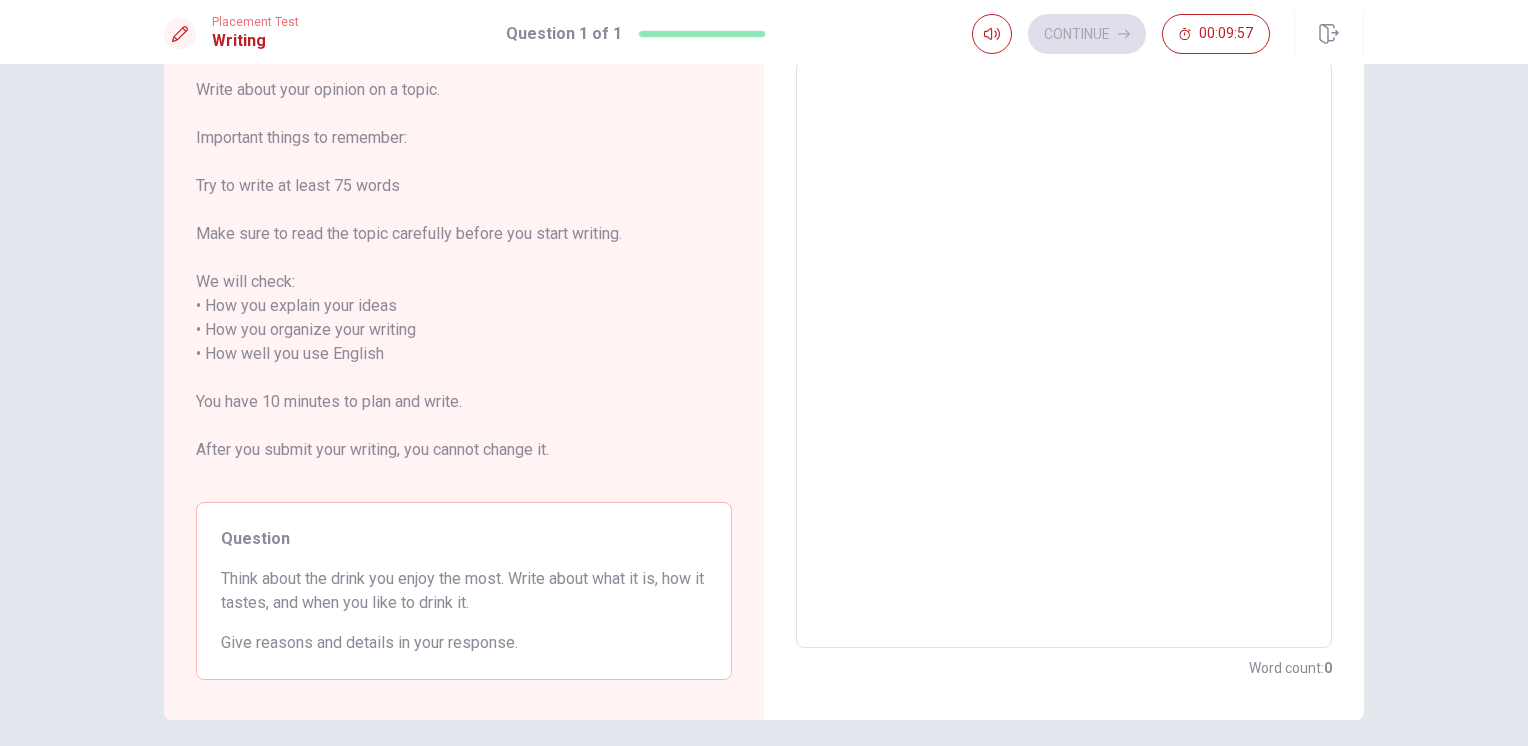 scroll, scrollTop: 124, scrollLeft: 0, axis: vertical 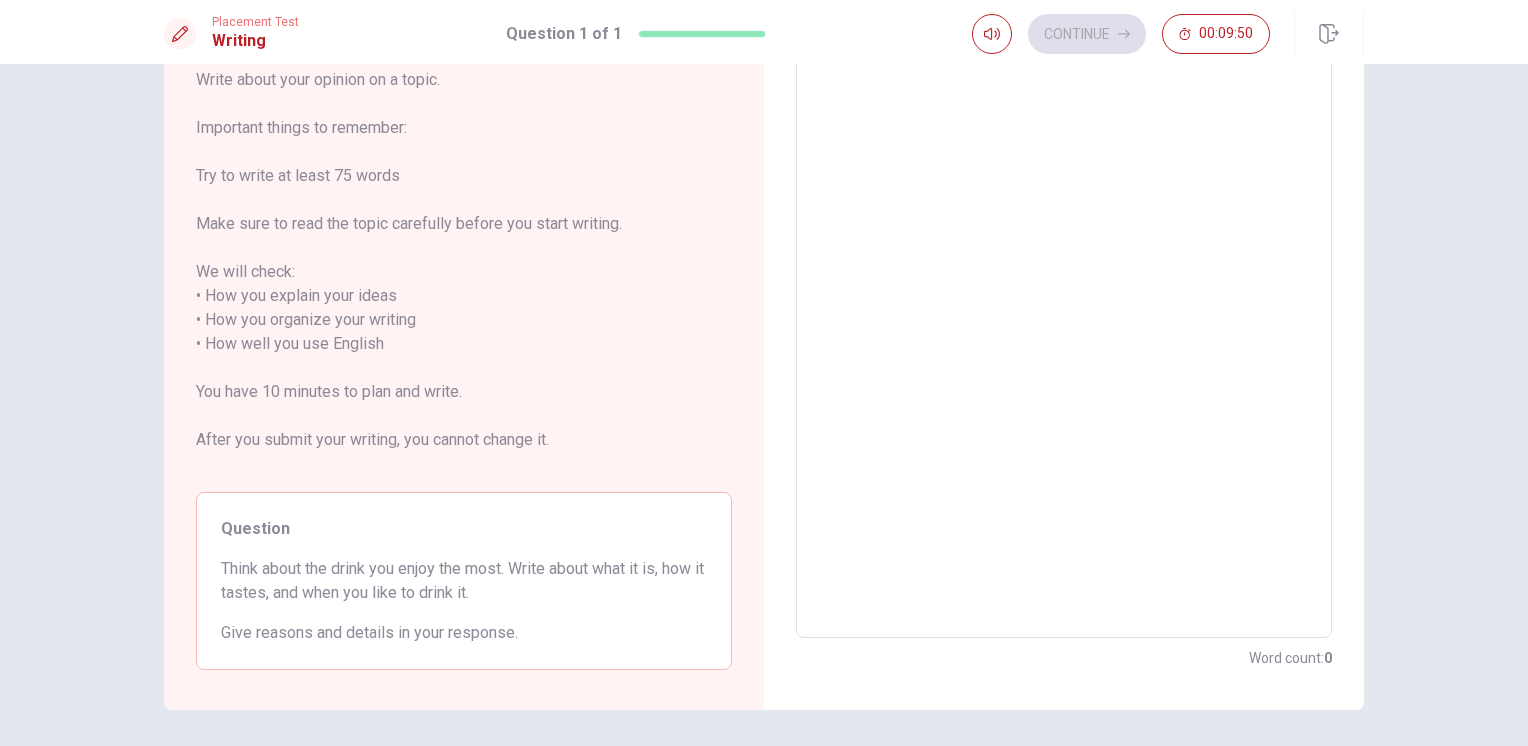 click at bounding box center [1064, 344] 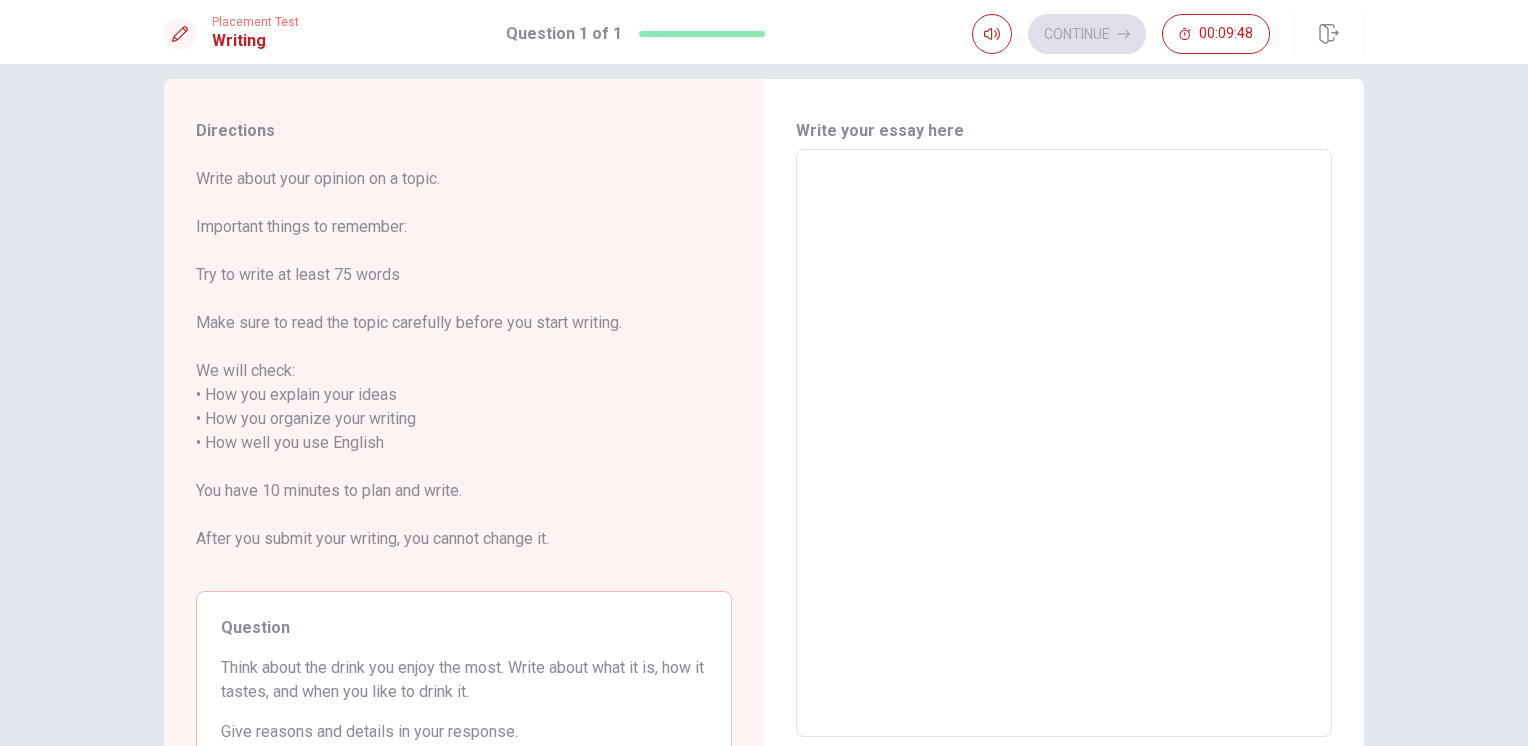 scroll, scrollTop: 0, scrollLeft: 0, axis: both 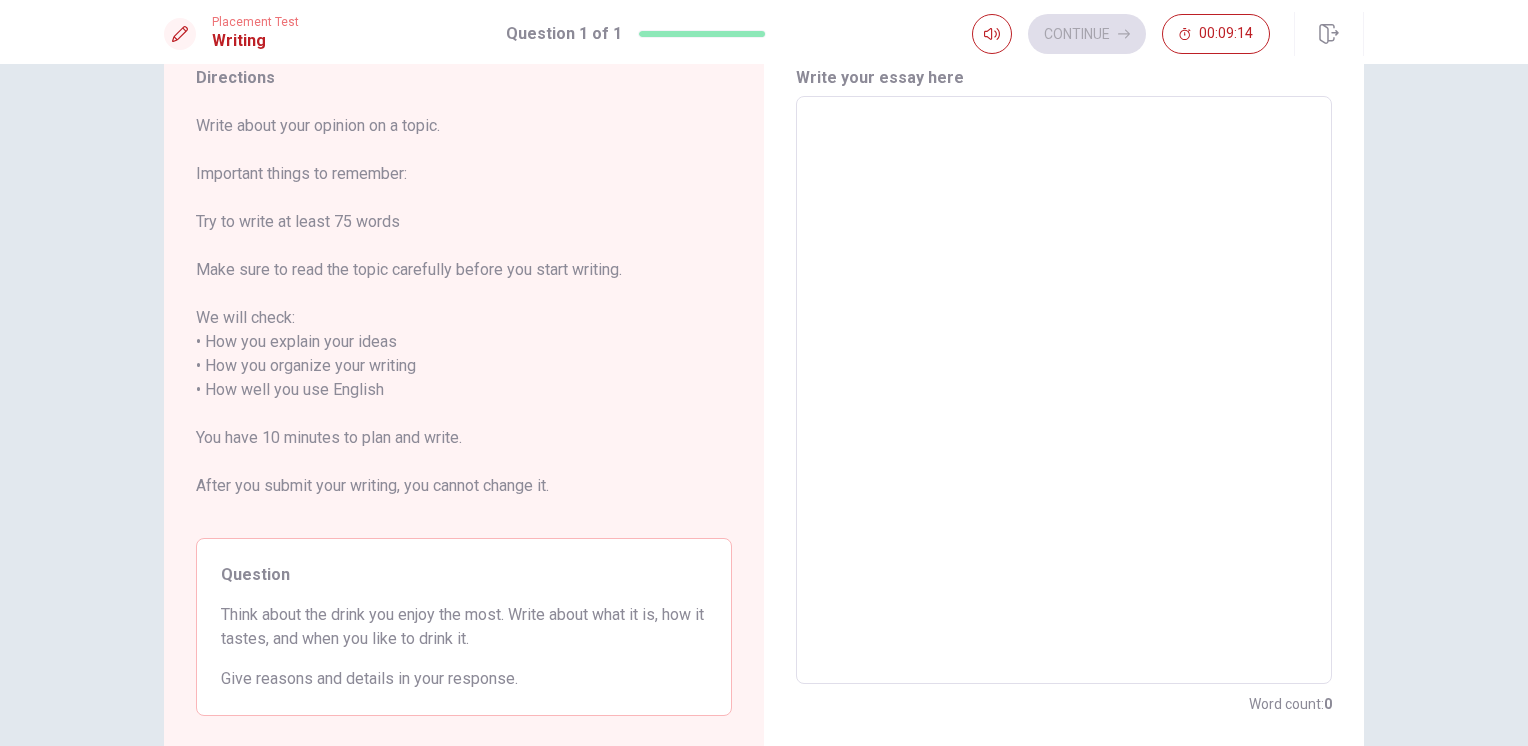 drag, startPoint x: 521, startPoint y: 674, endPoint x: 255, endPoint y: 611, distance: 273.35873 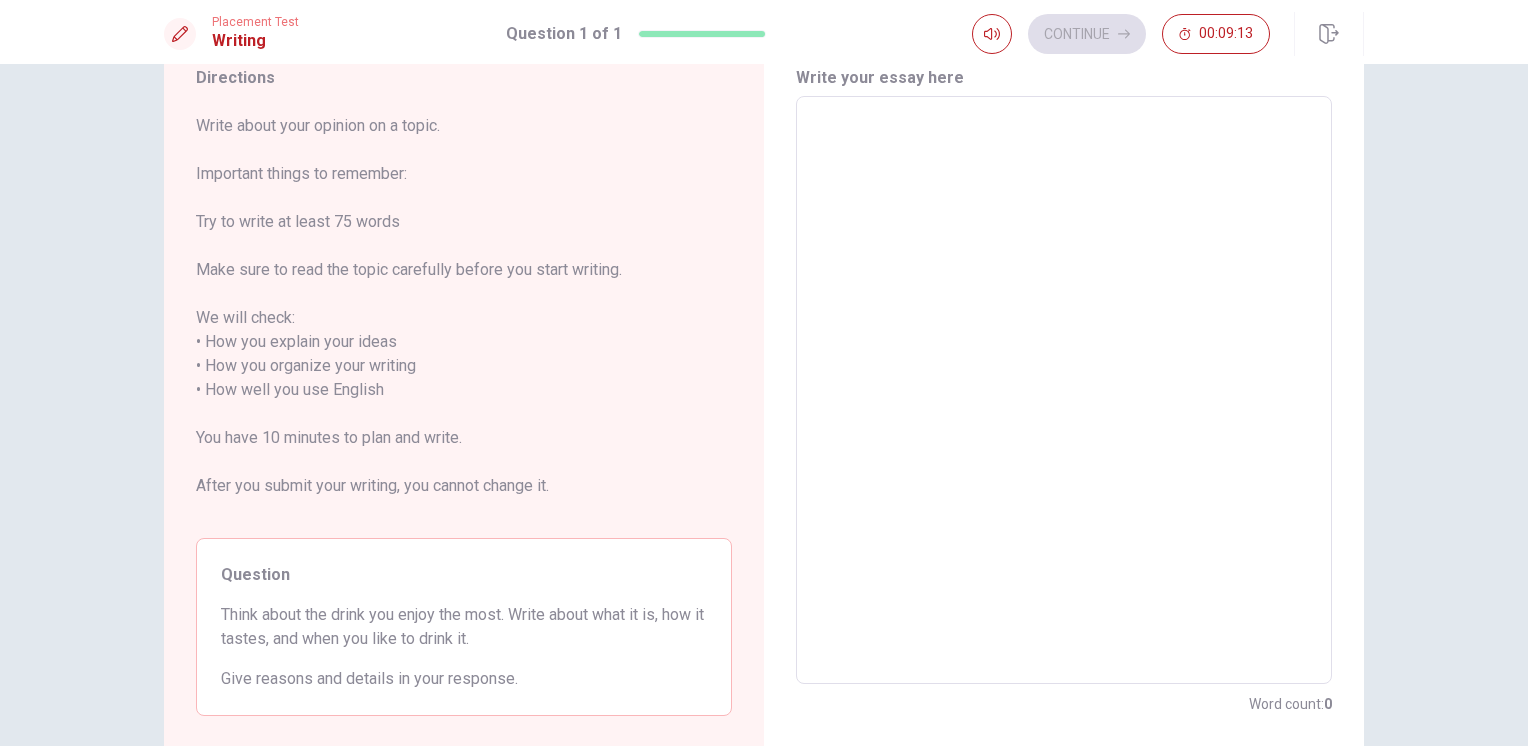drag, startPoint x: 503, startPoint y: 686, endPoint x: 333, endPoint y: 651, distance: 173.56555 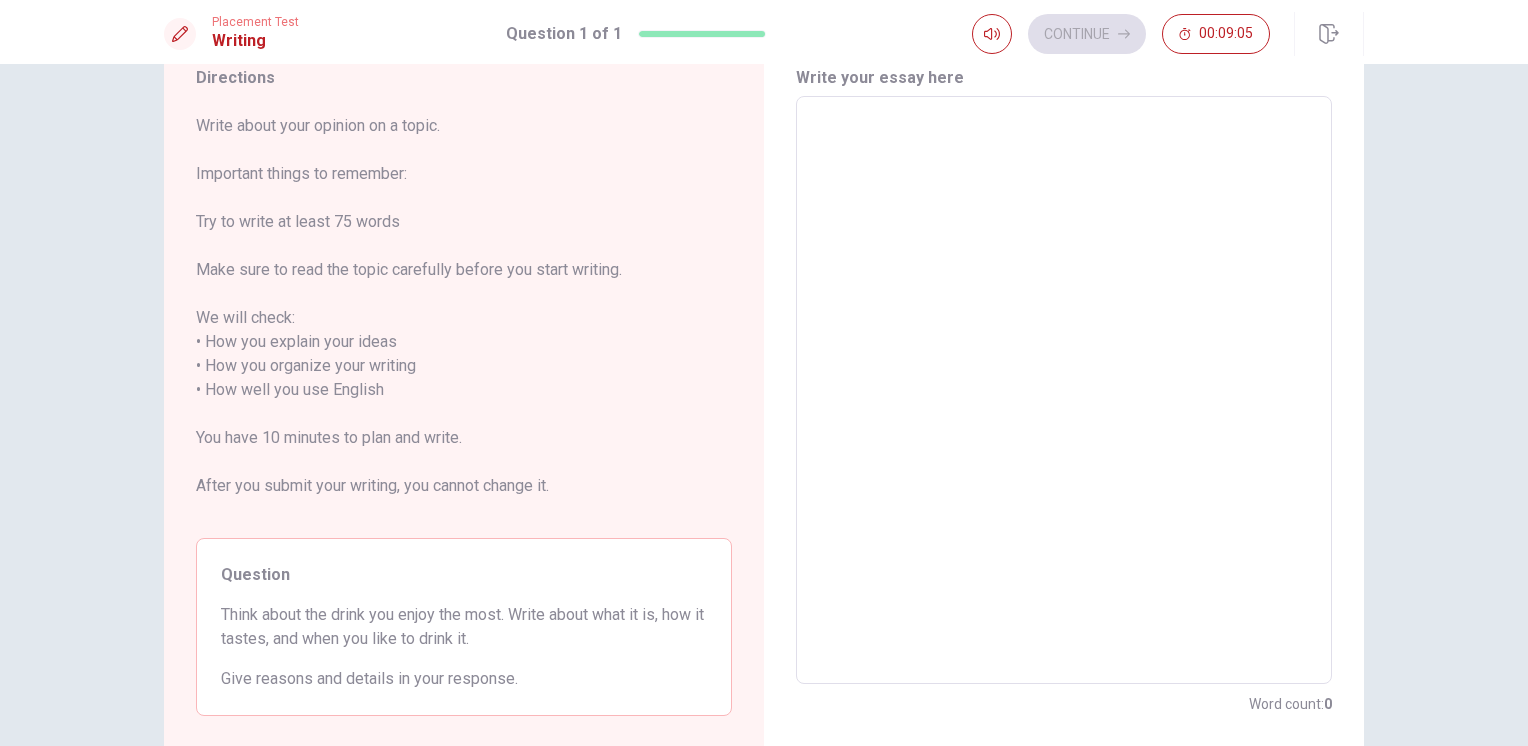 click at bounding box center (1064, 390) 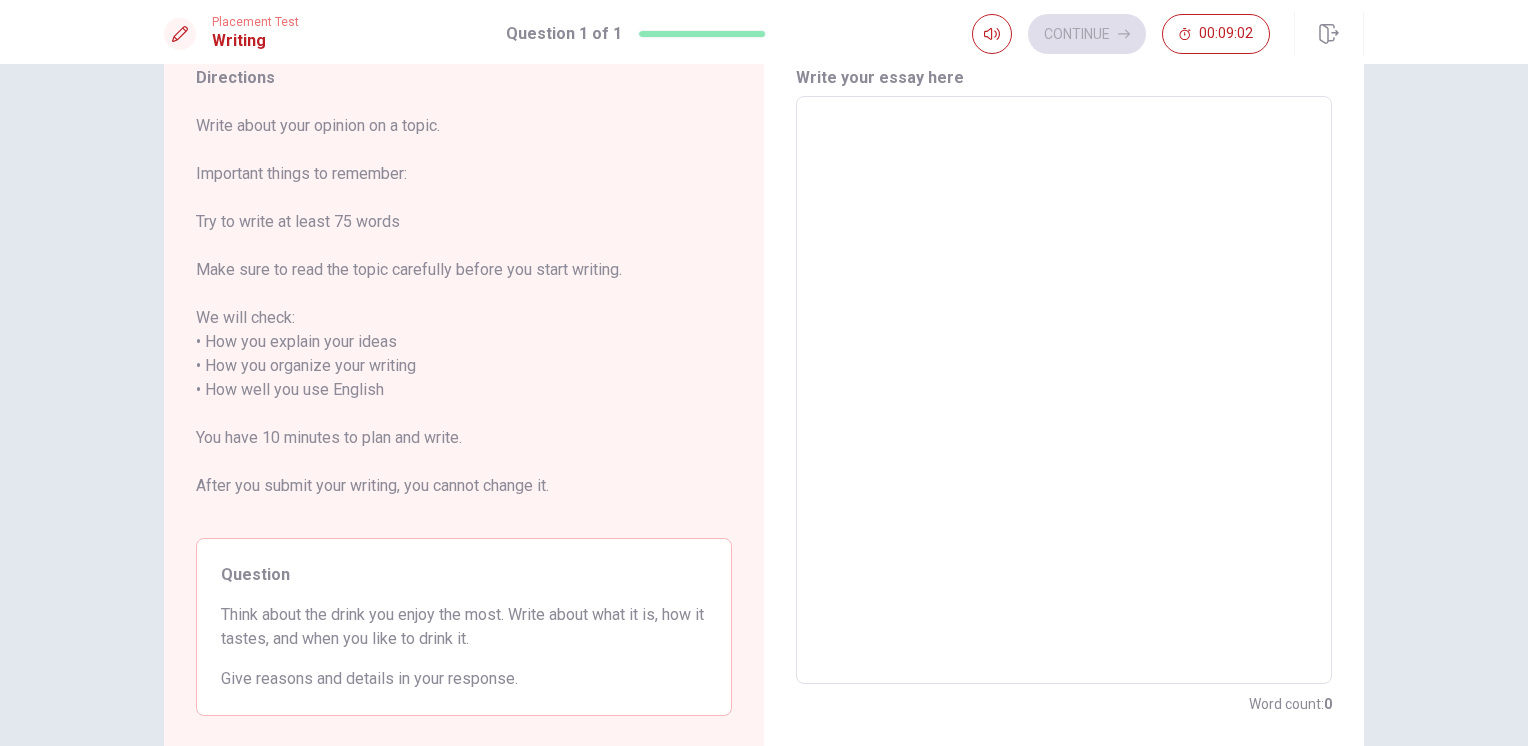 type on "S" 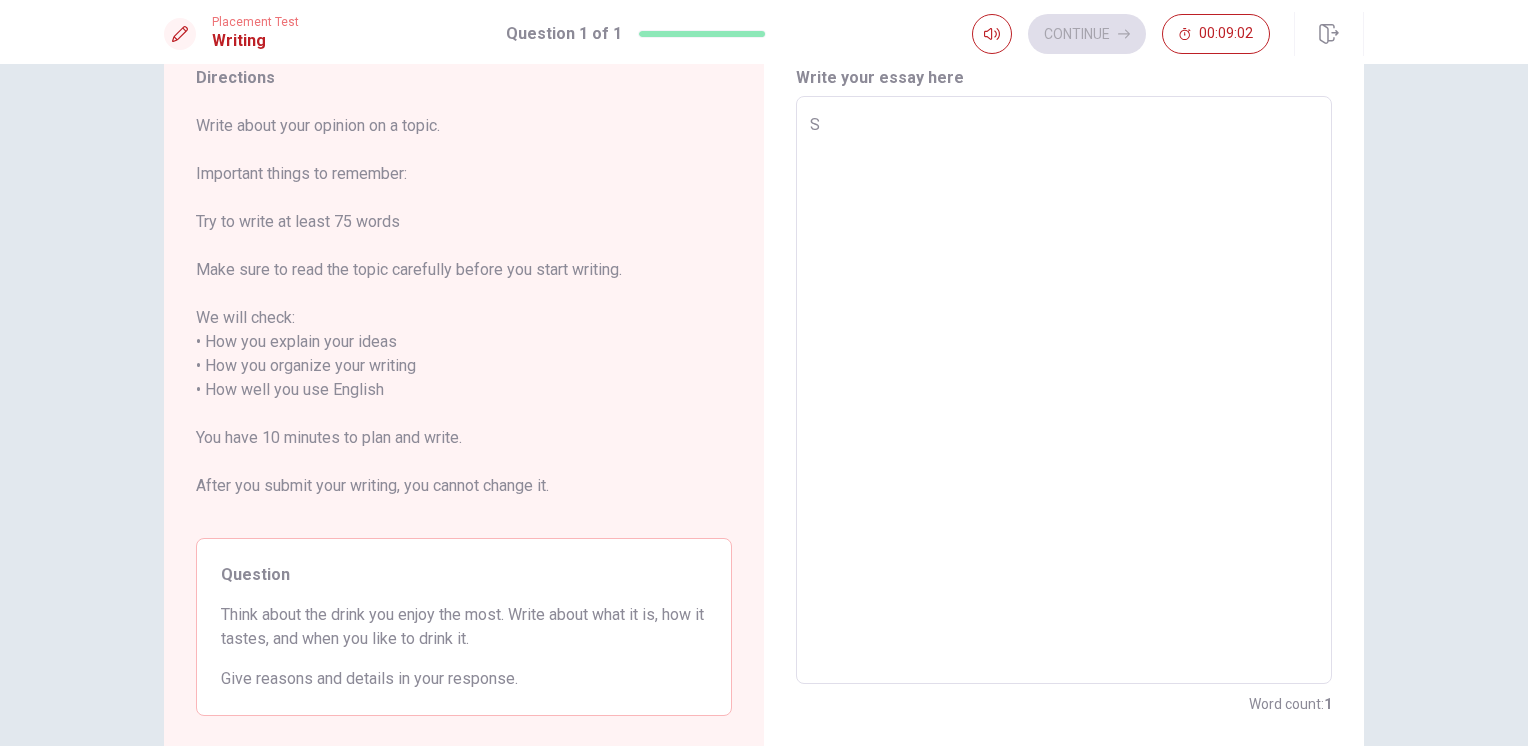 type on "x" 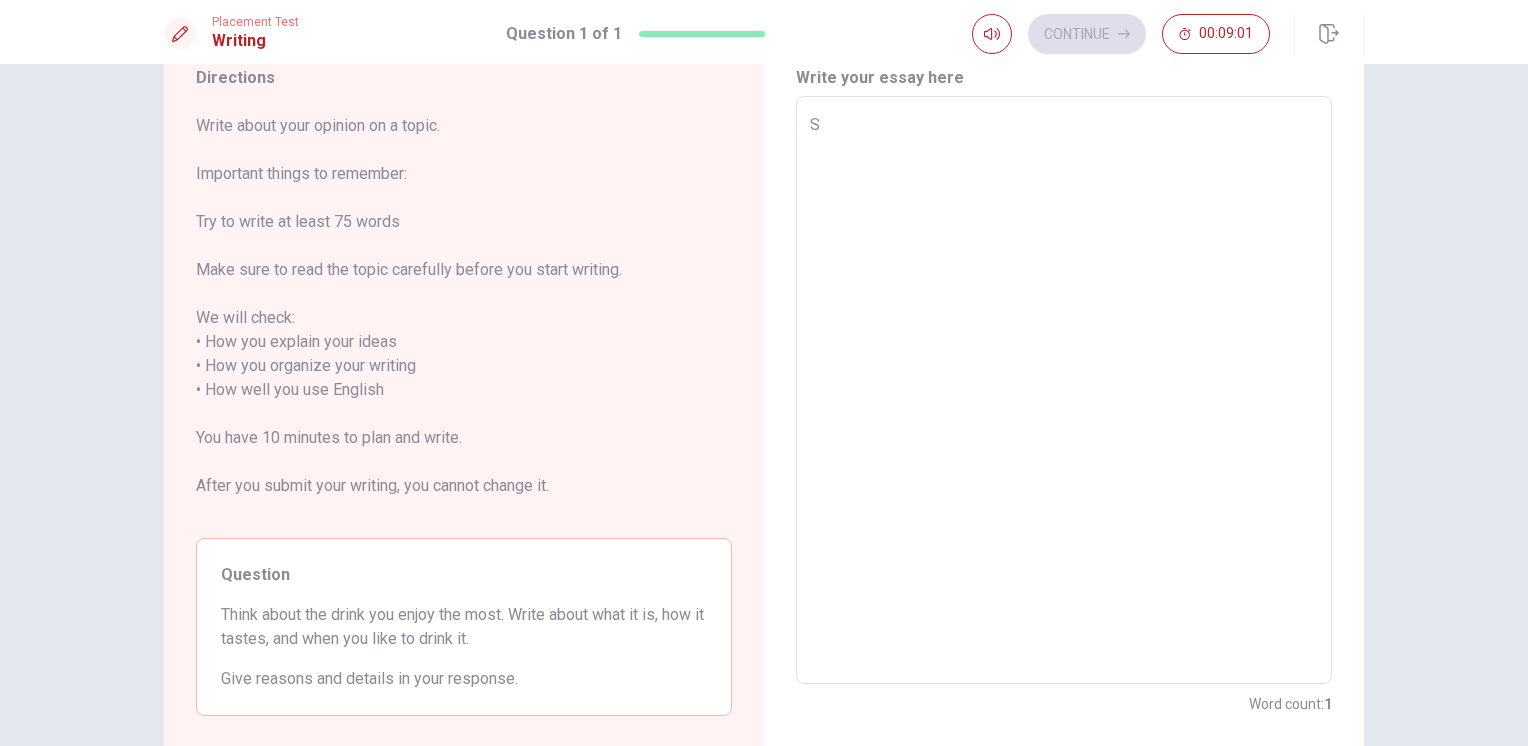 type on "So" 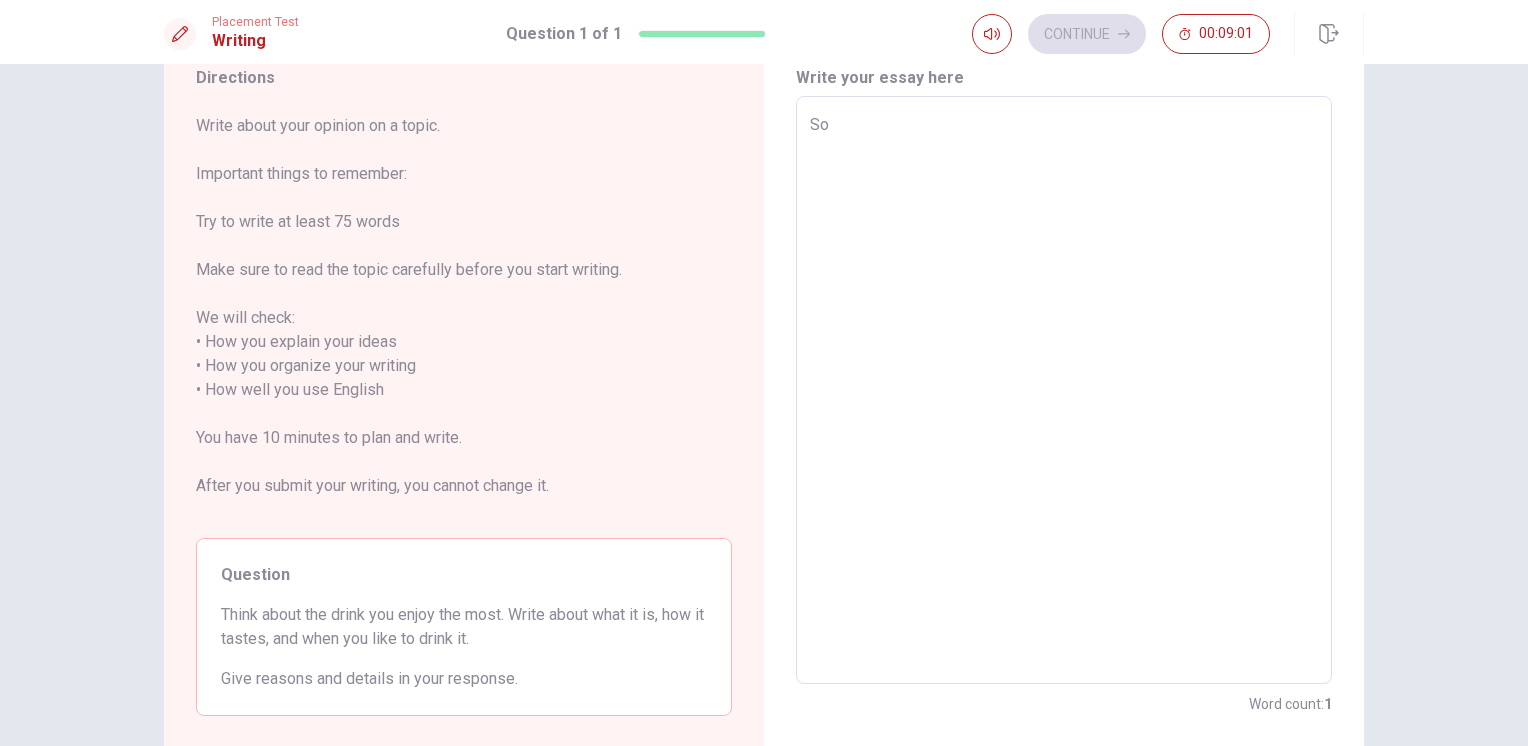 type on "x" 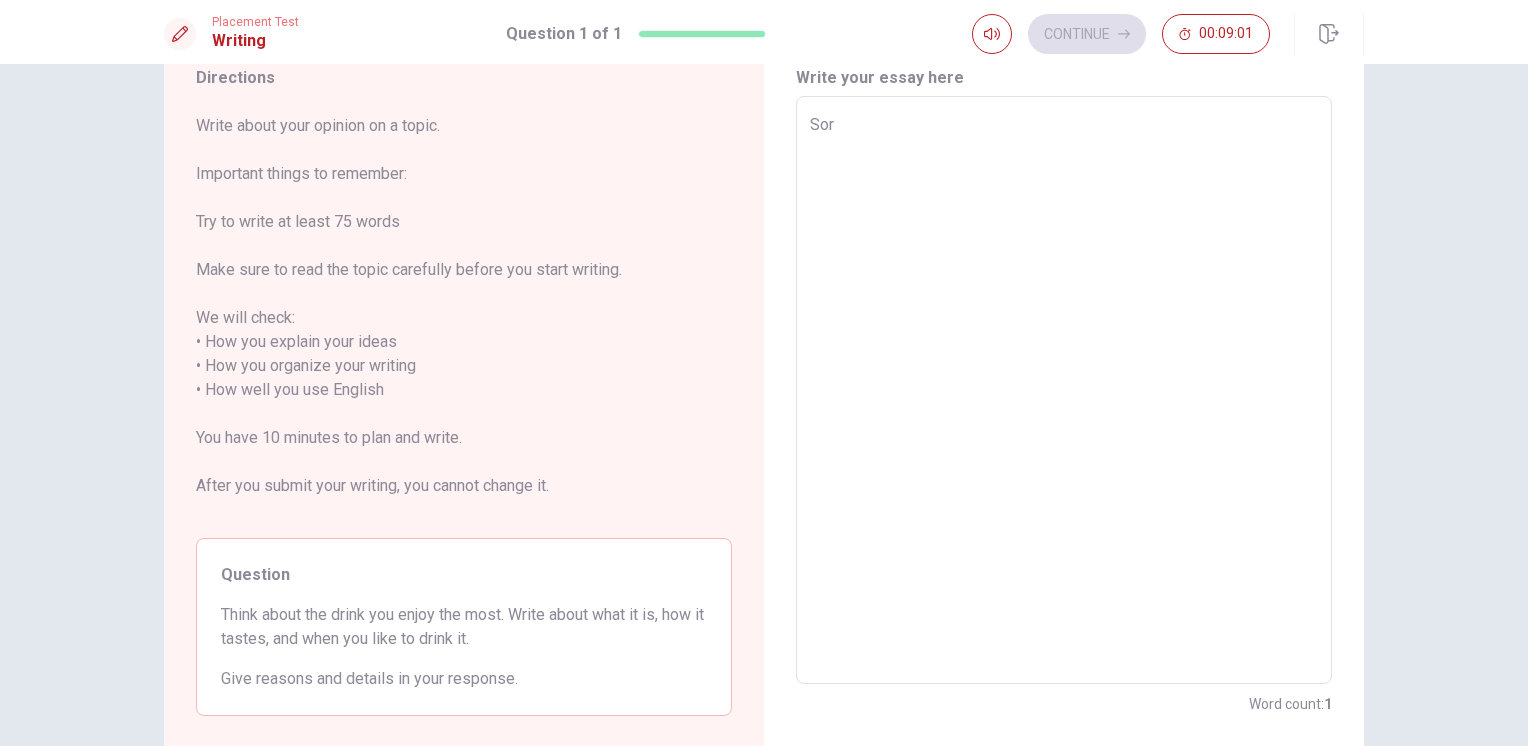 type on "x" 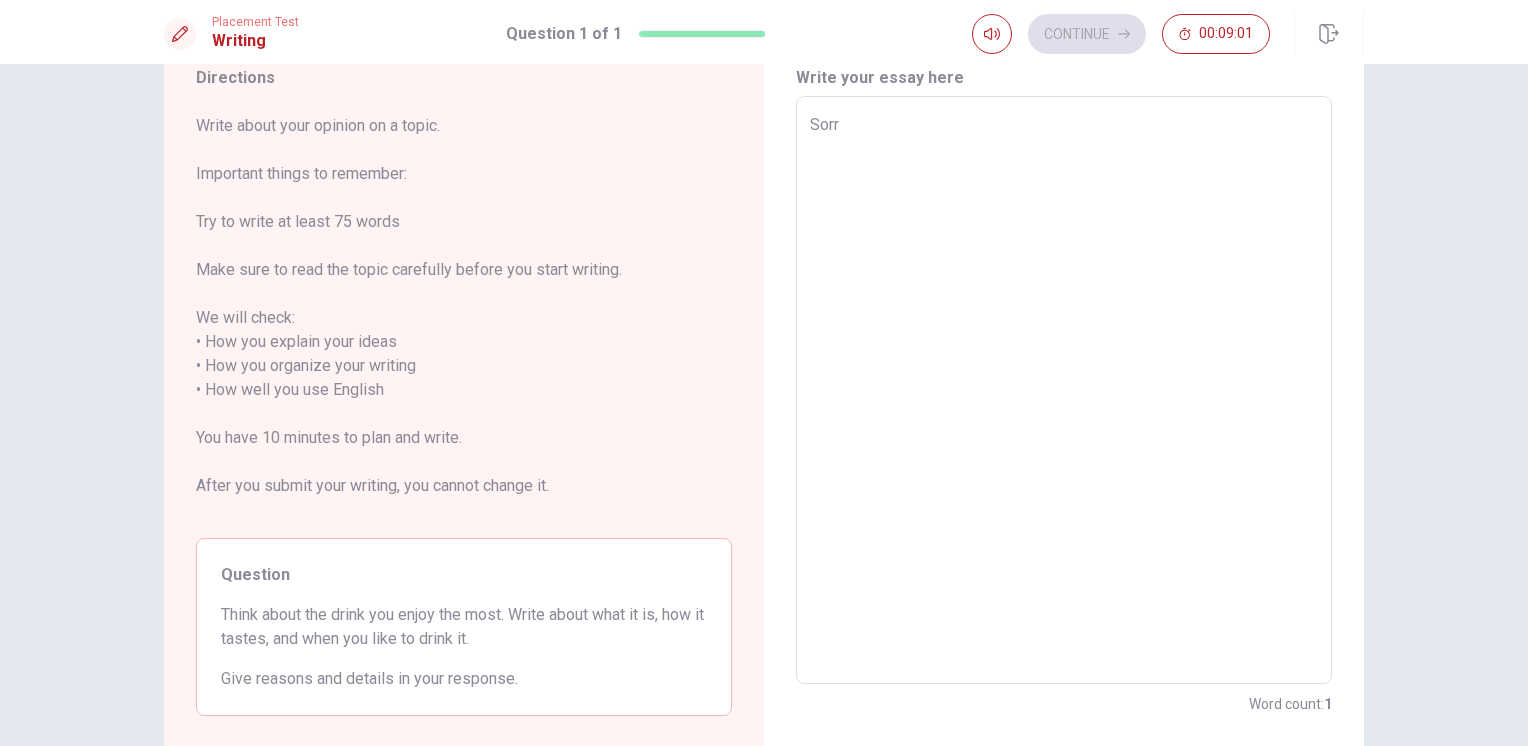 type on "x" 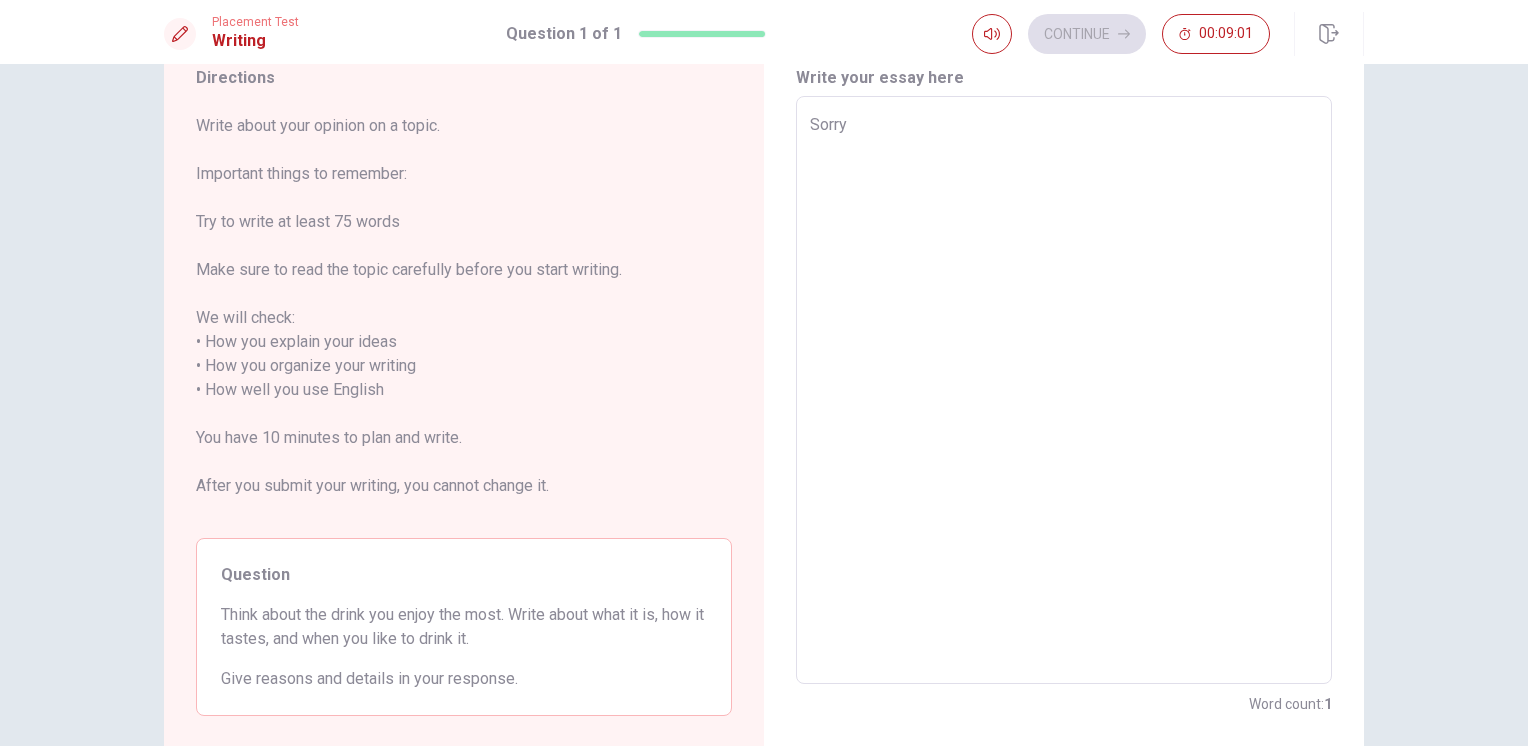 type on "x" 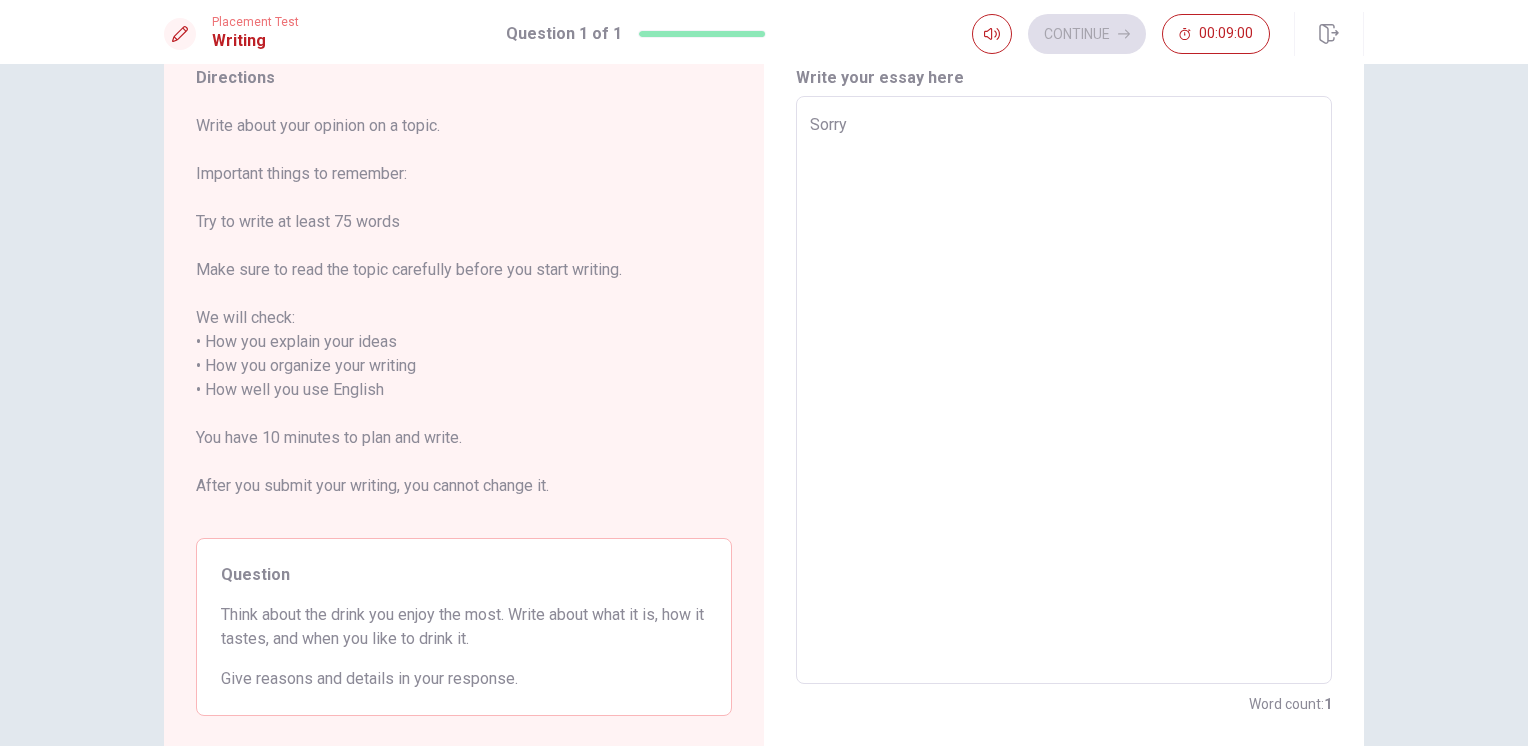 type on "Sorry," 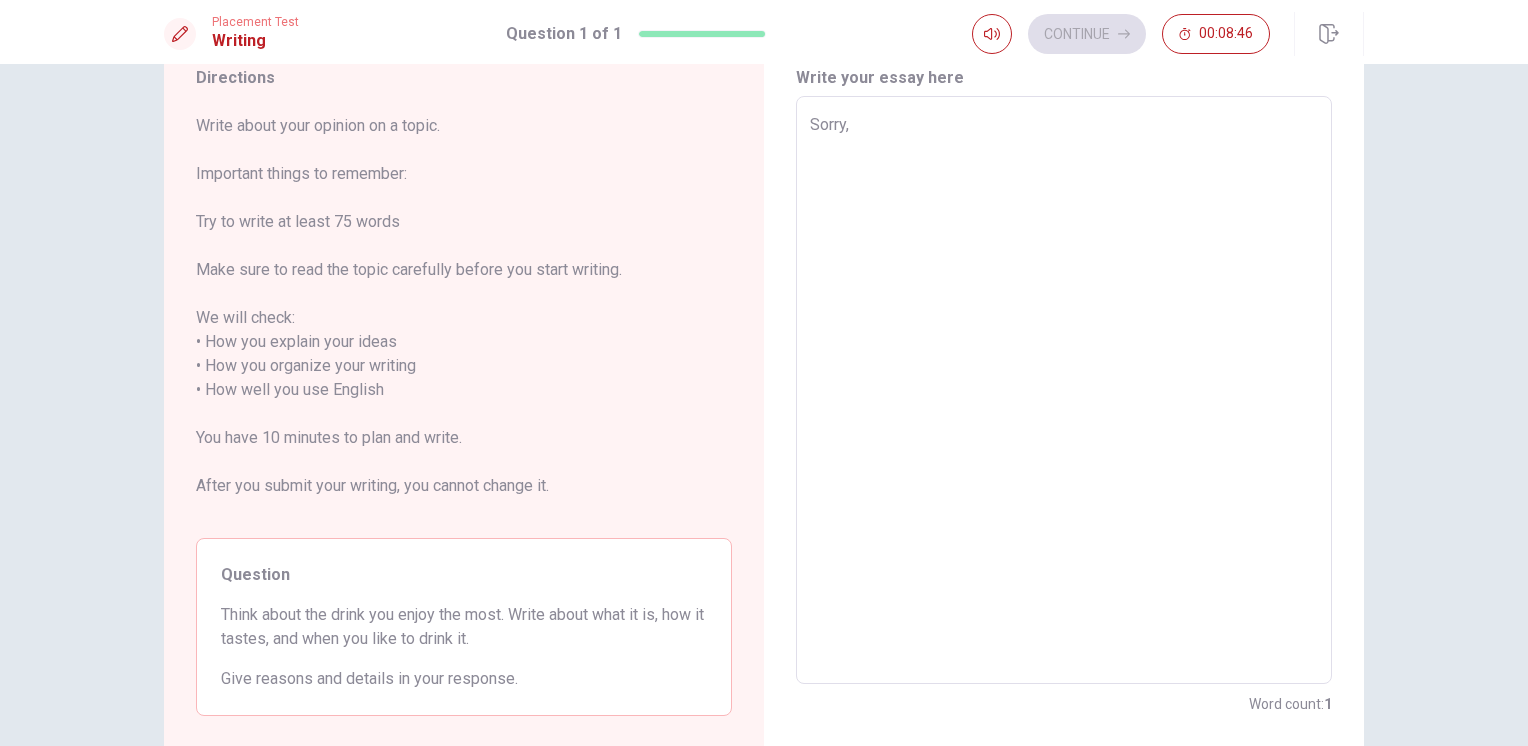 click on "Sorry," at bounding box center (1064, 390) 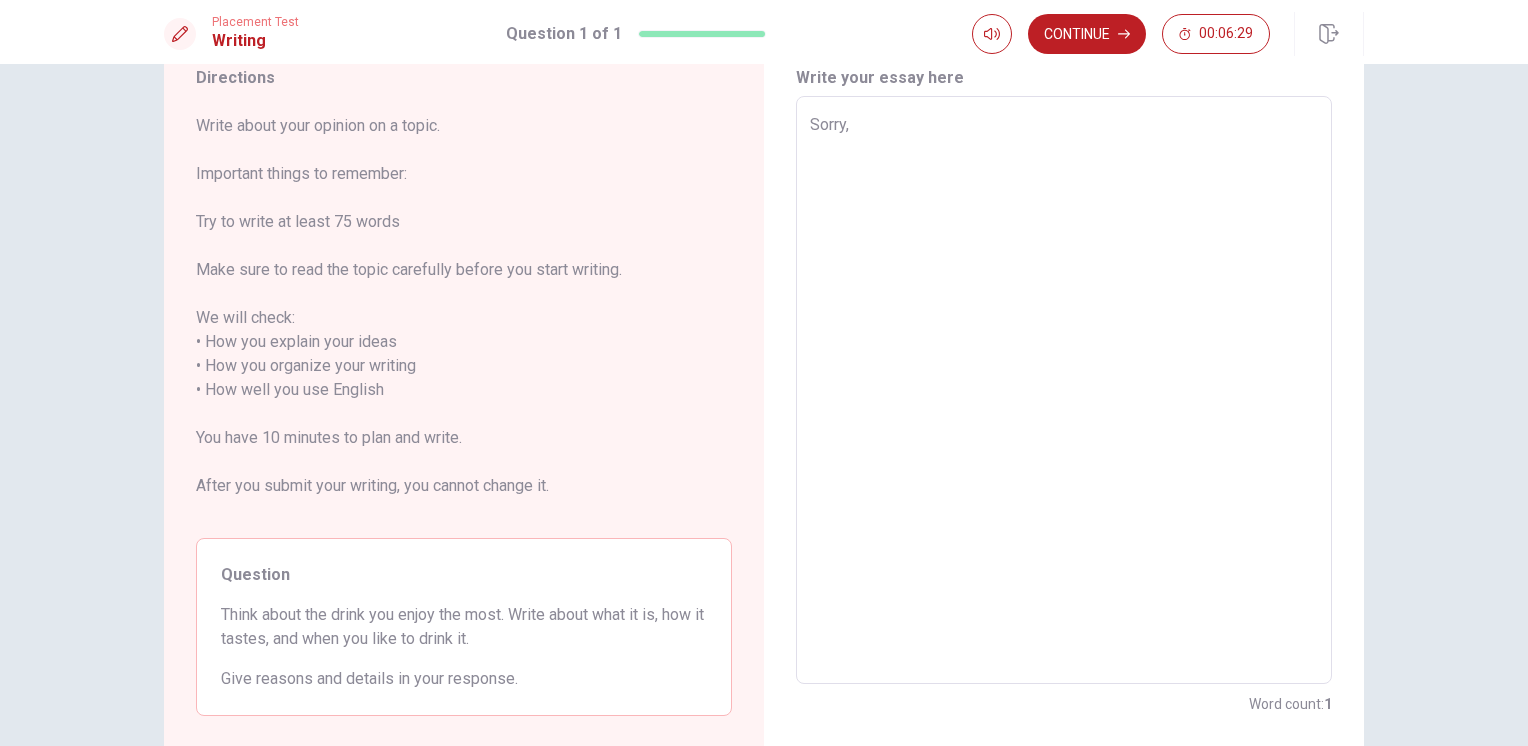 click on "Sorry," at bounding box center (1064, 390) 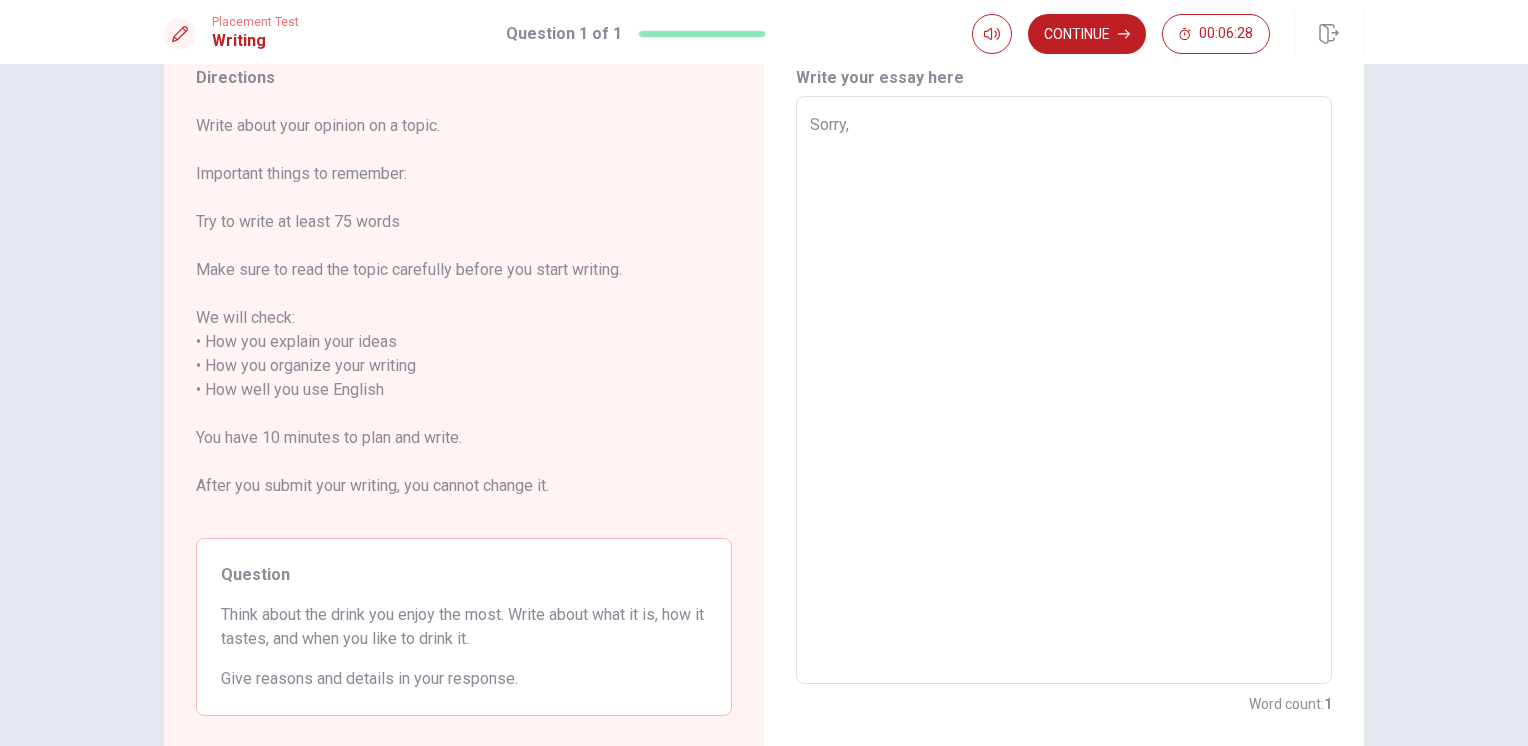 click on "Sorry," at bounding box center (1064, 390) 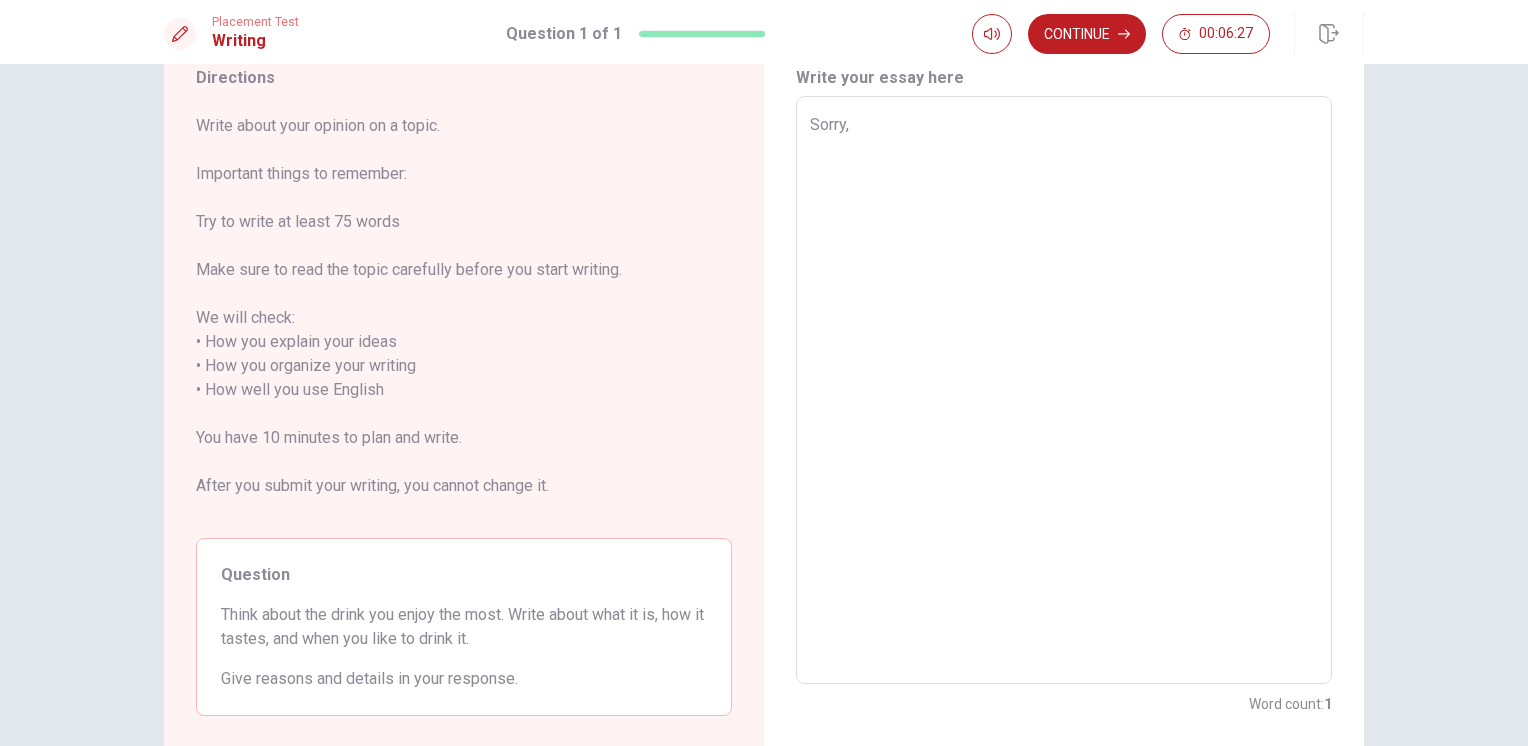 type on "ISorry," 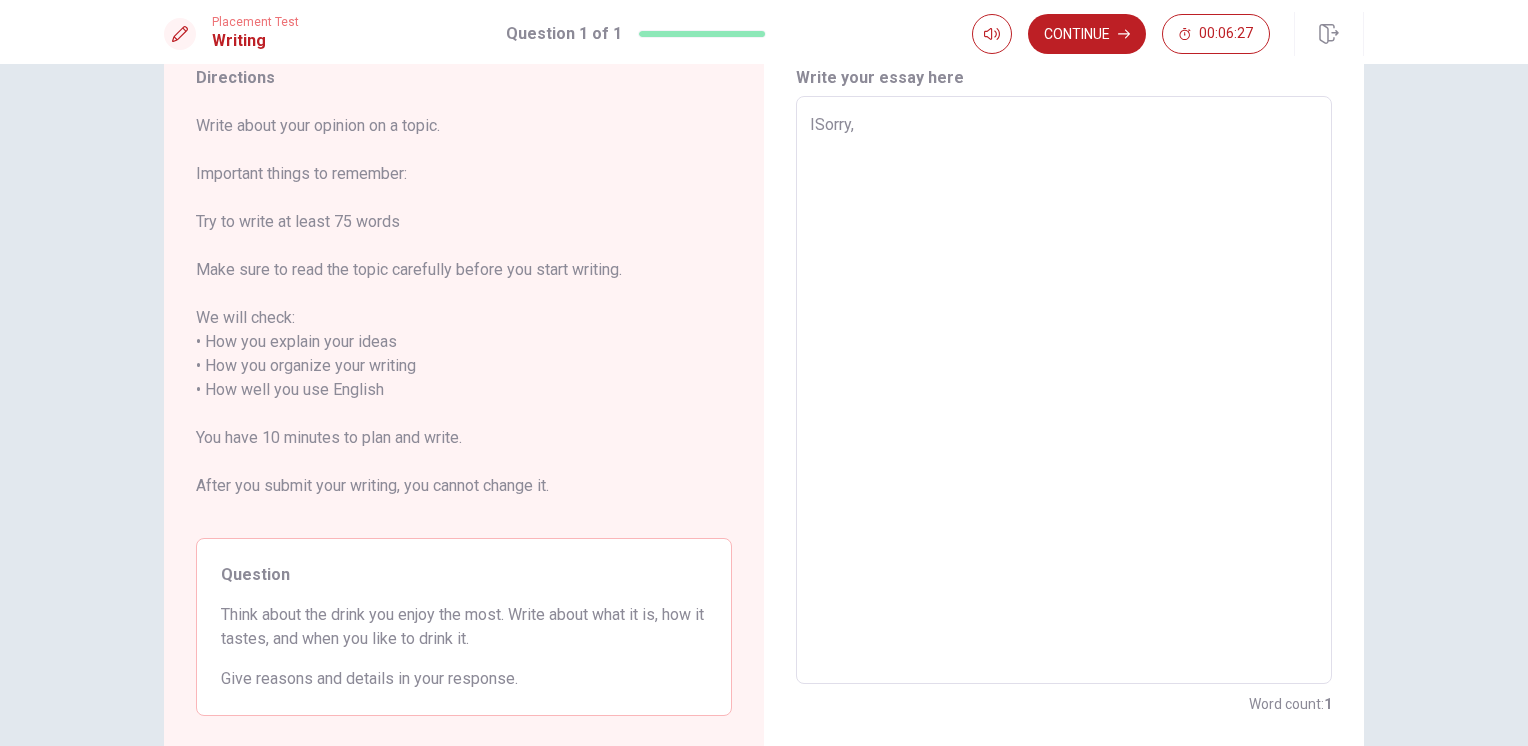 type on "x" 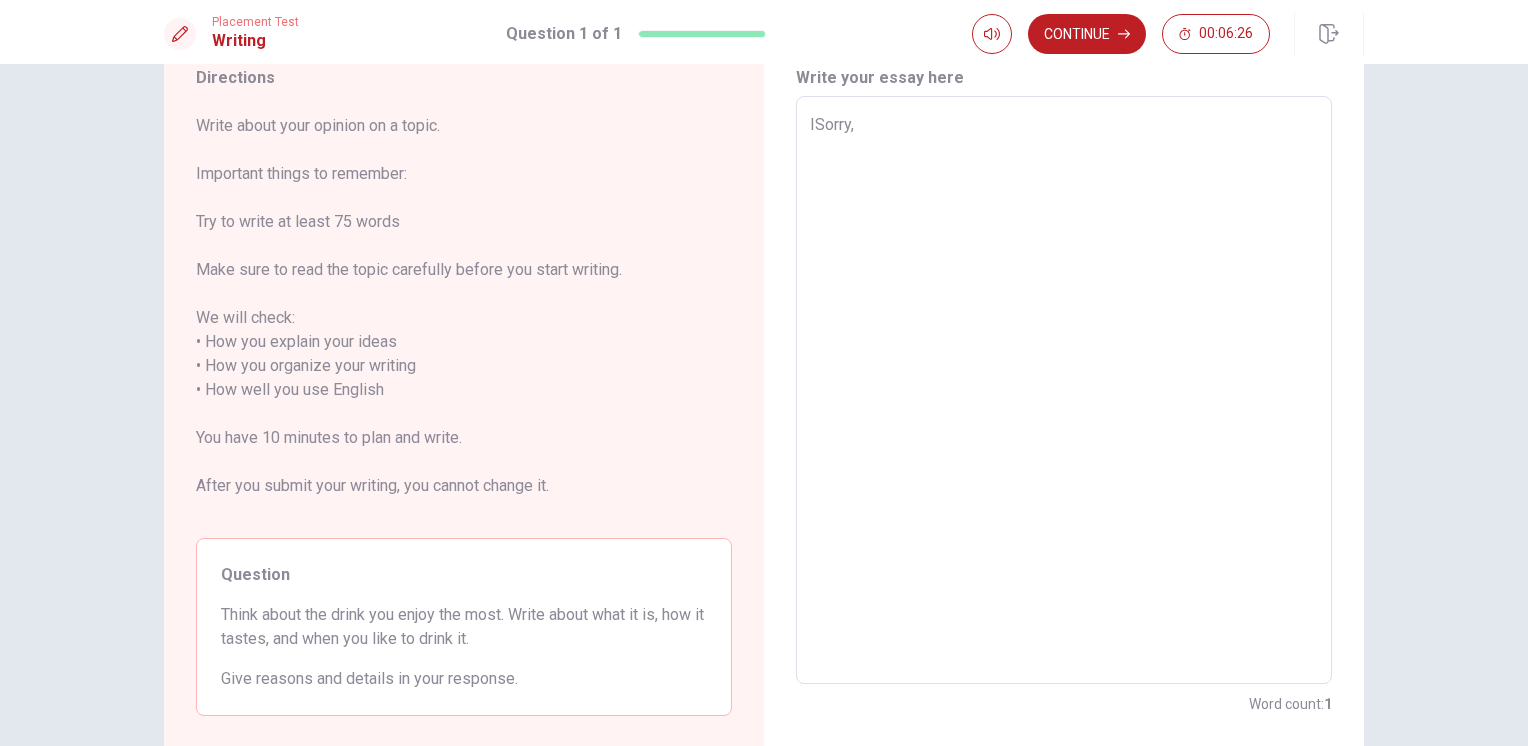 type on "IlSorry," 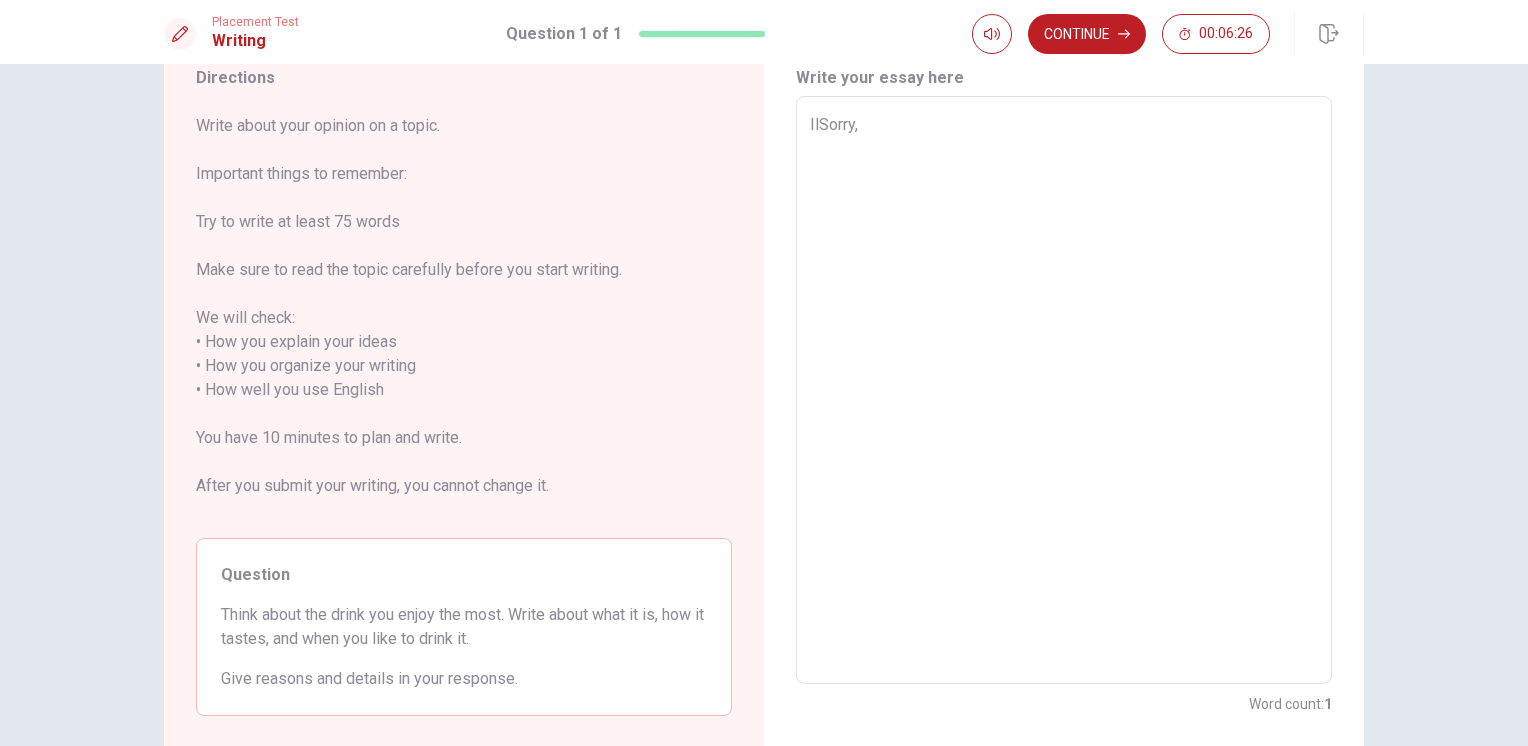 type on "x" 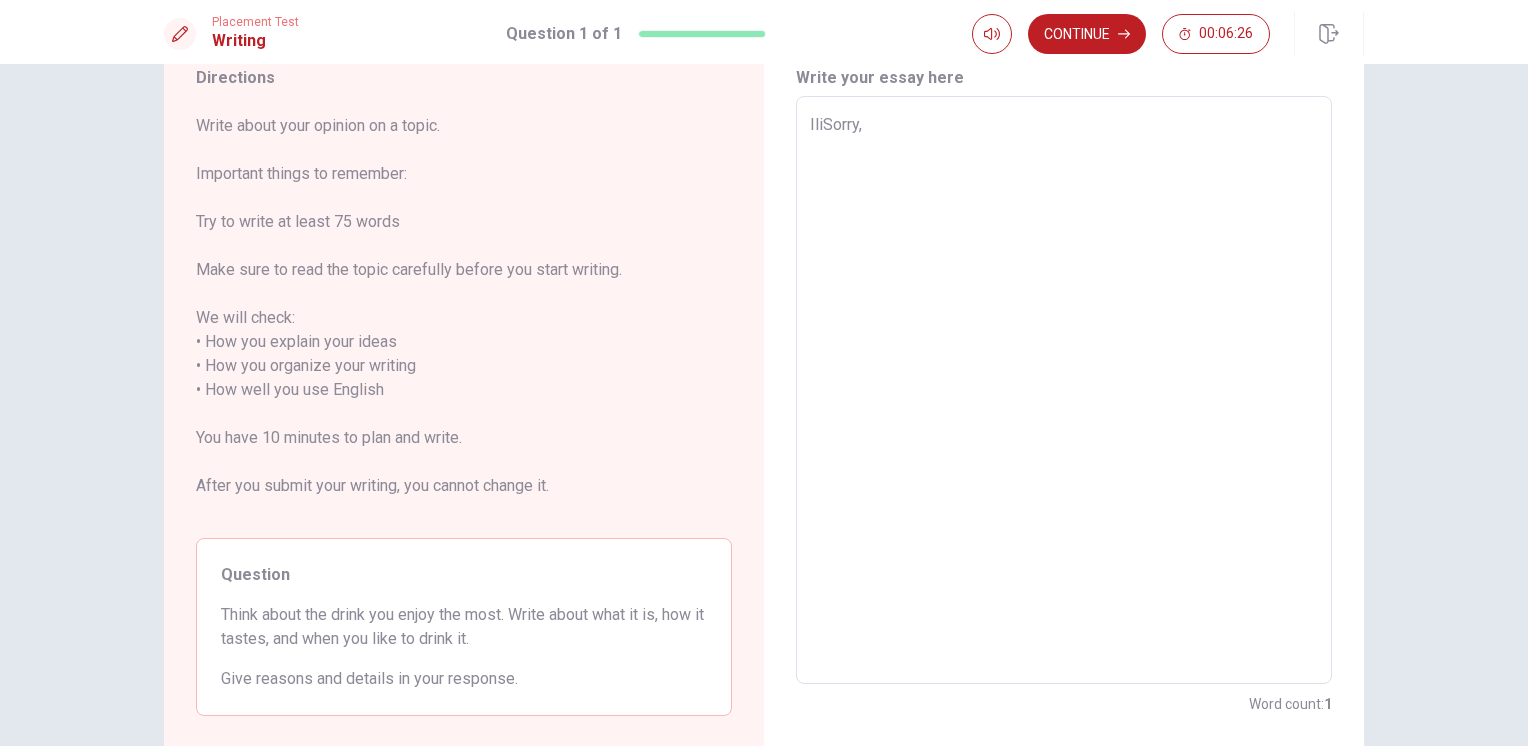 type on "x" 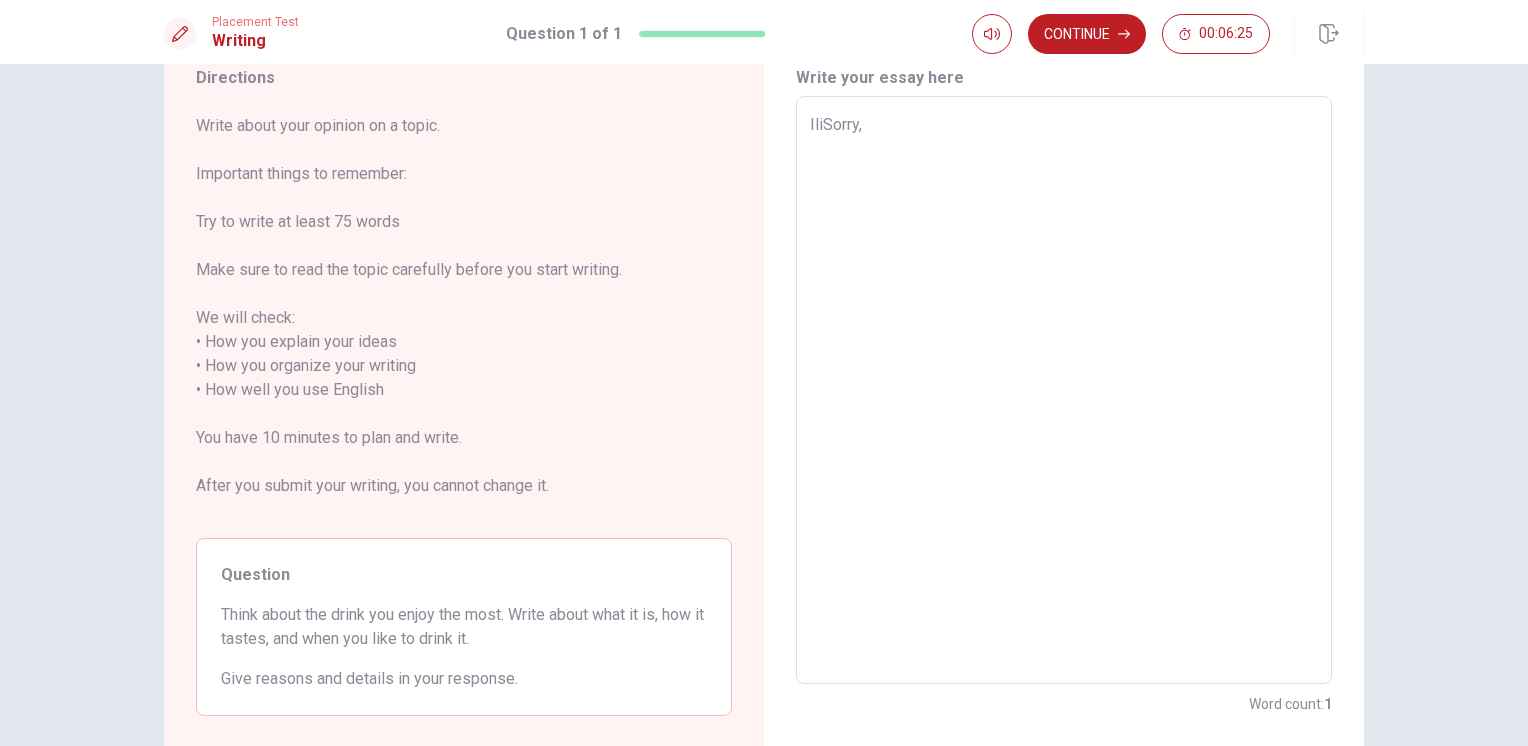 type on "IlikSorry," 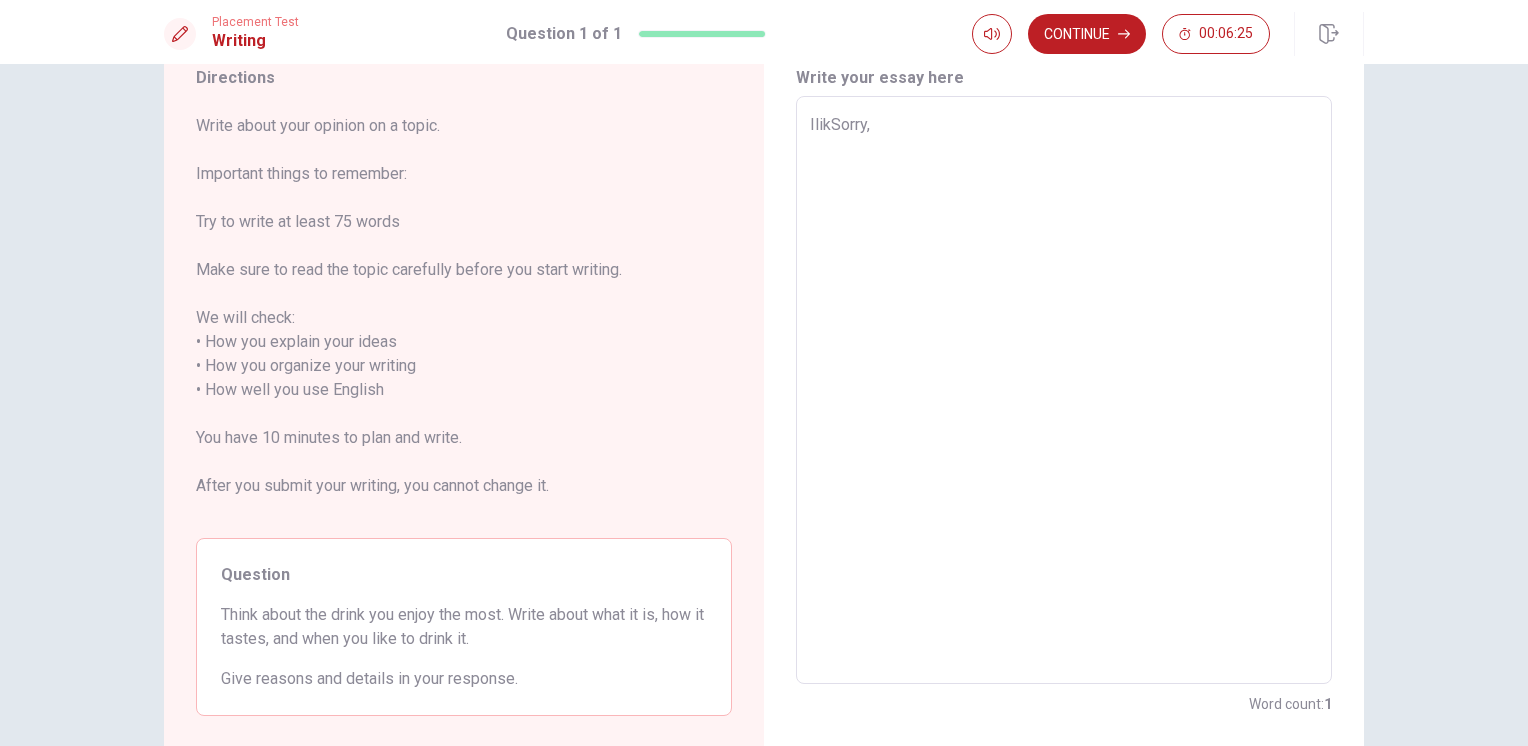 type on "x" 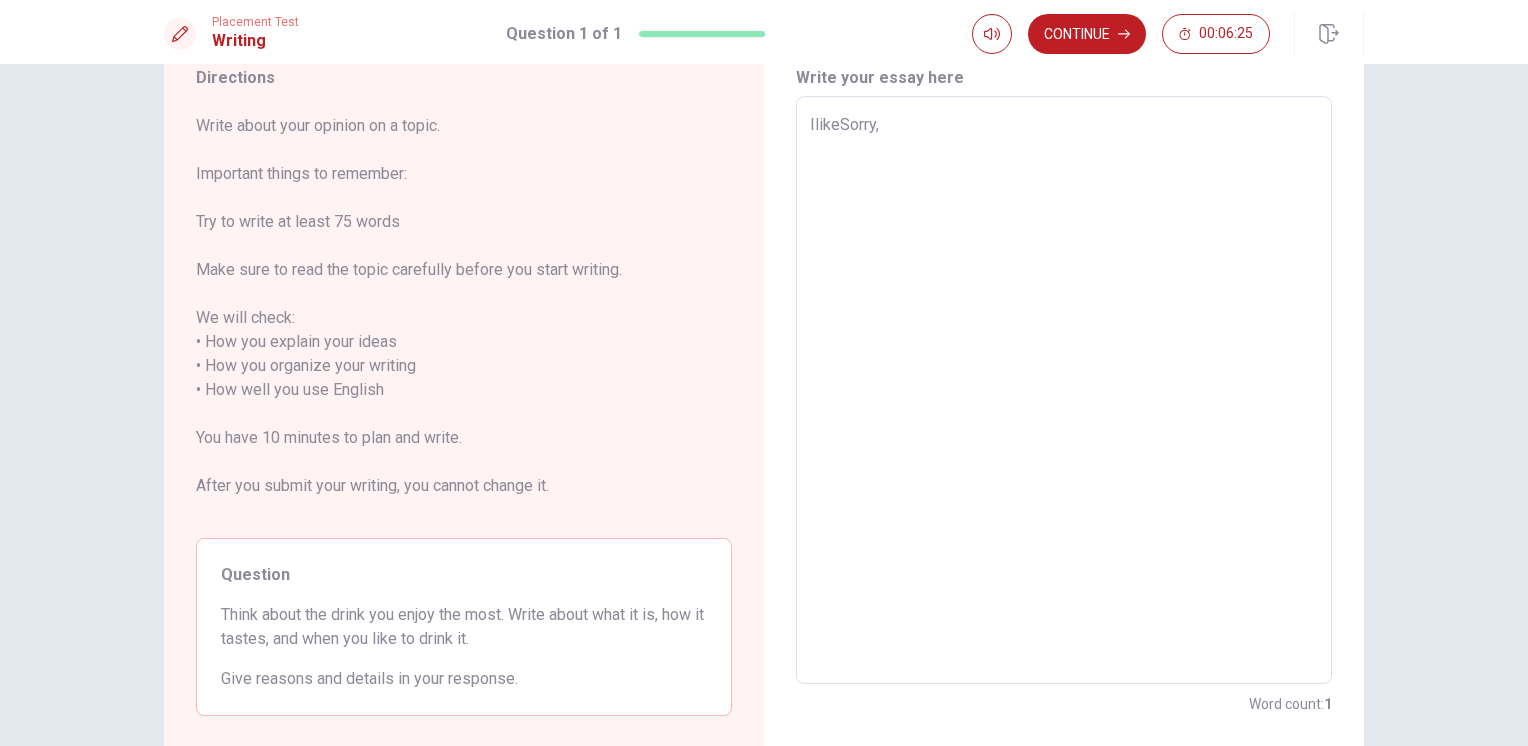 type on "x" 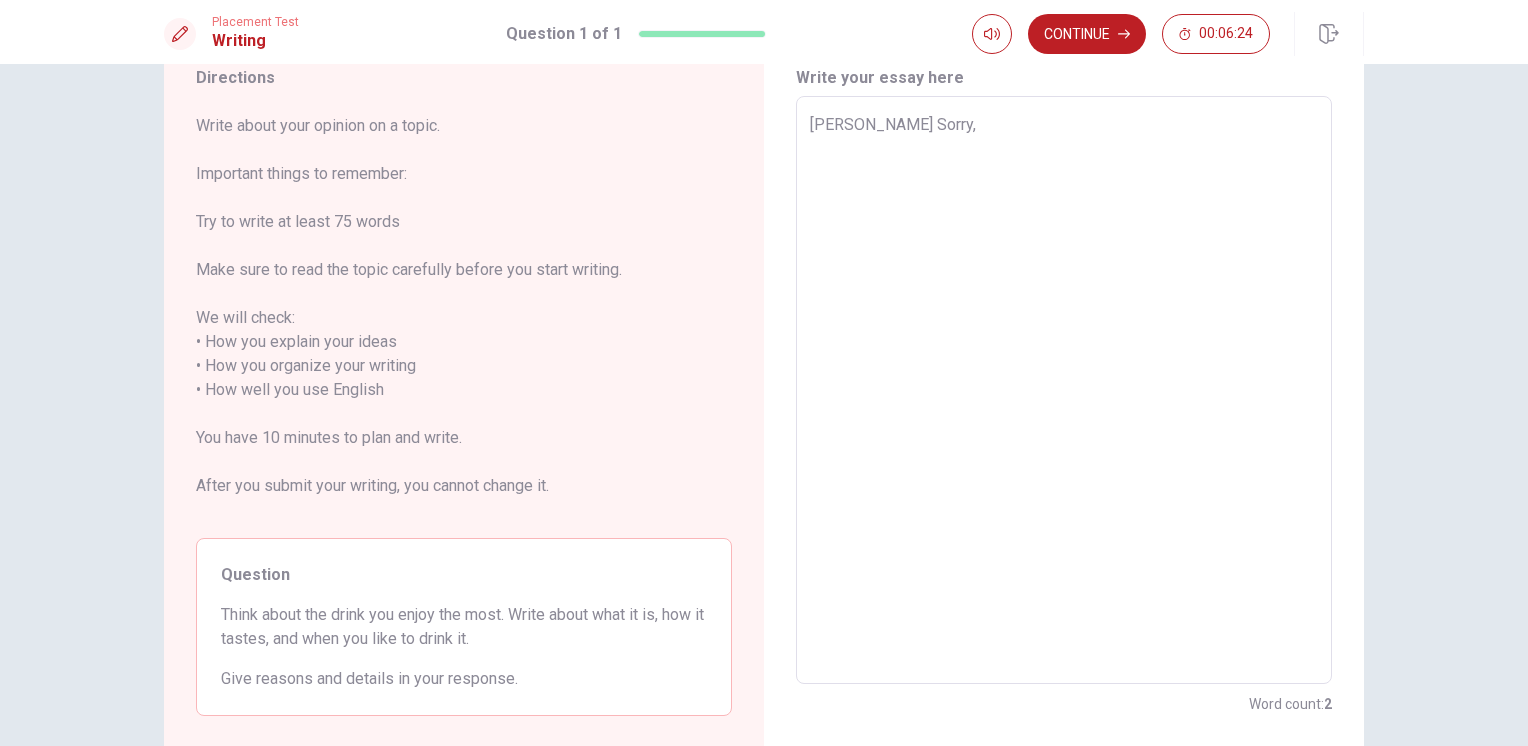 type on "x" 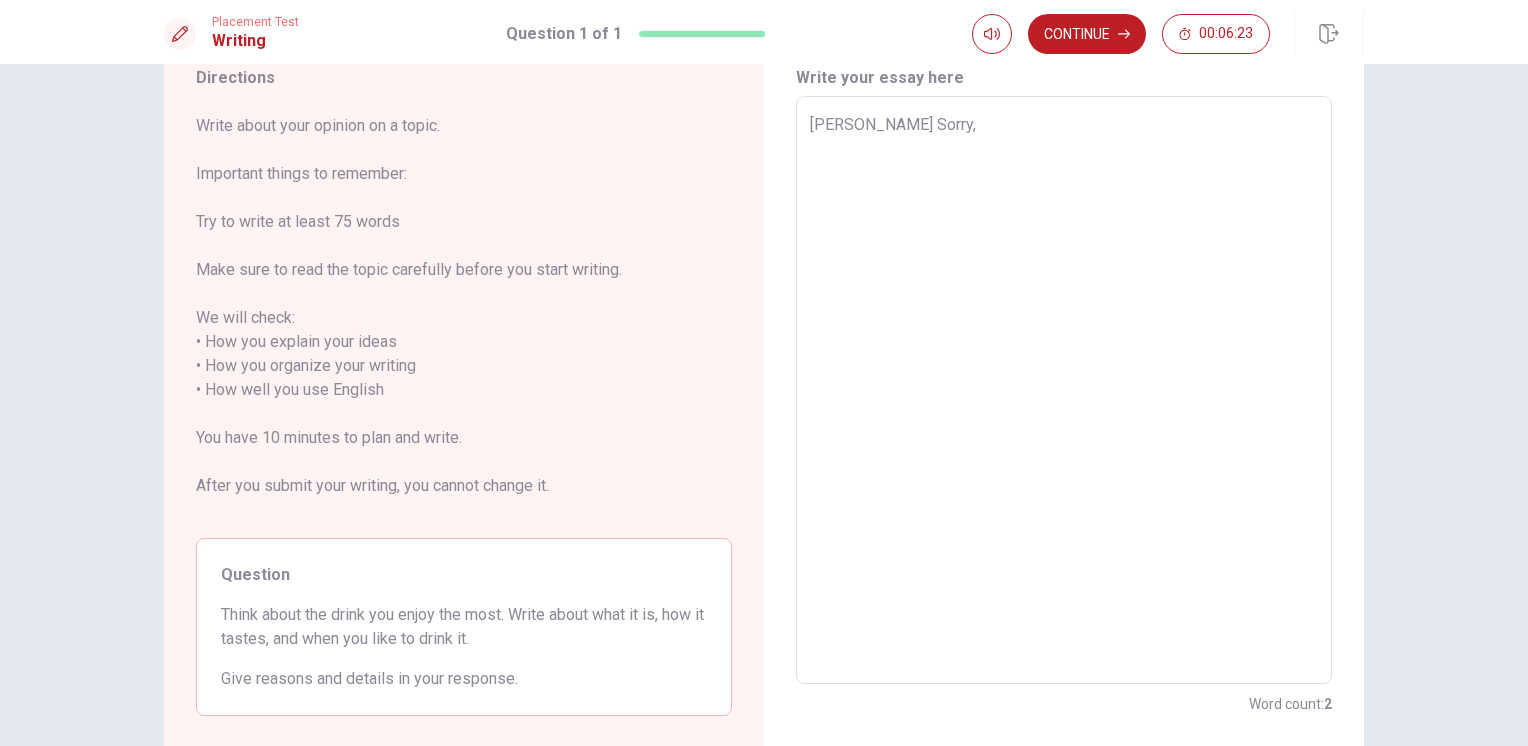 type on "[PERSON_NAME]," 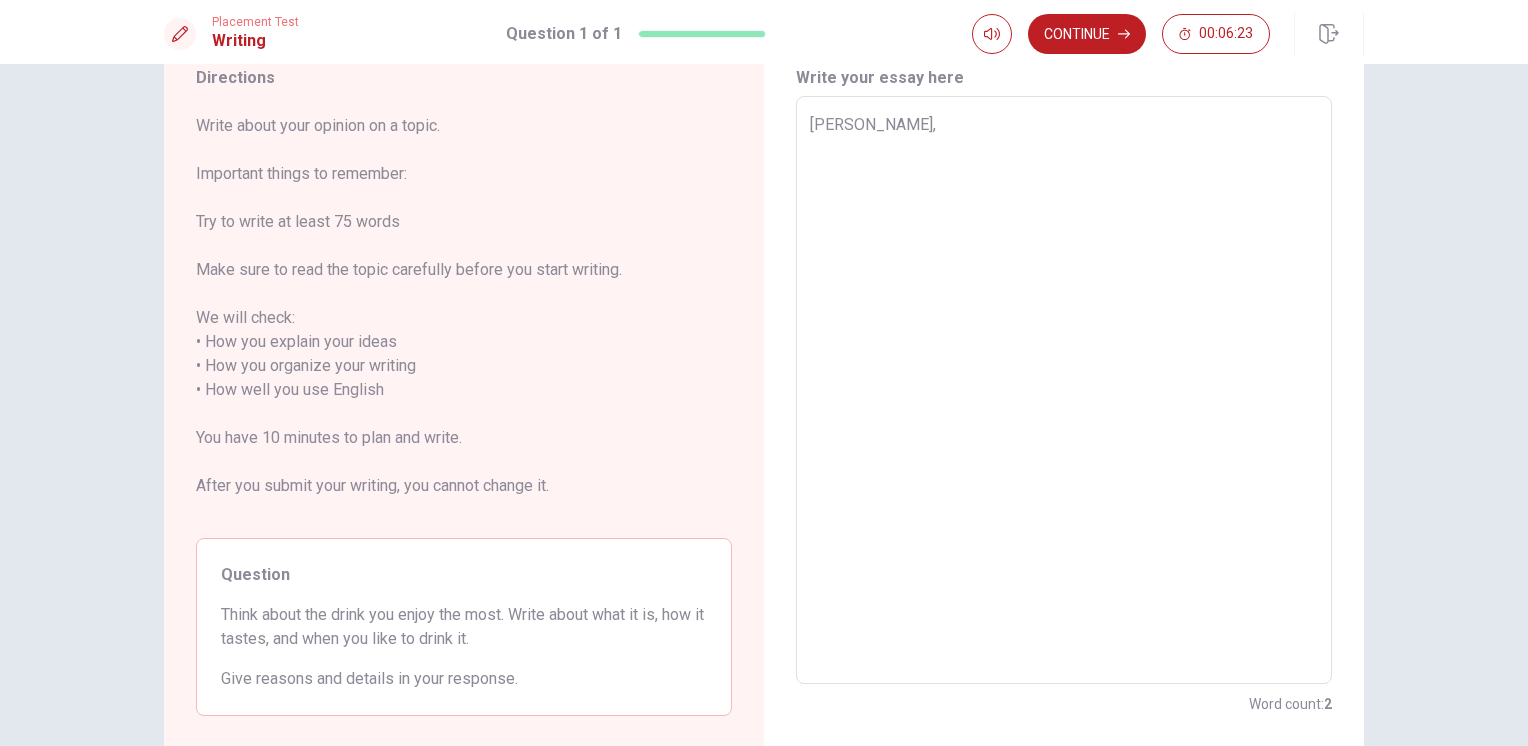 type on "x" 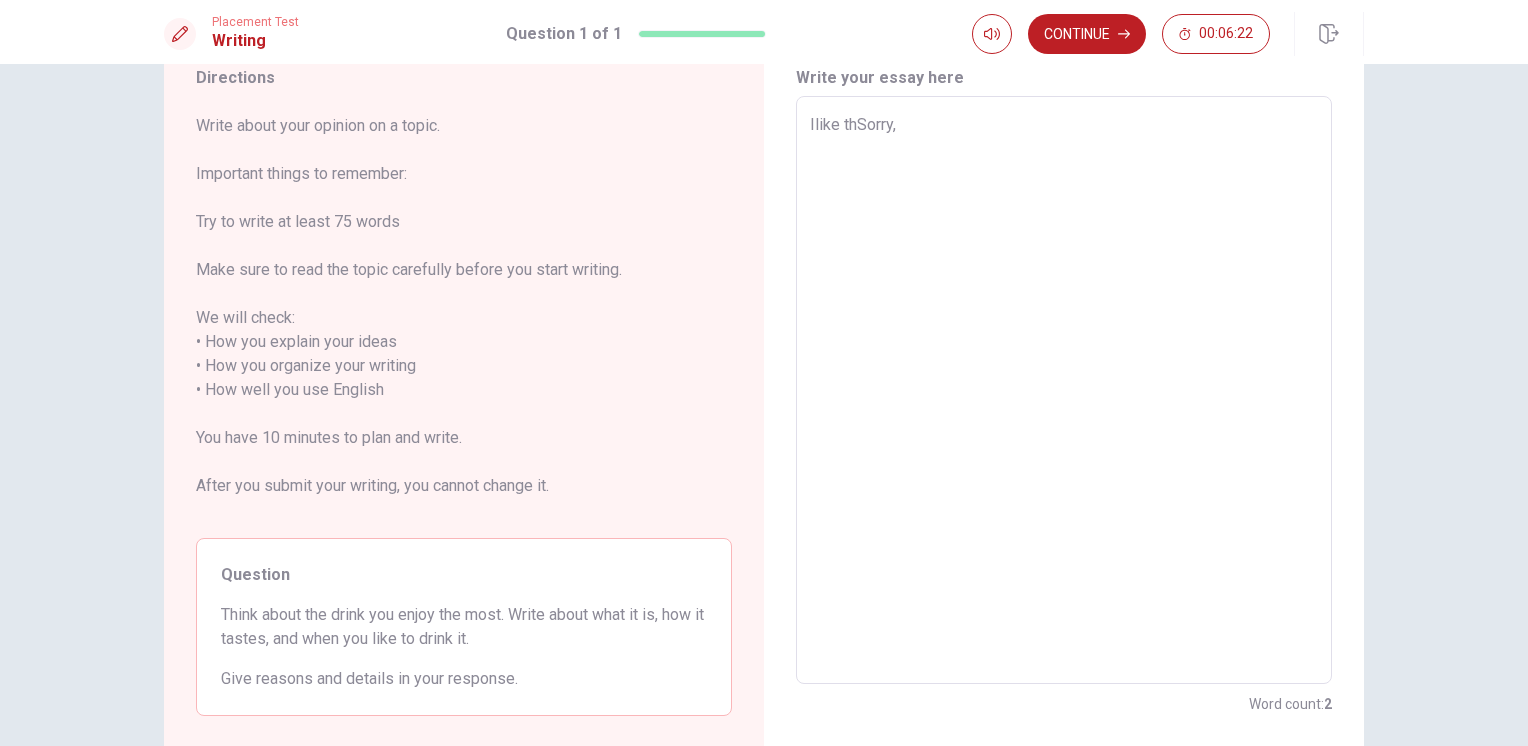 type on "x" 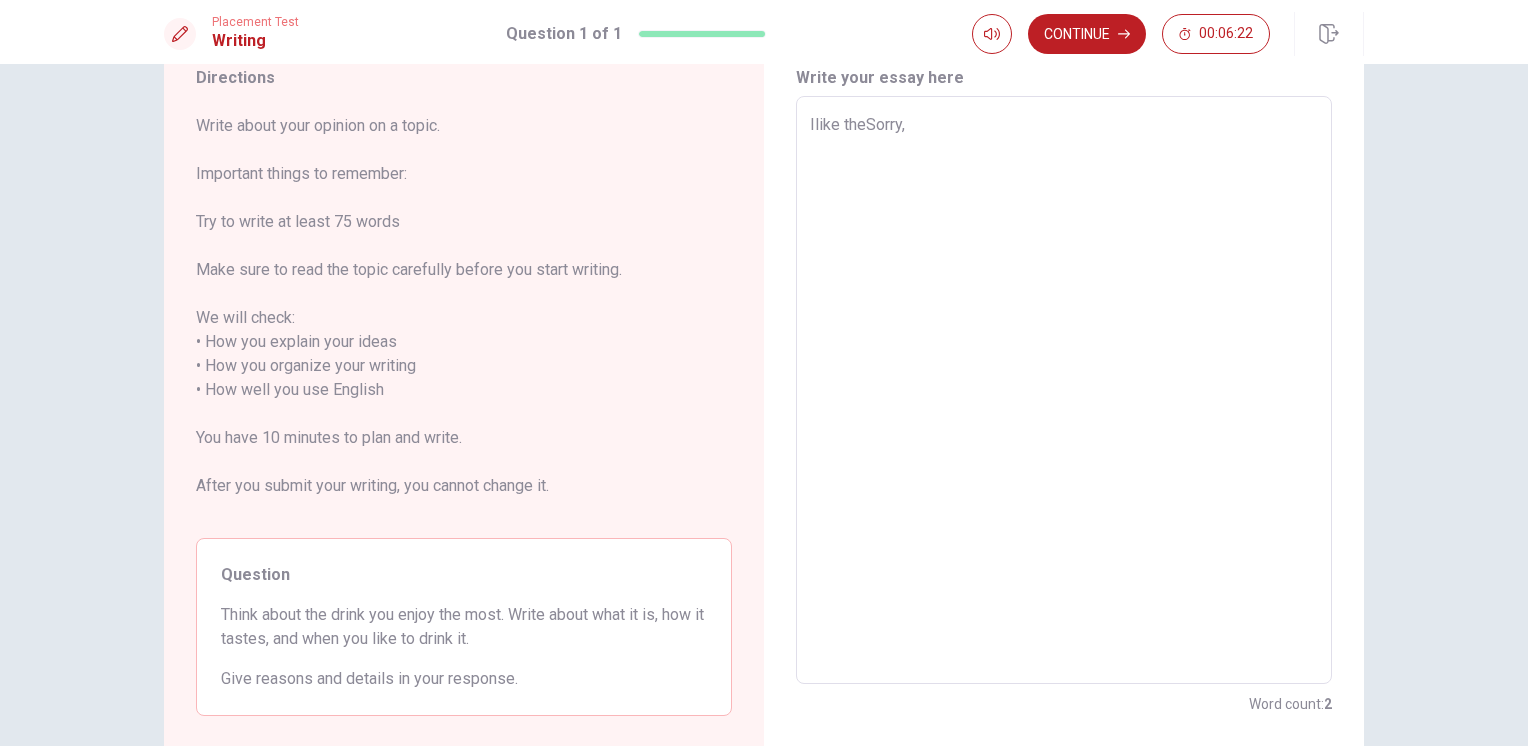 type on "x" 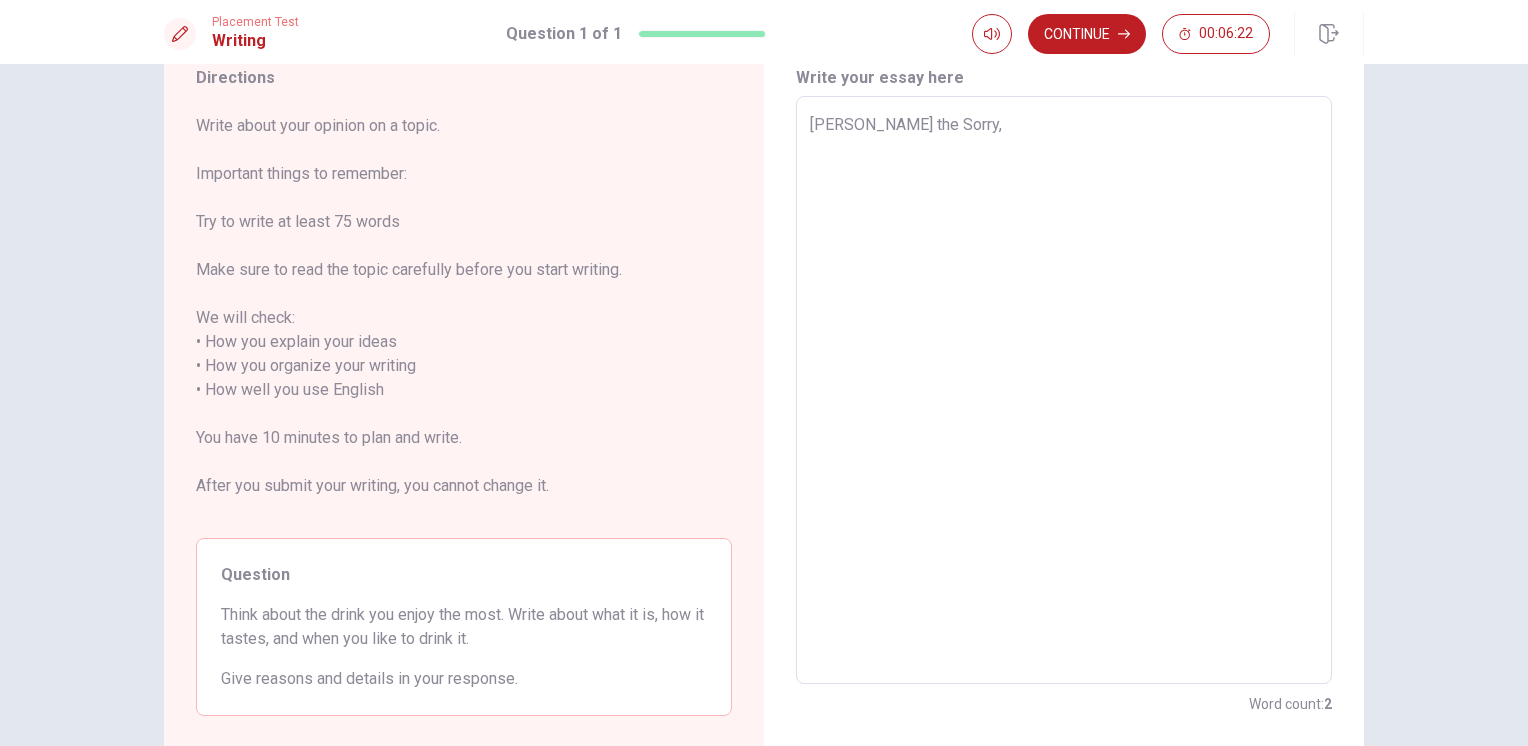 type on "x" 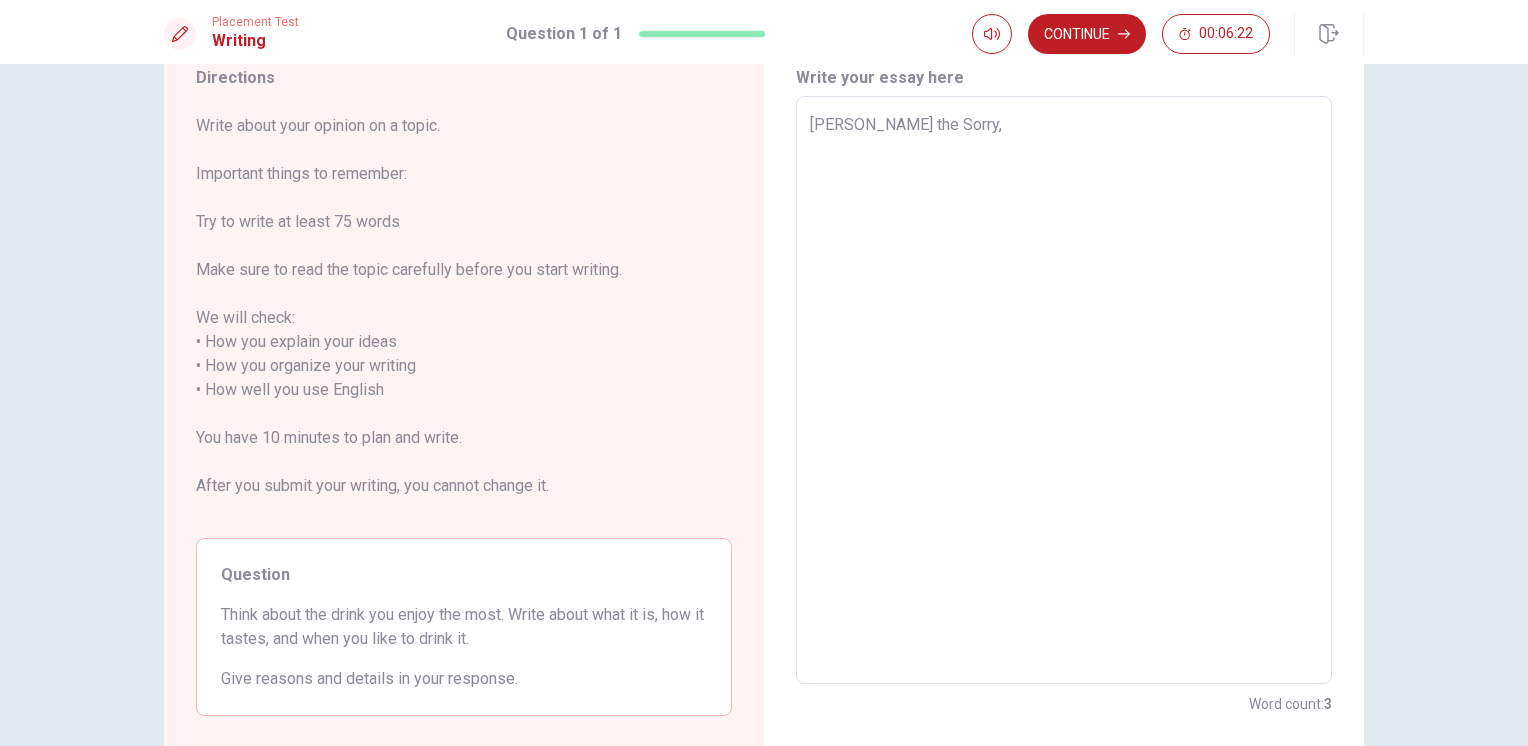type on "Ilike the dSorry," 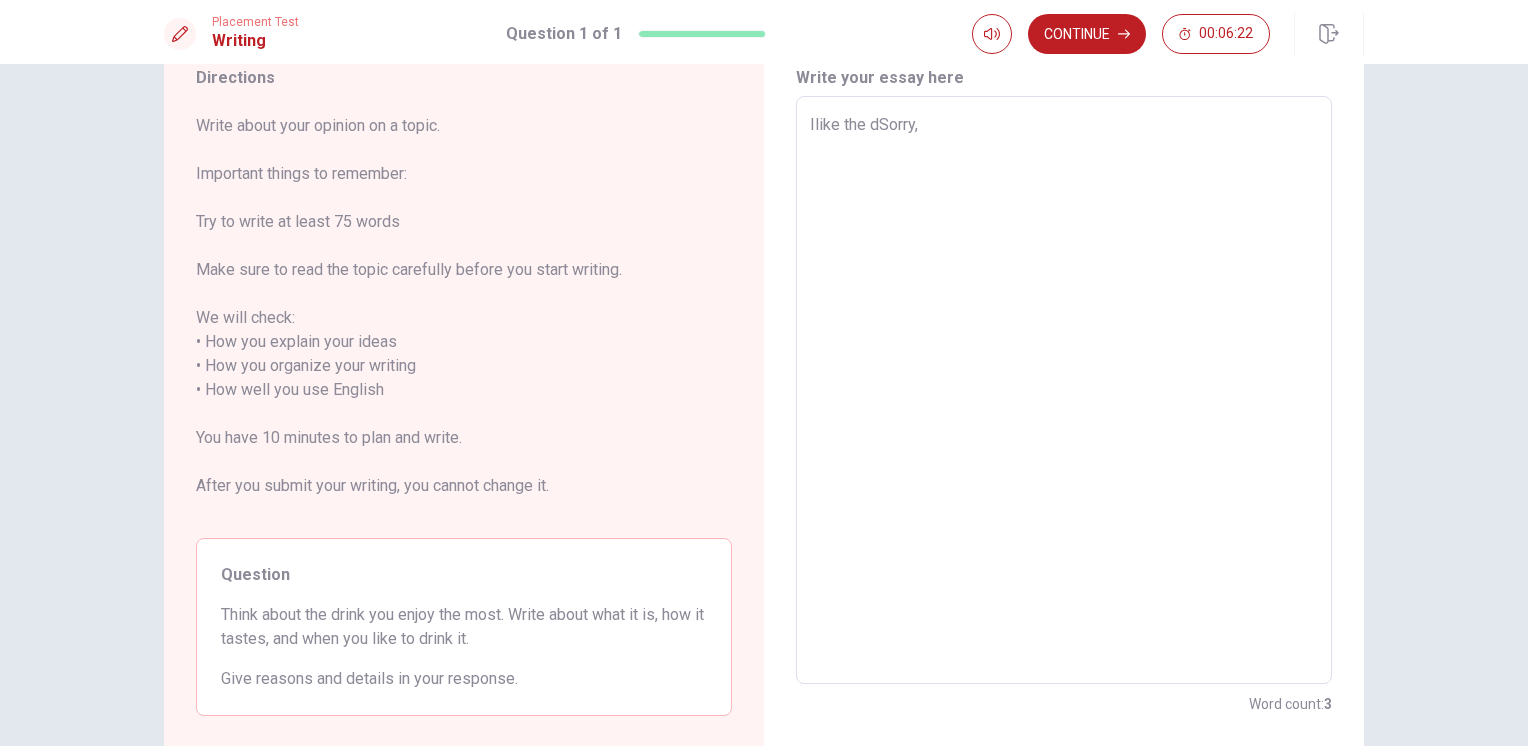 type on "x" 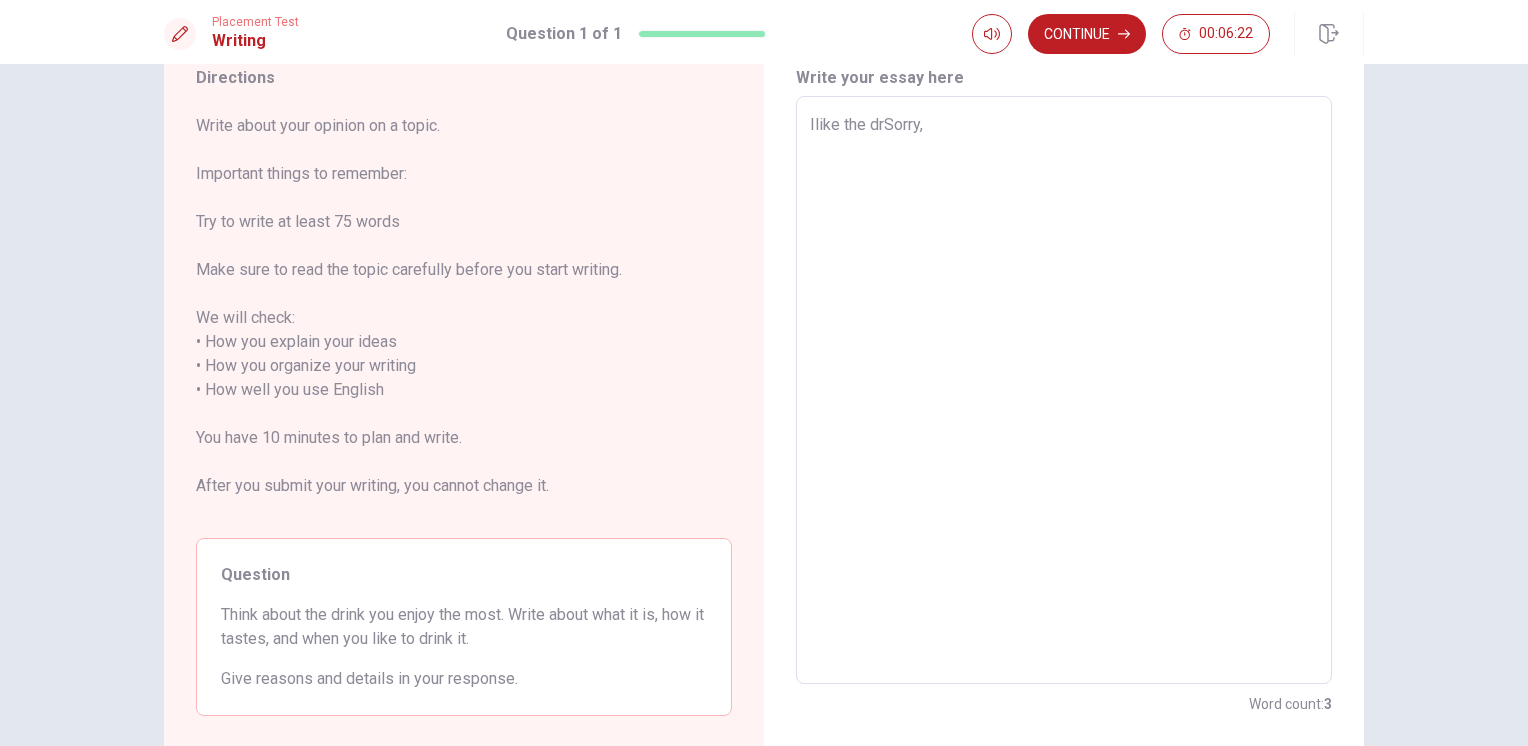 type on "x" 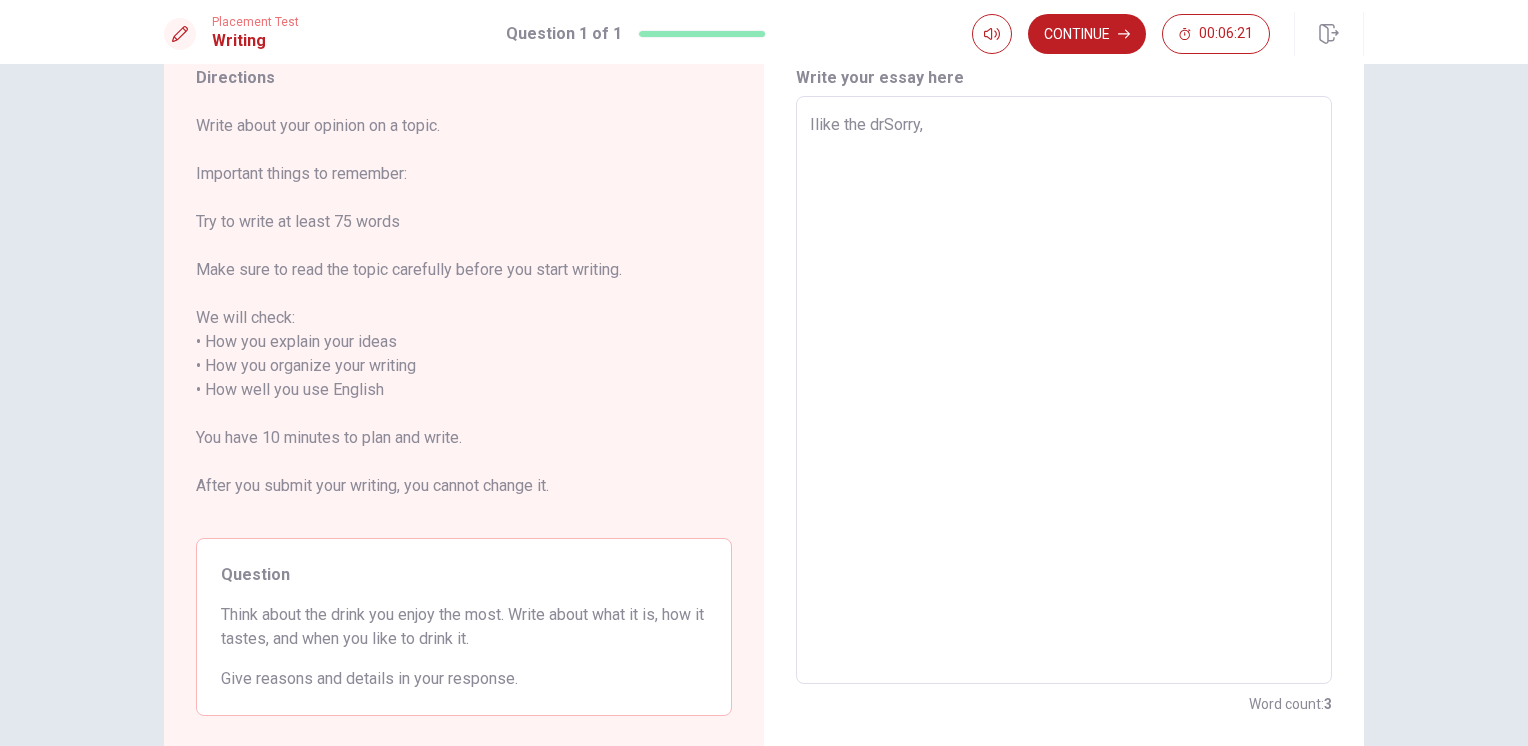 type on "Ilike the driSorry," 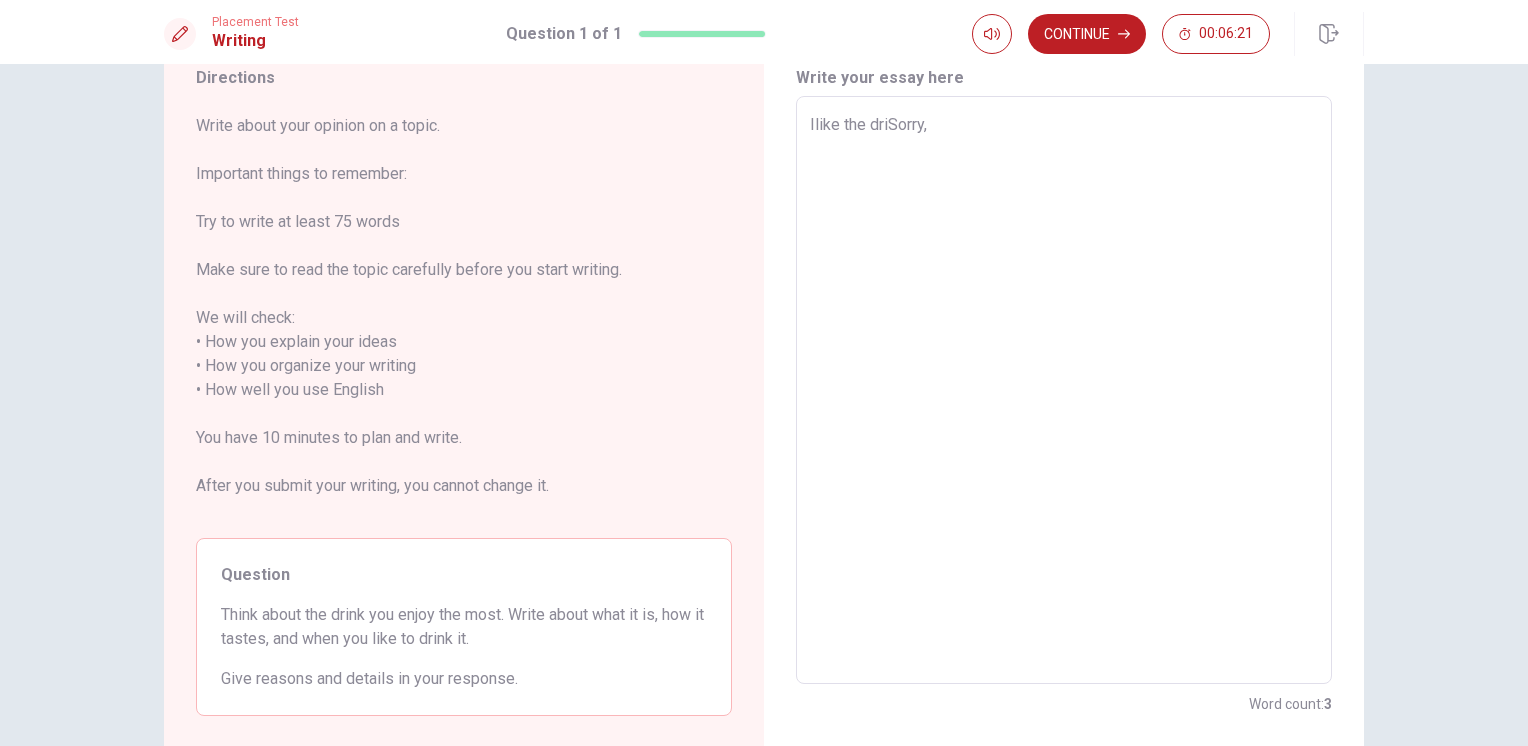 type on "x" 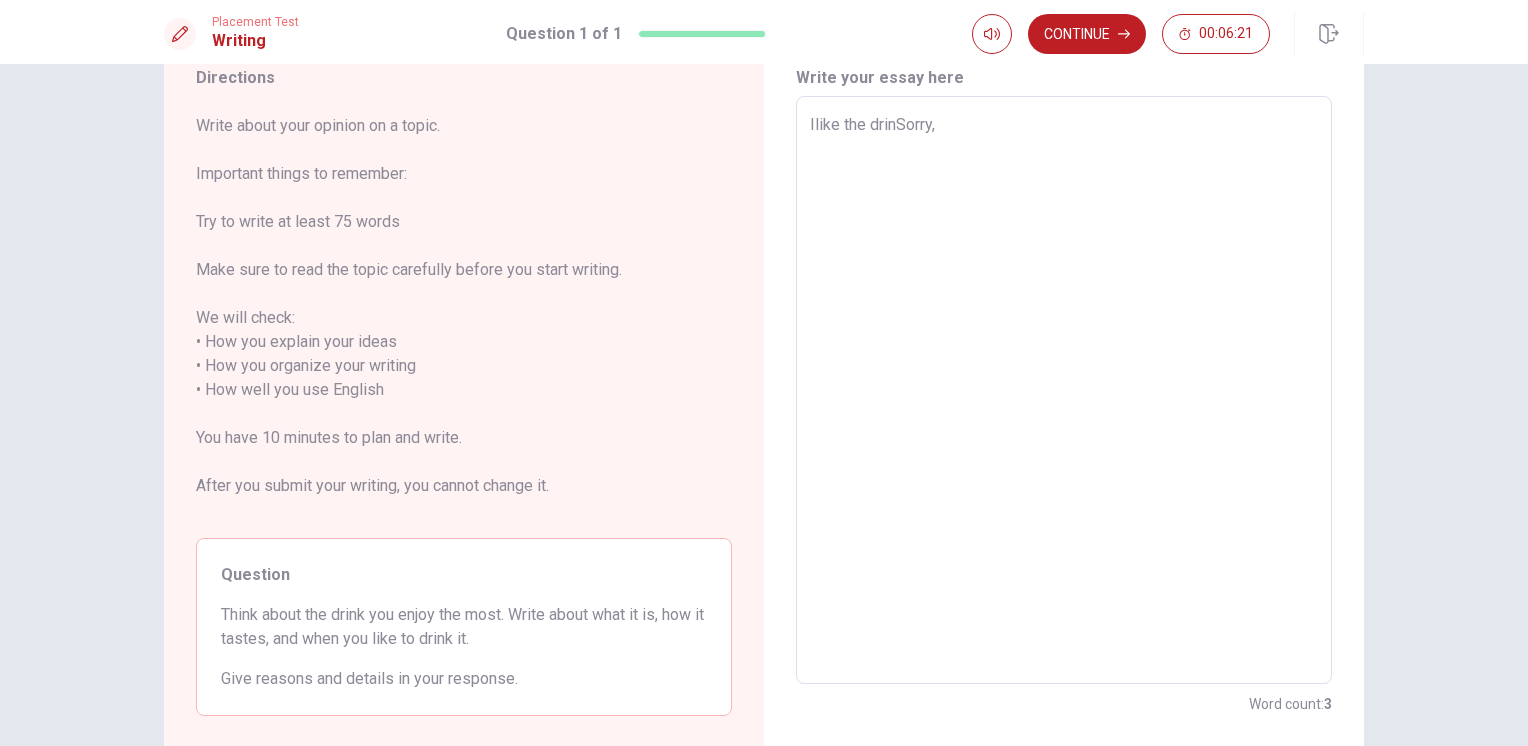 type on "x" 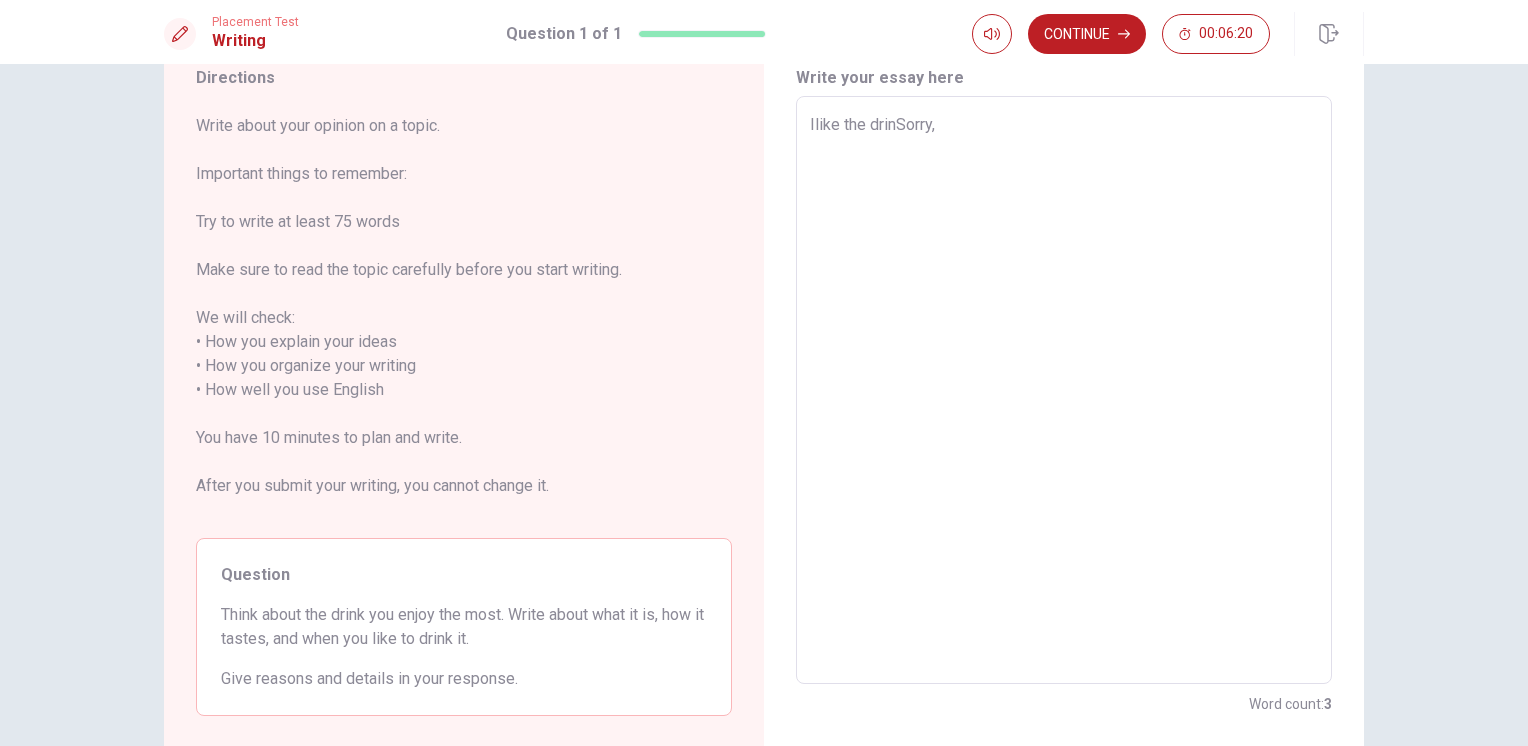 type on "Ilike the drinkSorry," 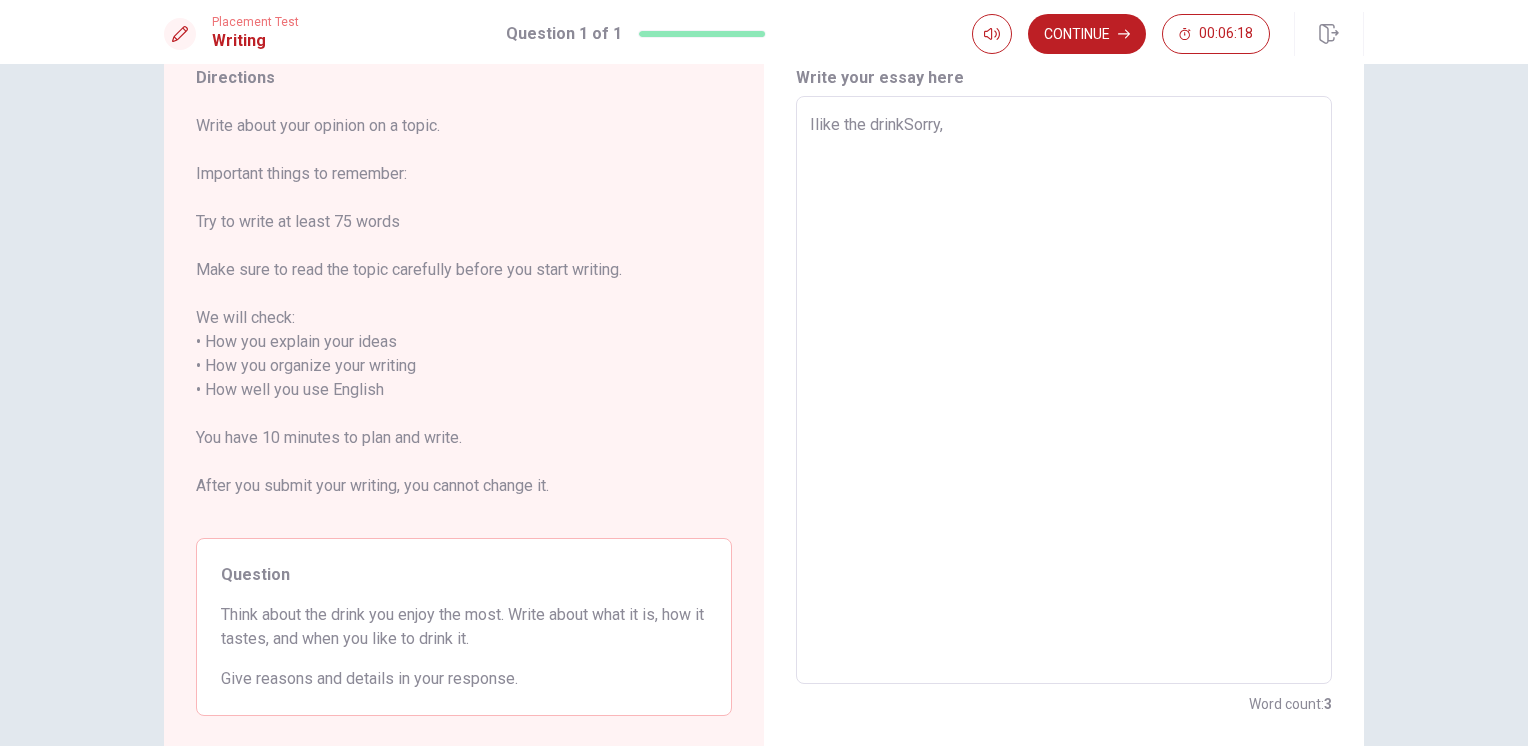 type on "x" 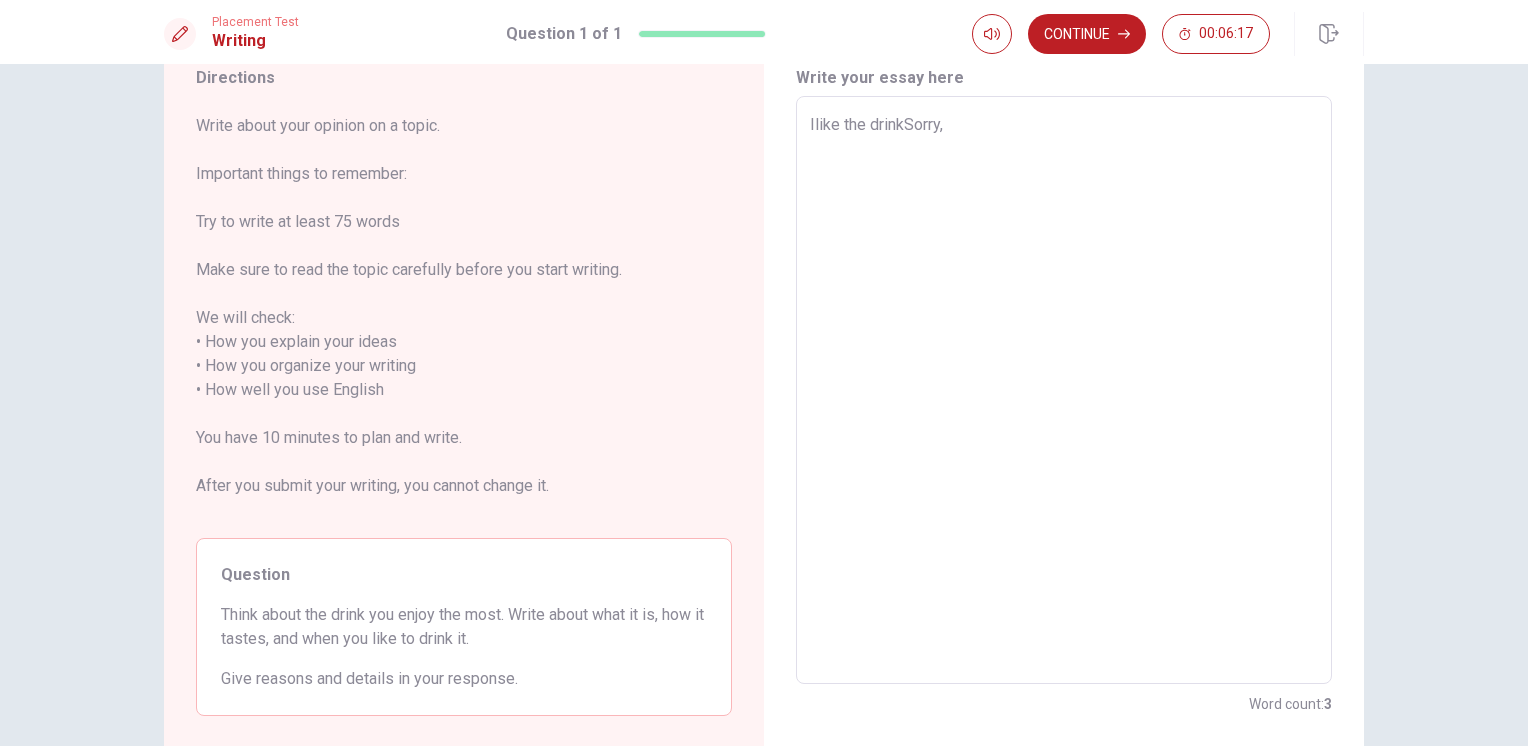 type on "[PERSON_NAME] the drink Sorry," 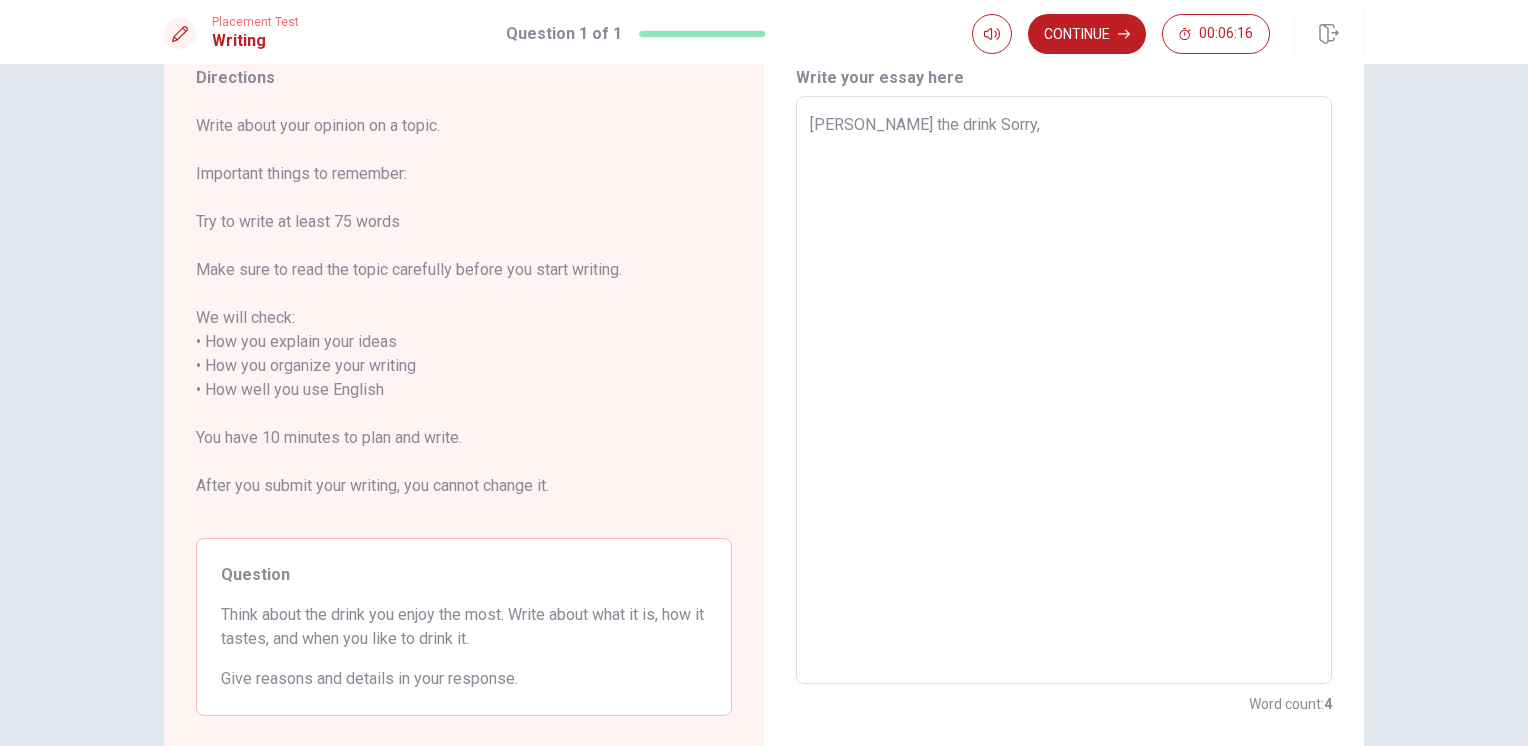 type on "x" 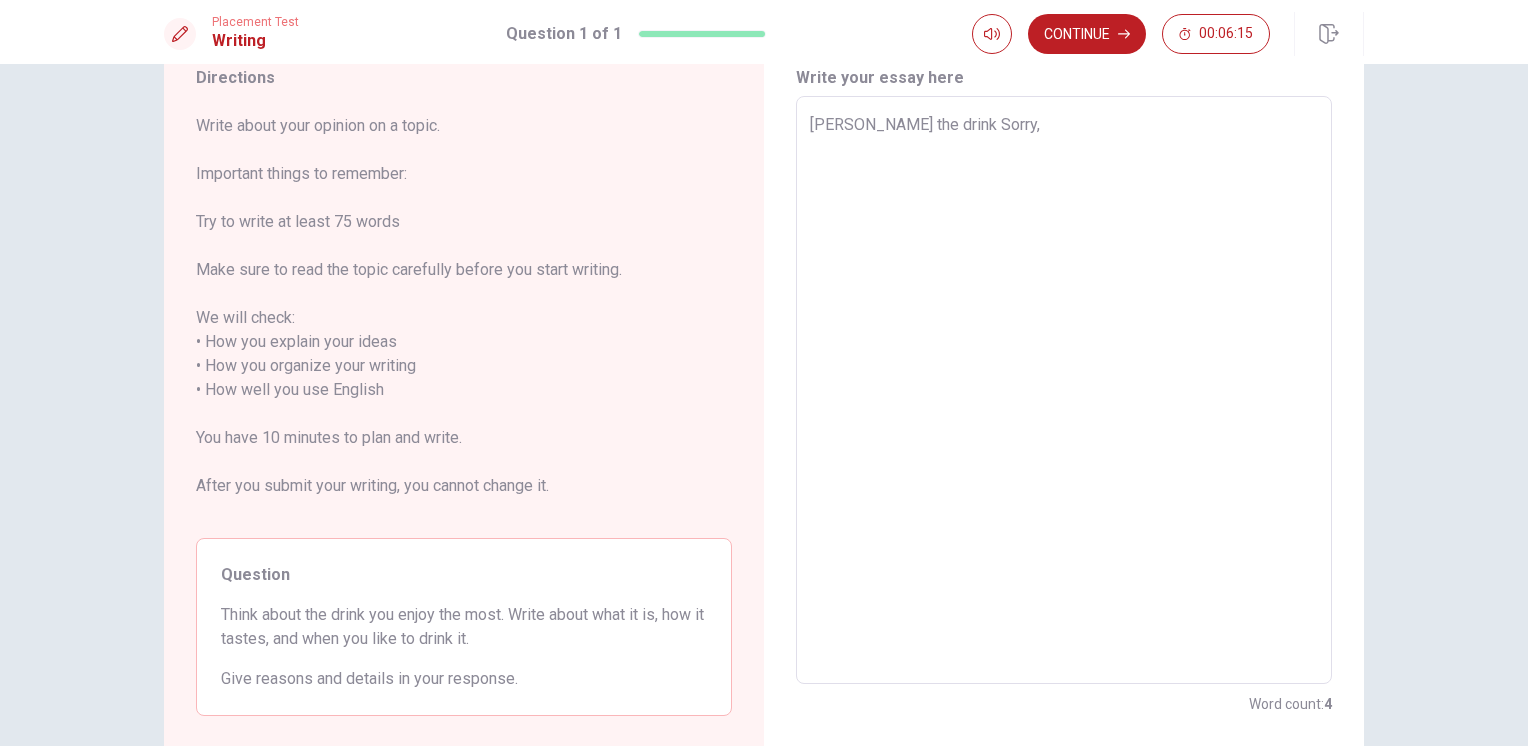 type on "[PERSON_NAME] the drink sSorry," 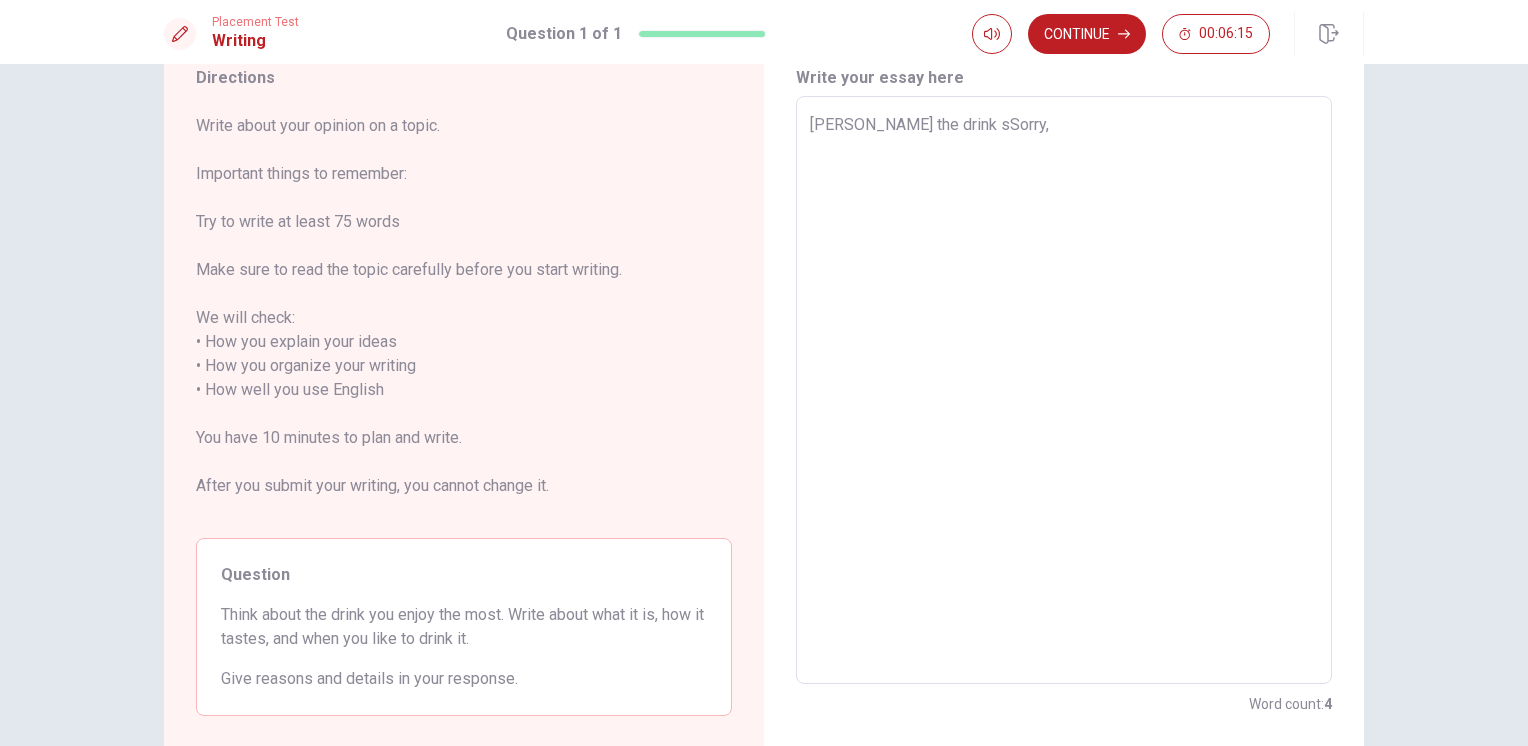 type on "x" 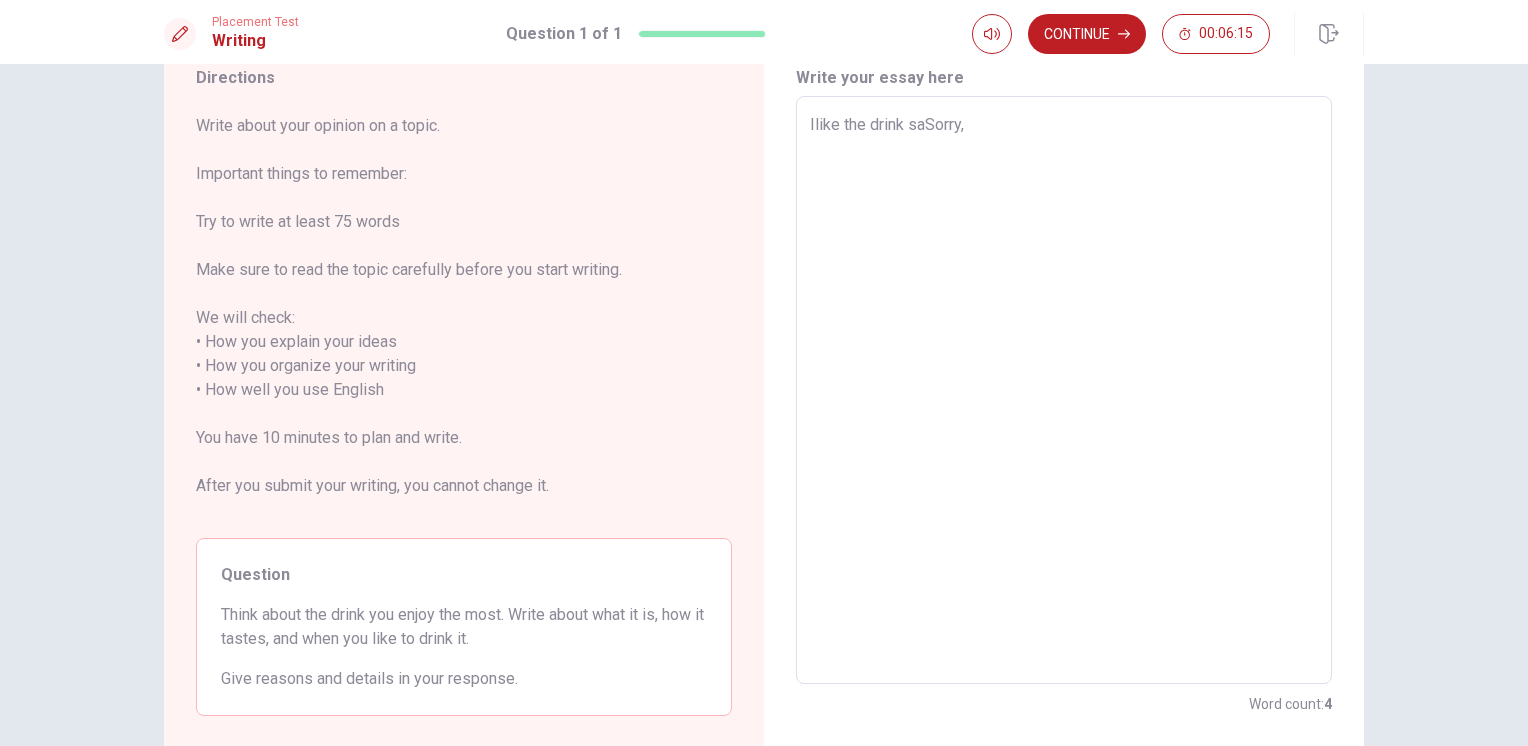 type on "x" 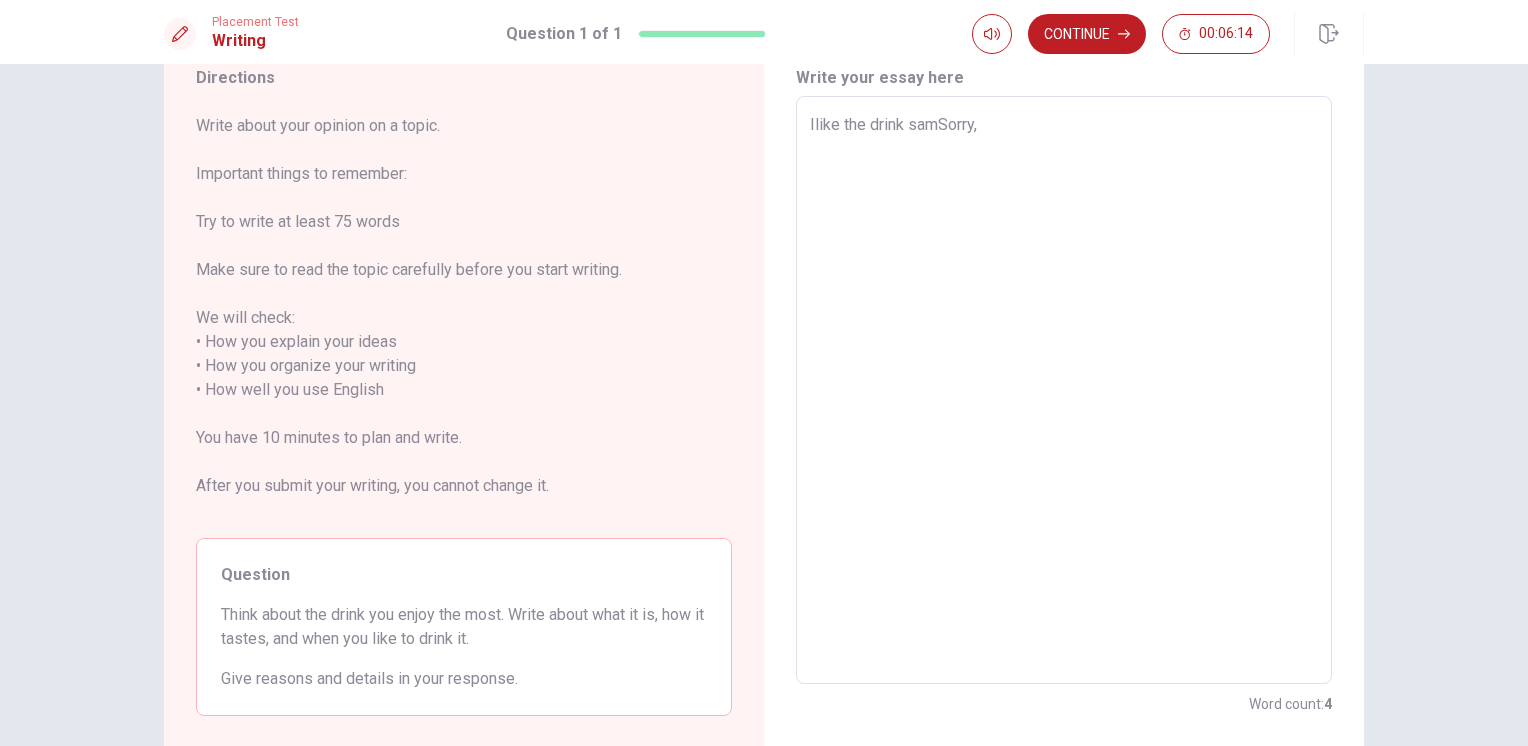 type on "x" 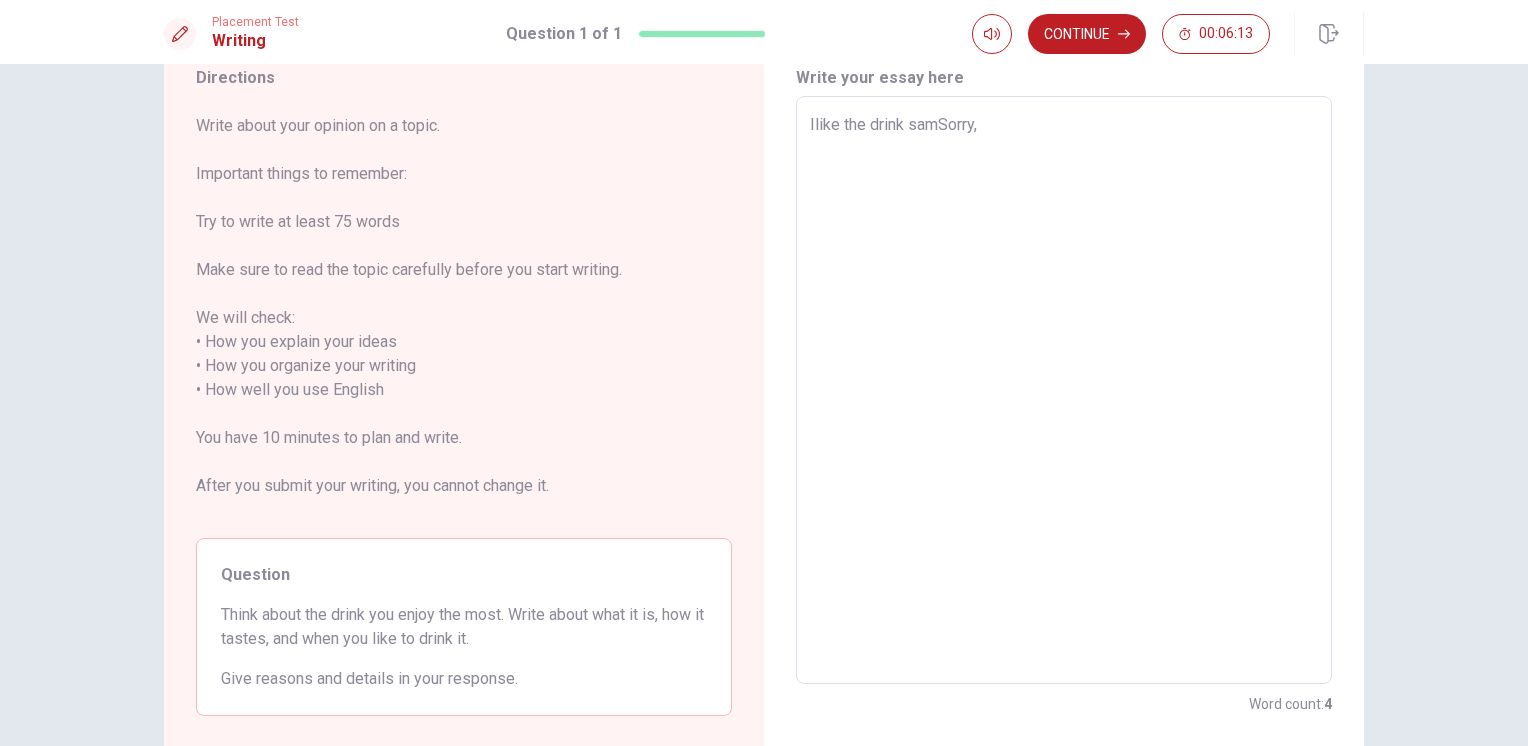 type on "Ilike the drink sammSorry," 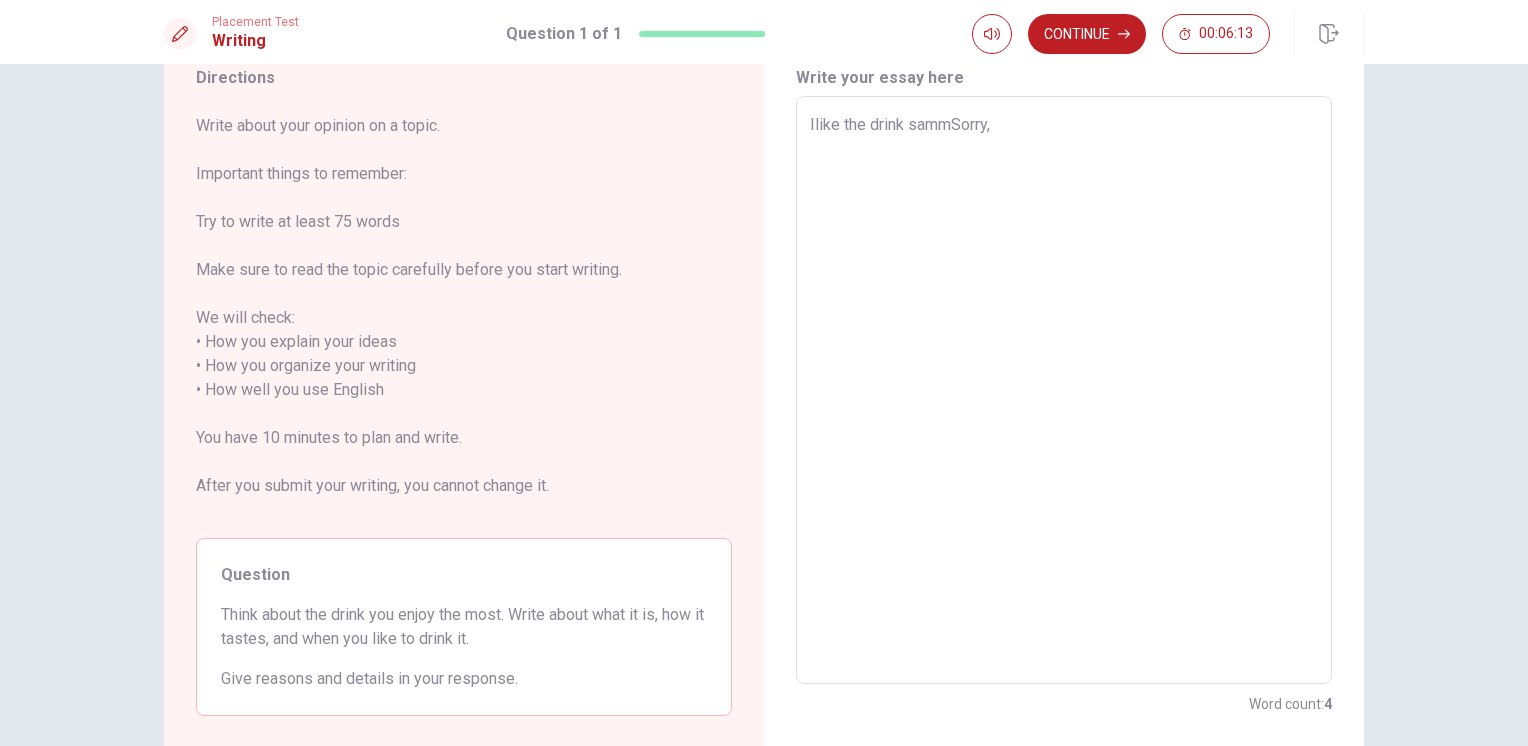 type on "x" 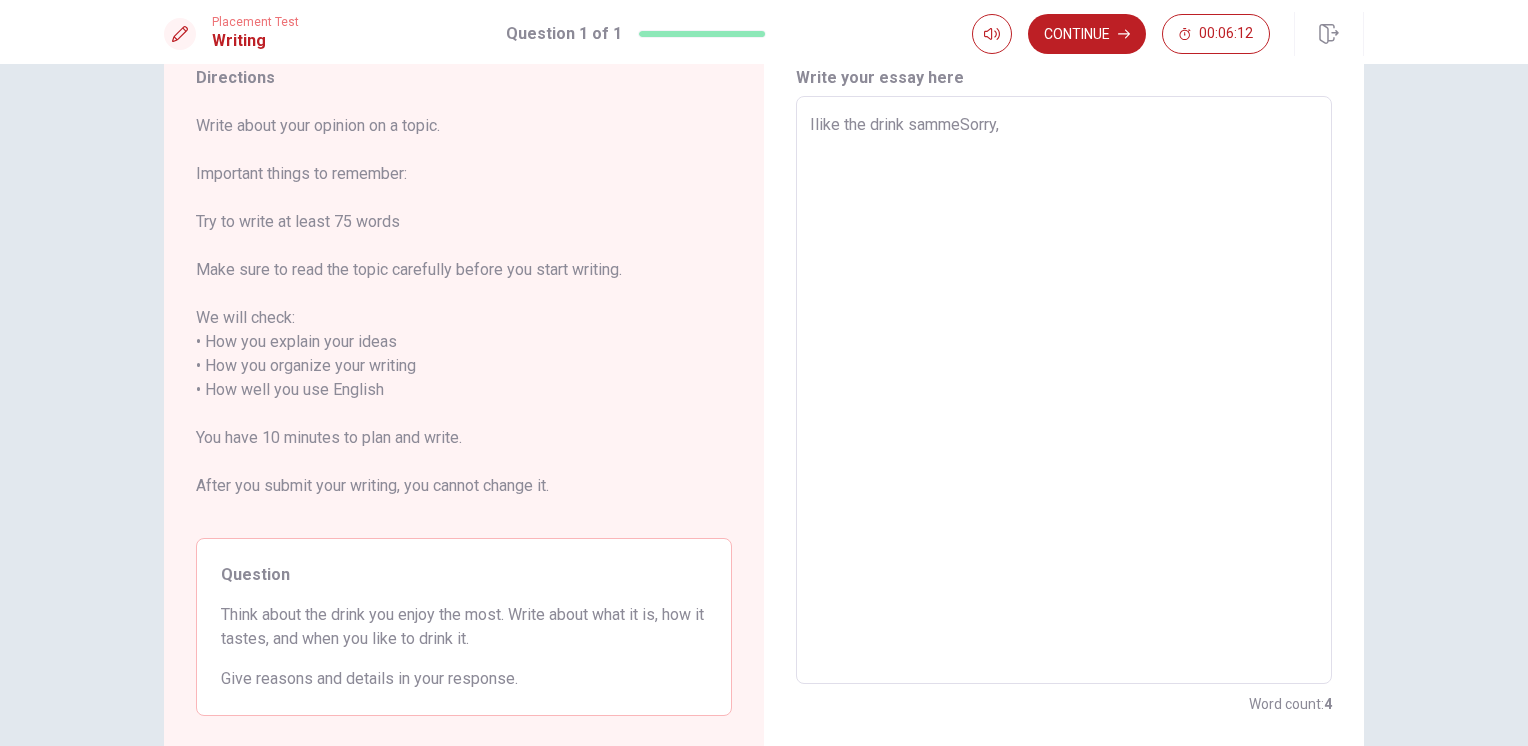type on "x" 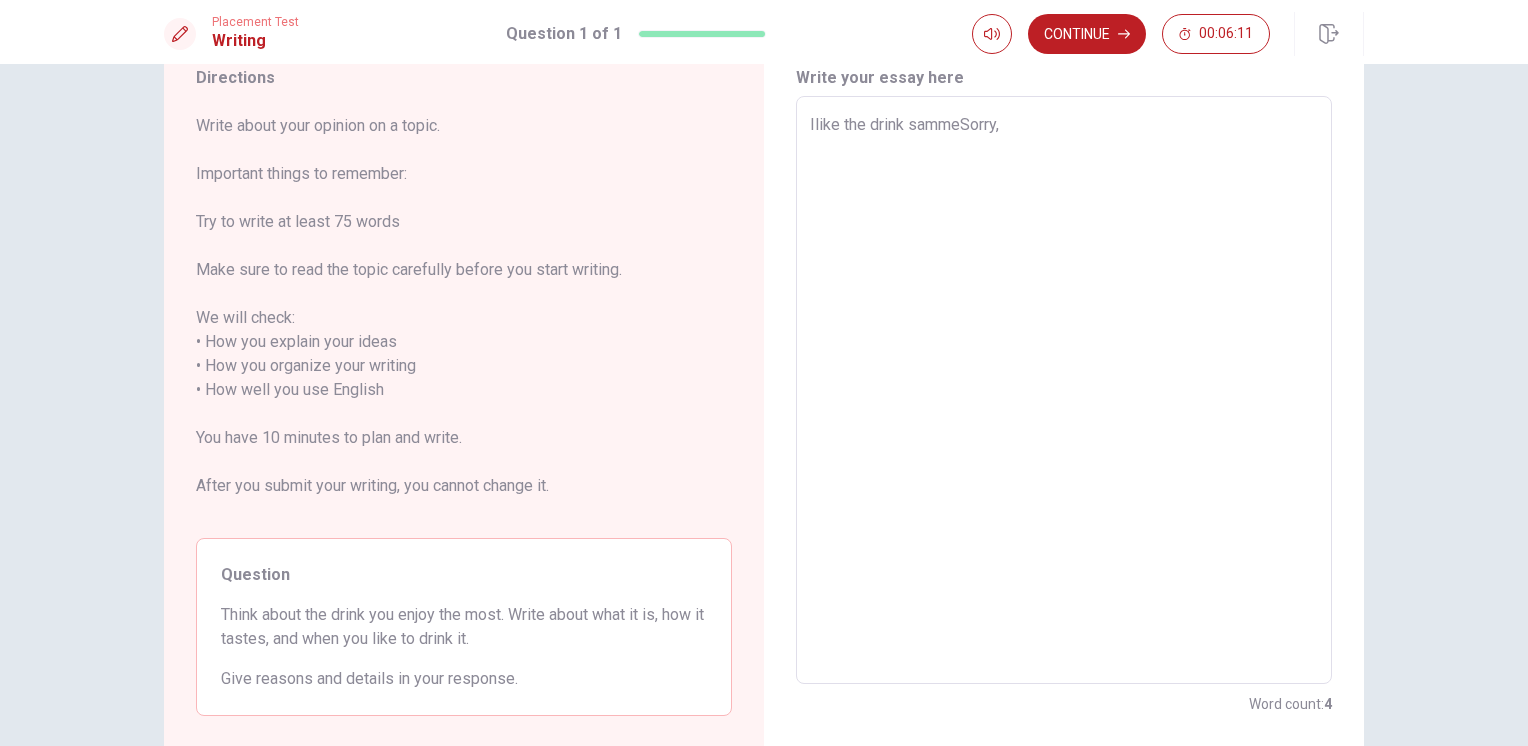 type on "Ilike the drink sammetSorry," 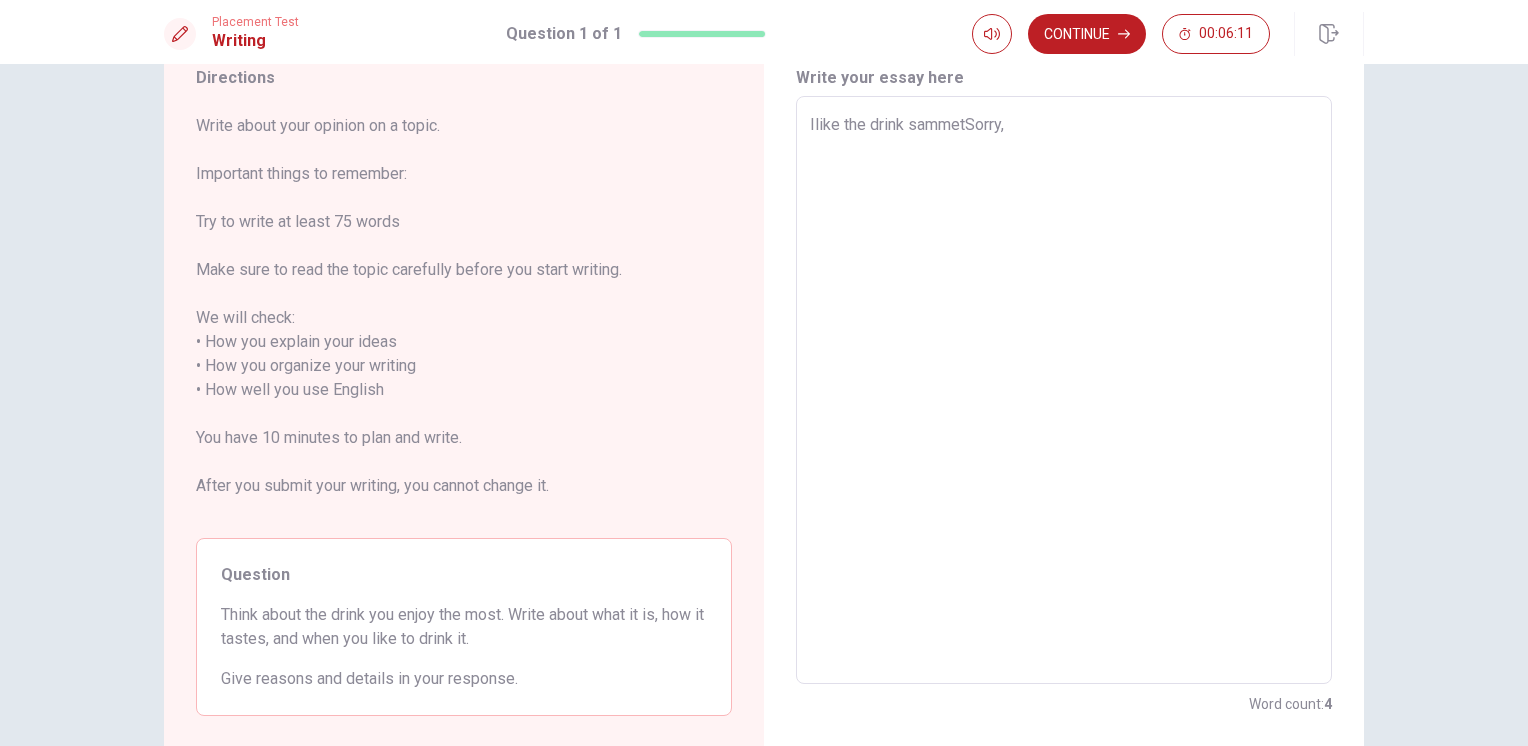 type on "x" 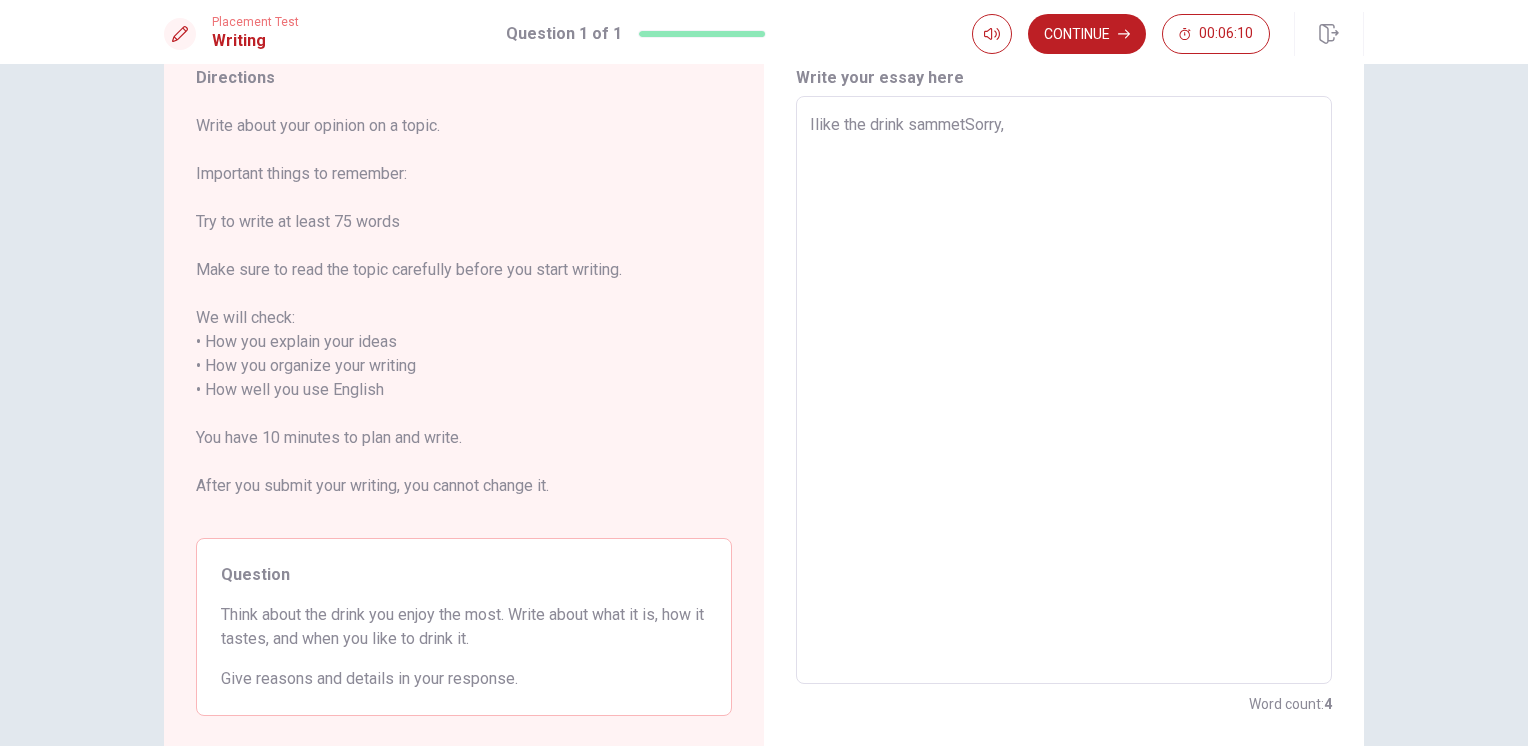 type on "Ilike the drink sammetiSorry," 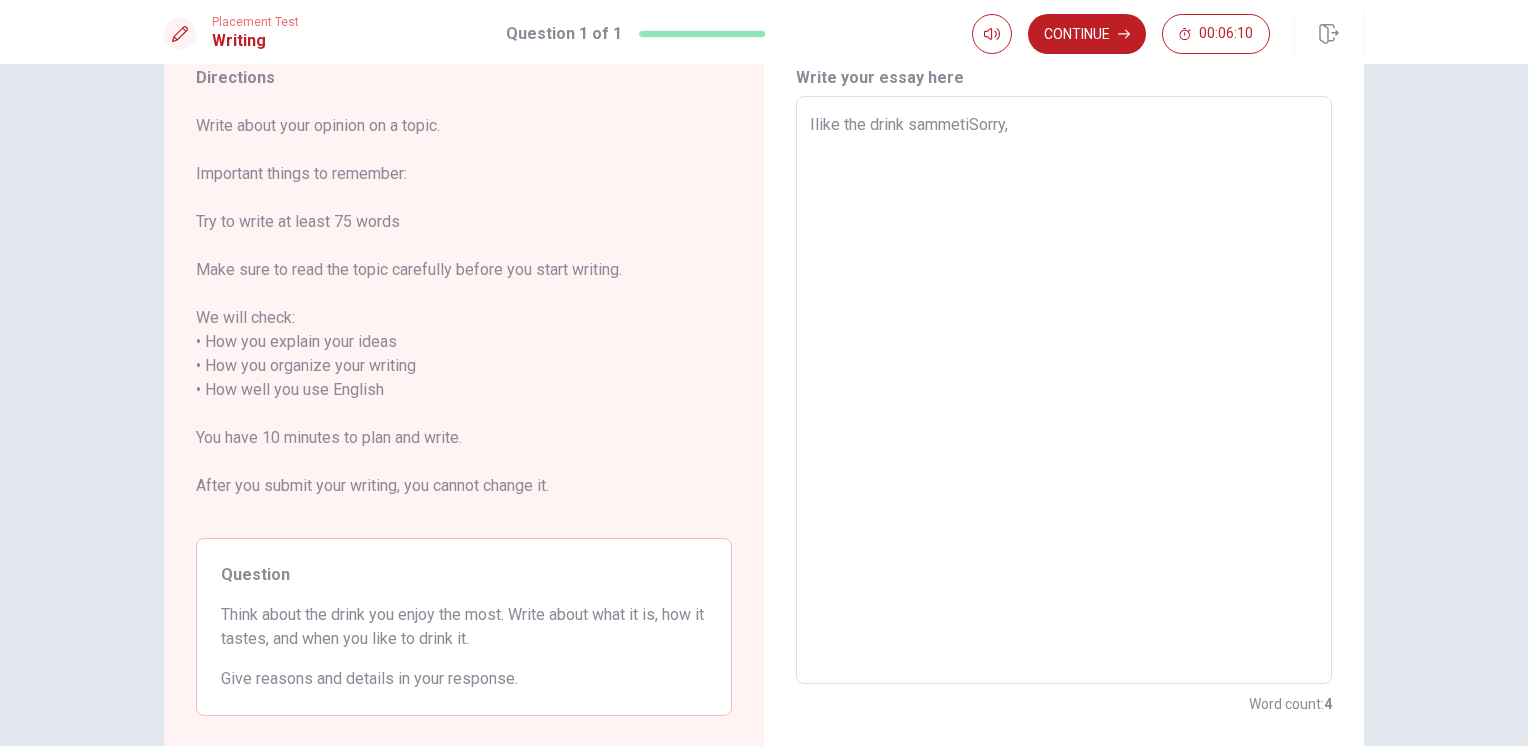 type on "x" 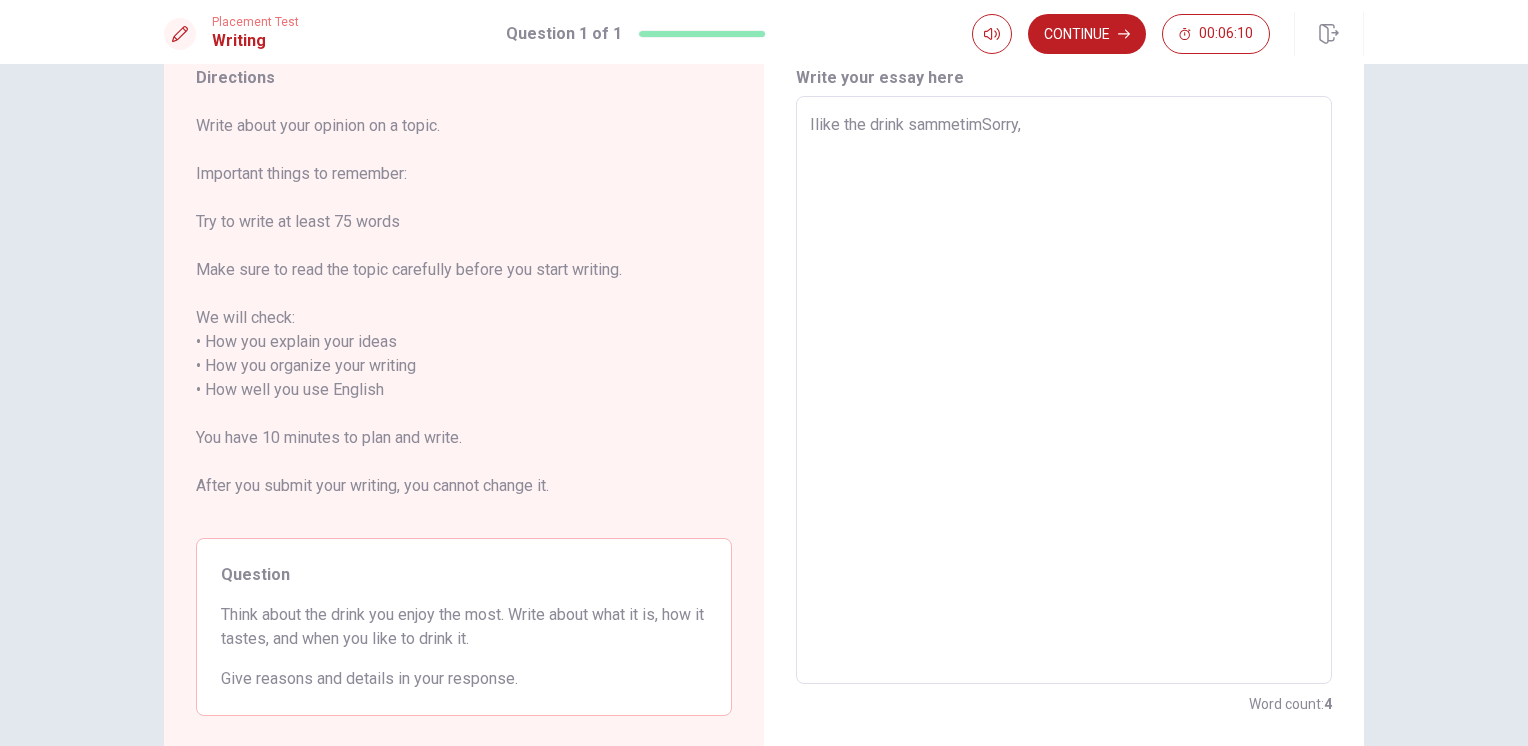 type on "x" 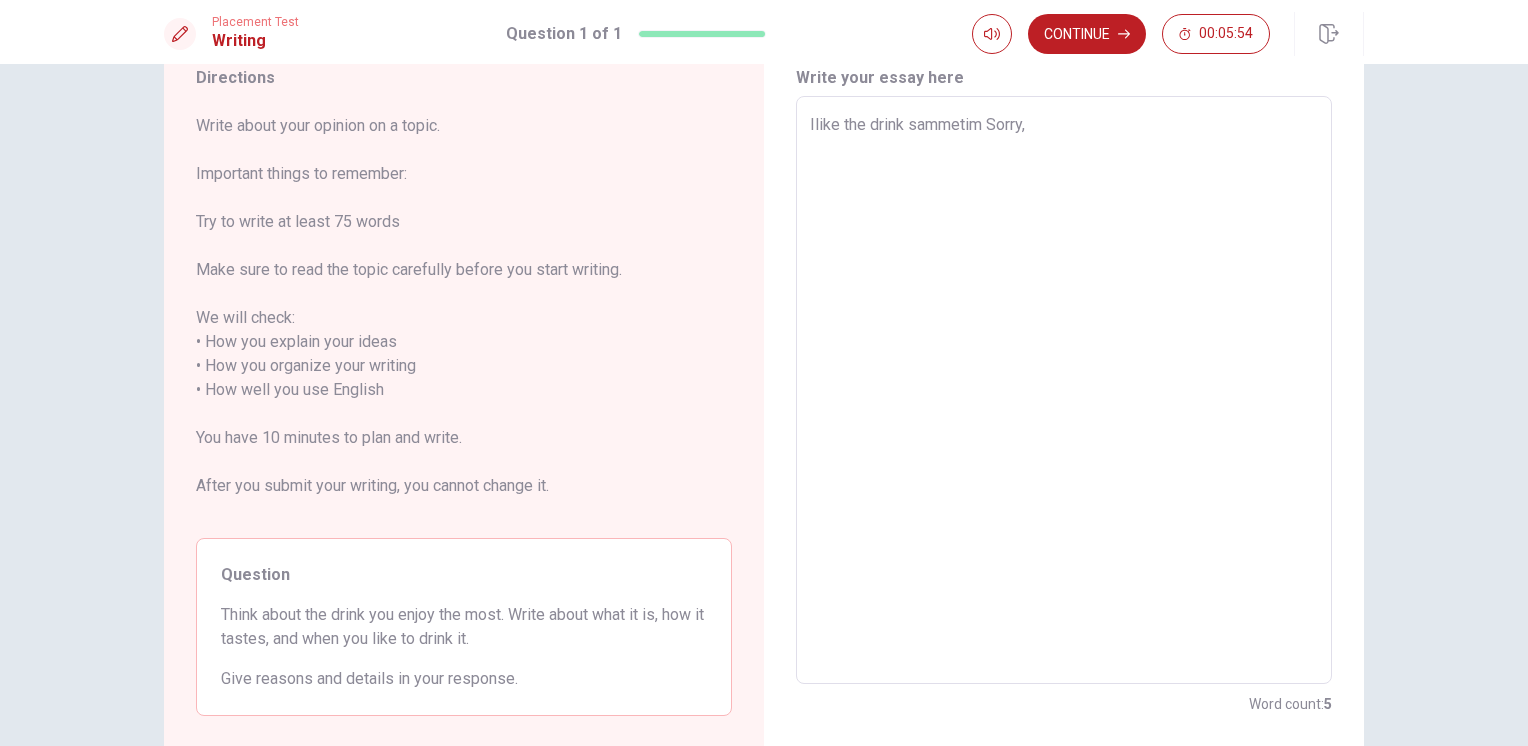 type on "x" 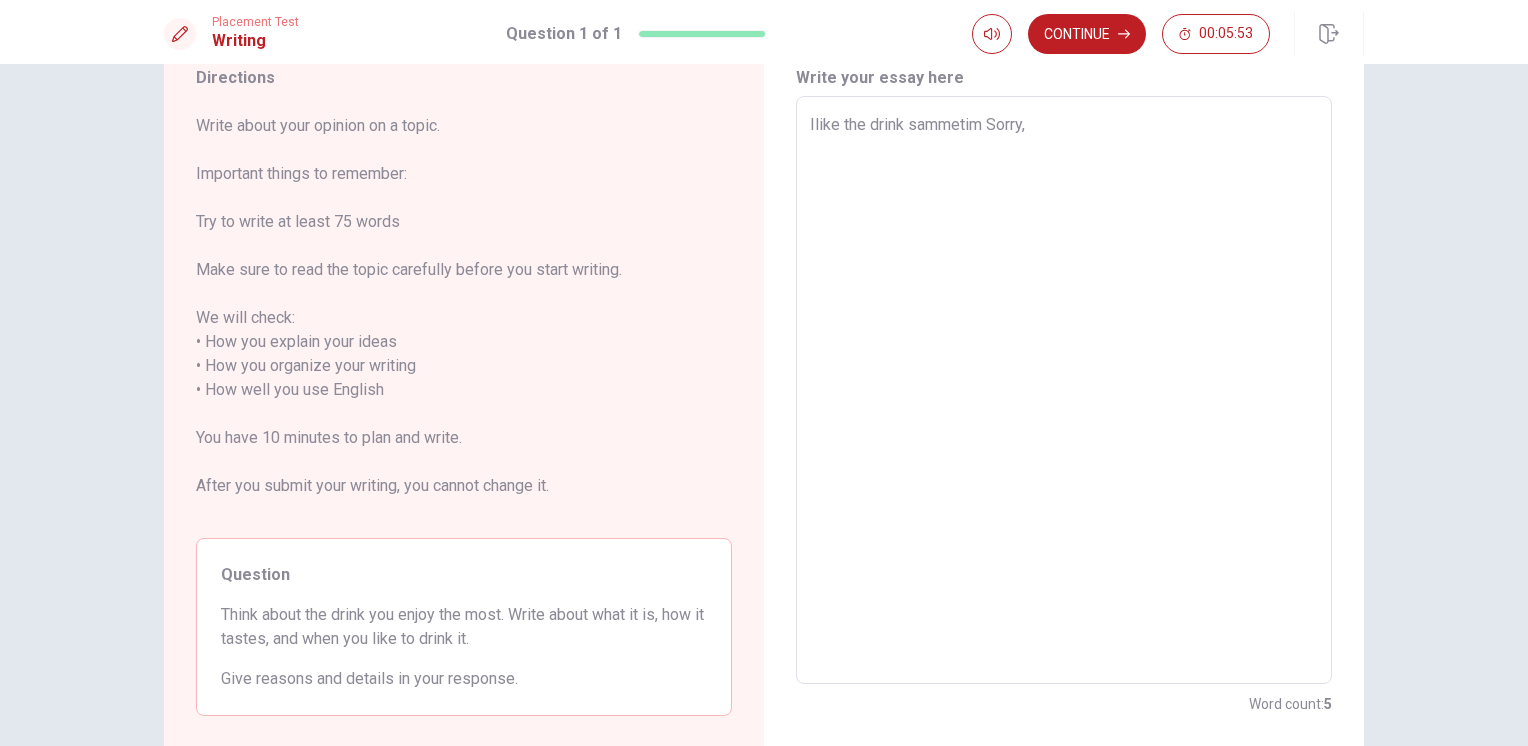 type on "Ilike the drink sammetim Sorry," 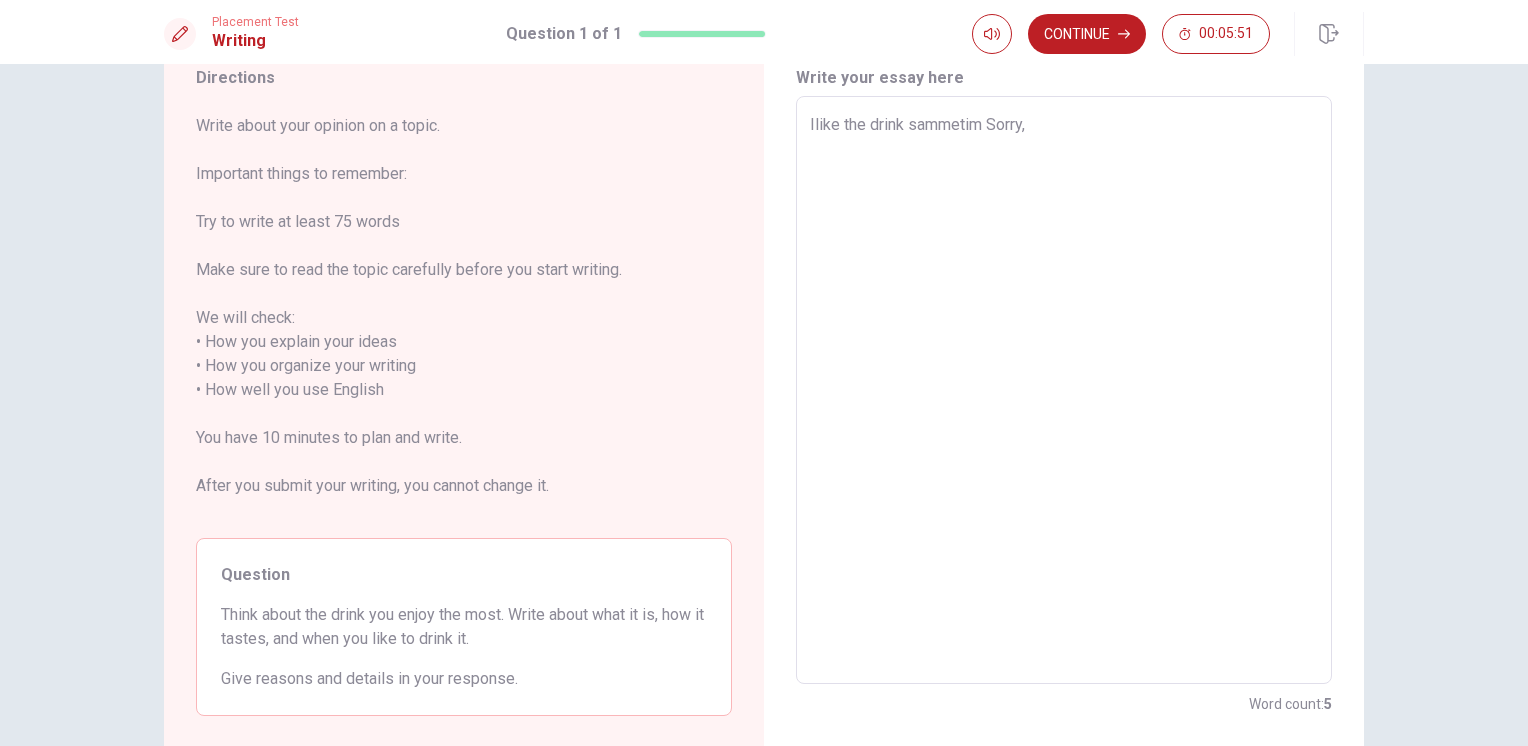 click on "Ilike the drink sammetim Sorry," at bounding box center (1064, 390) 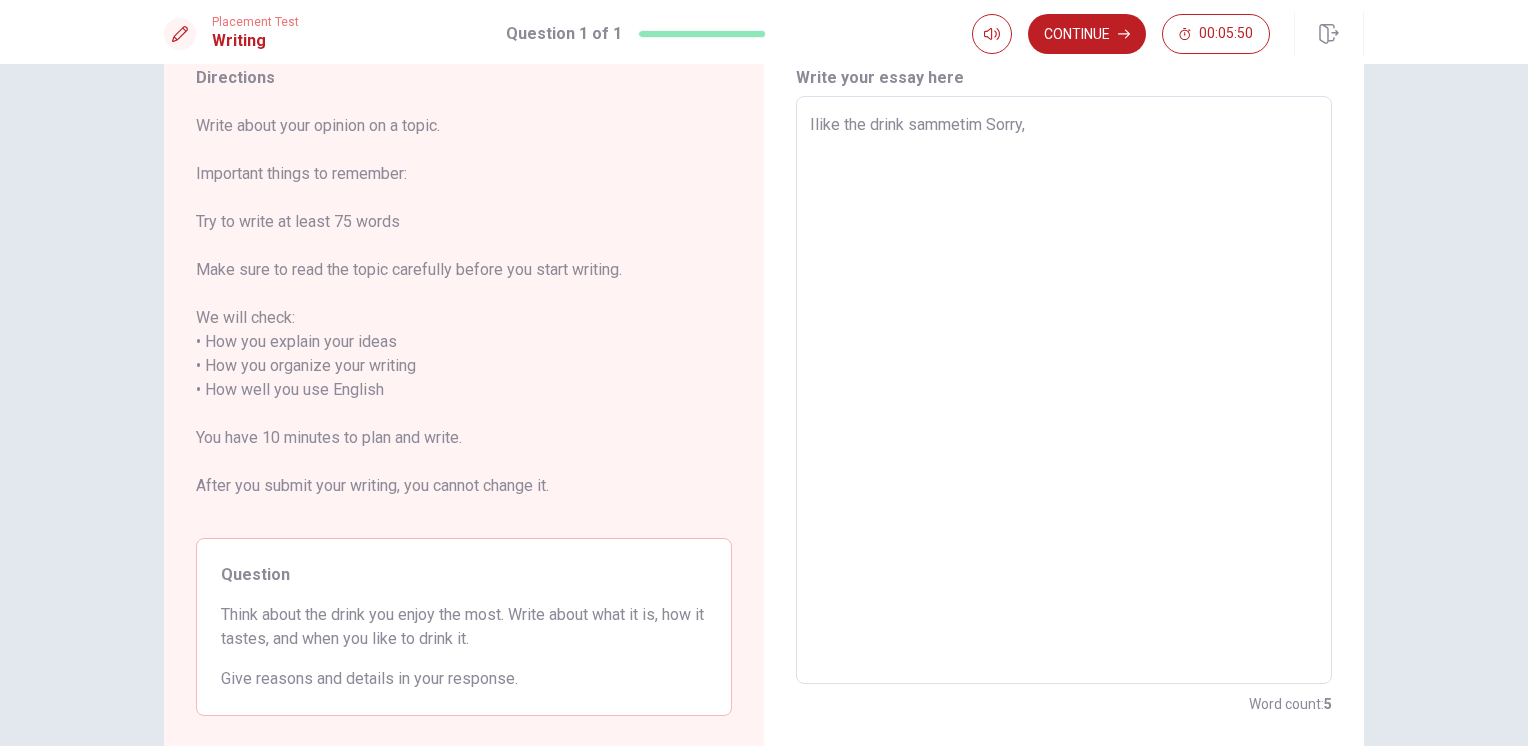 type on "I like the drink sammetim Sorry," 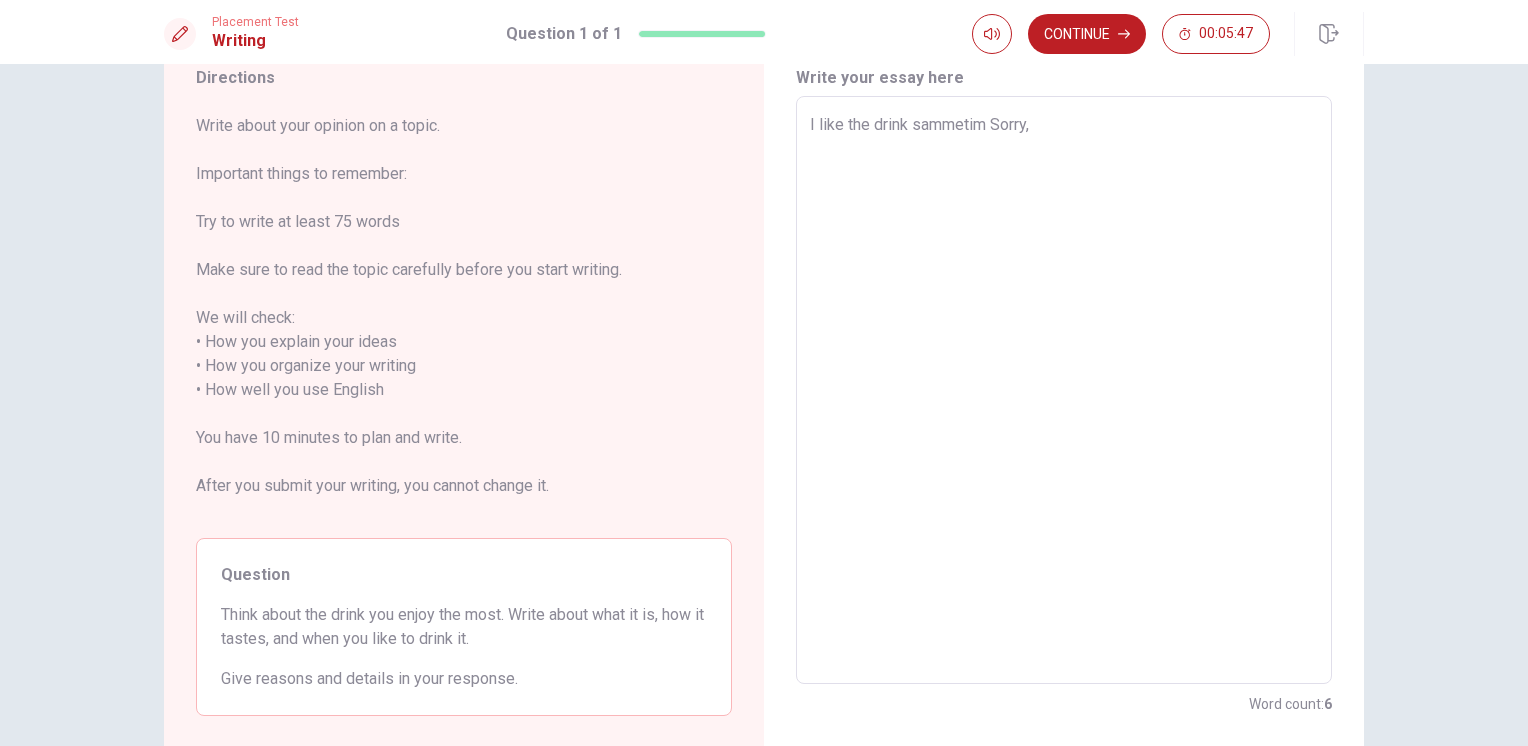 click on "I like the drink sammetim Sorry," at bounding box center (1064, 390) 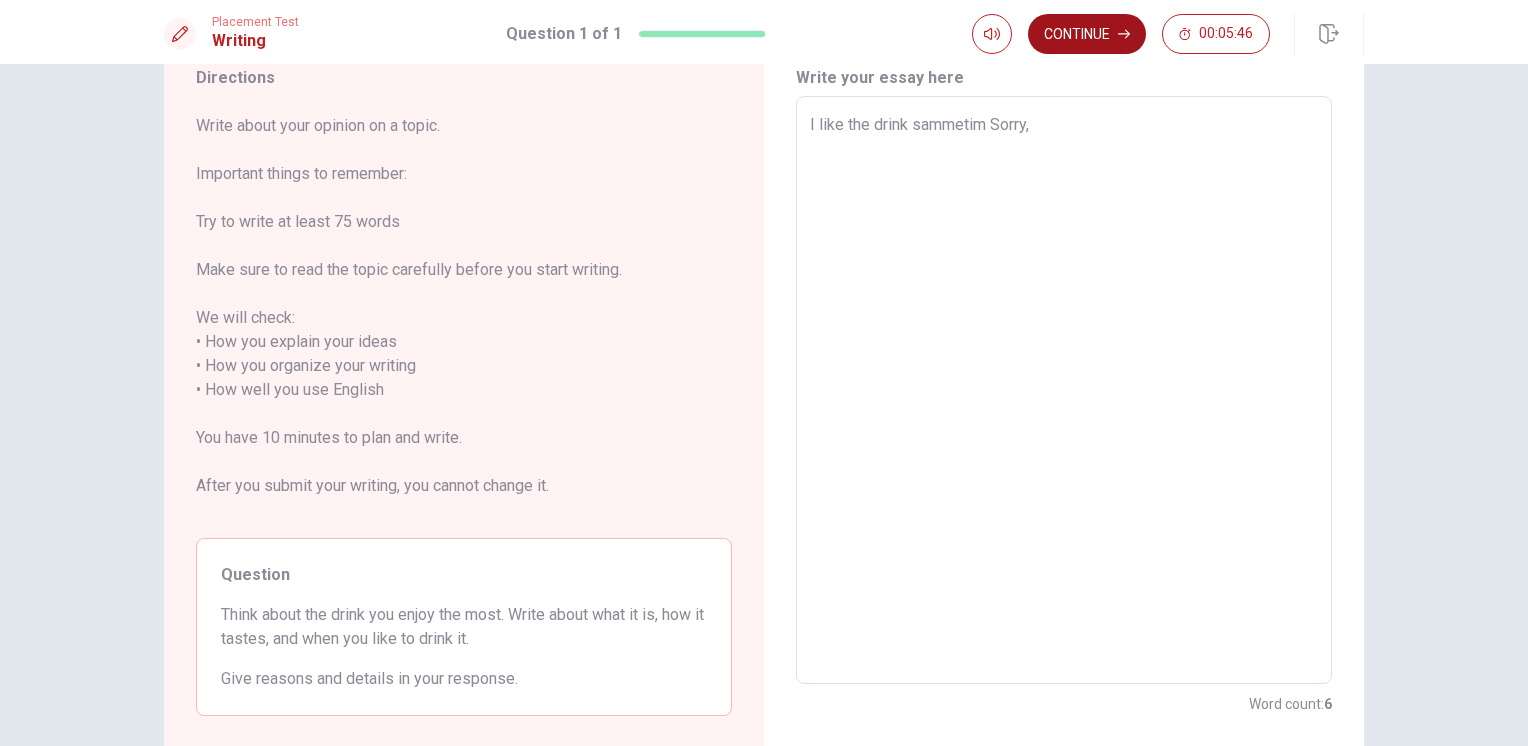type on "x" 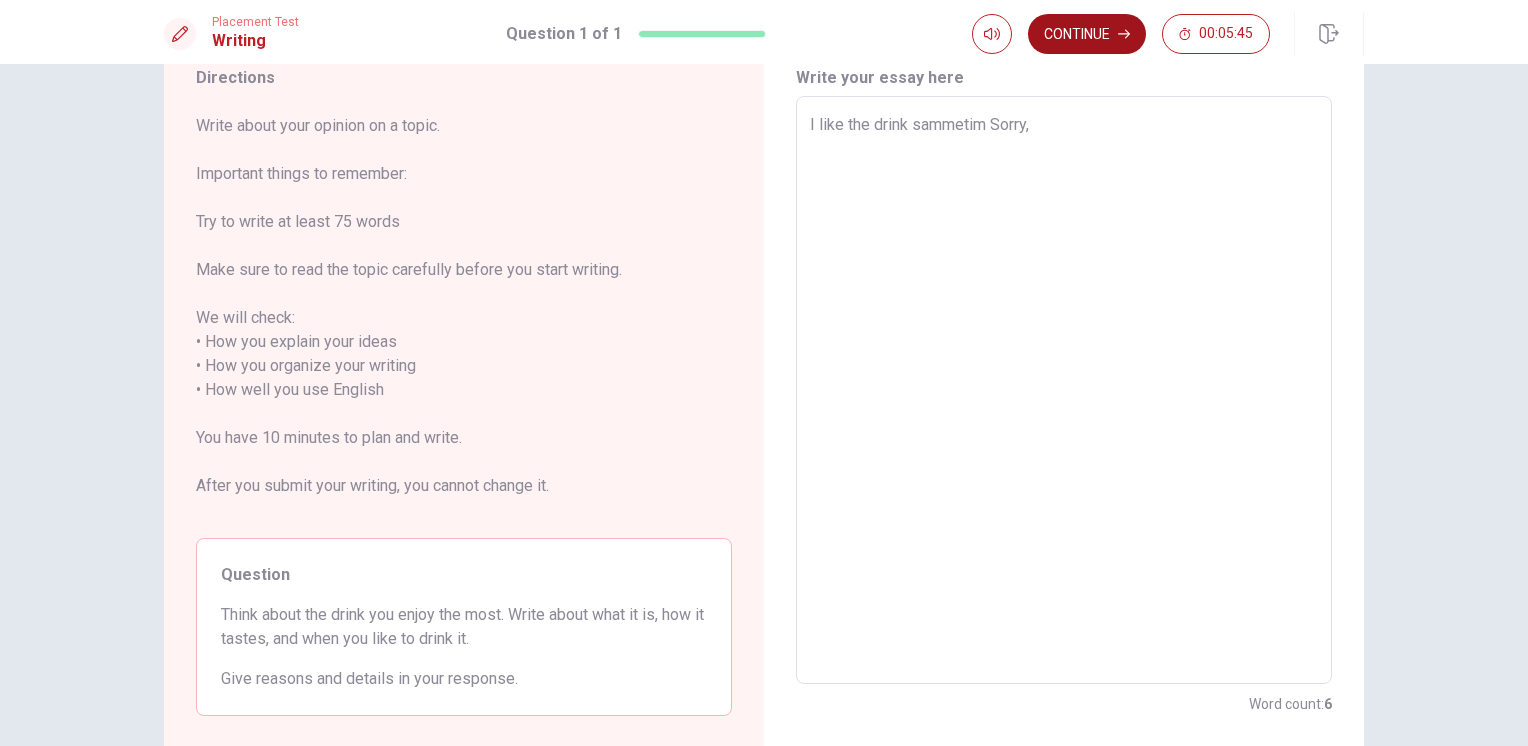 type on "I like the drink sammetim Sorry," 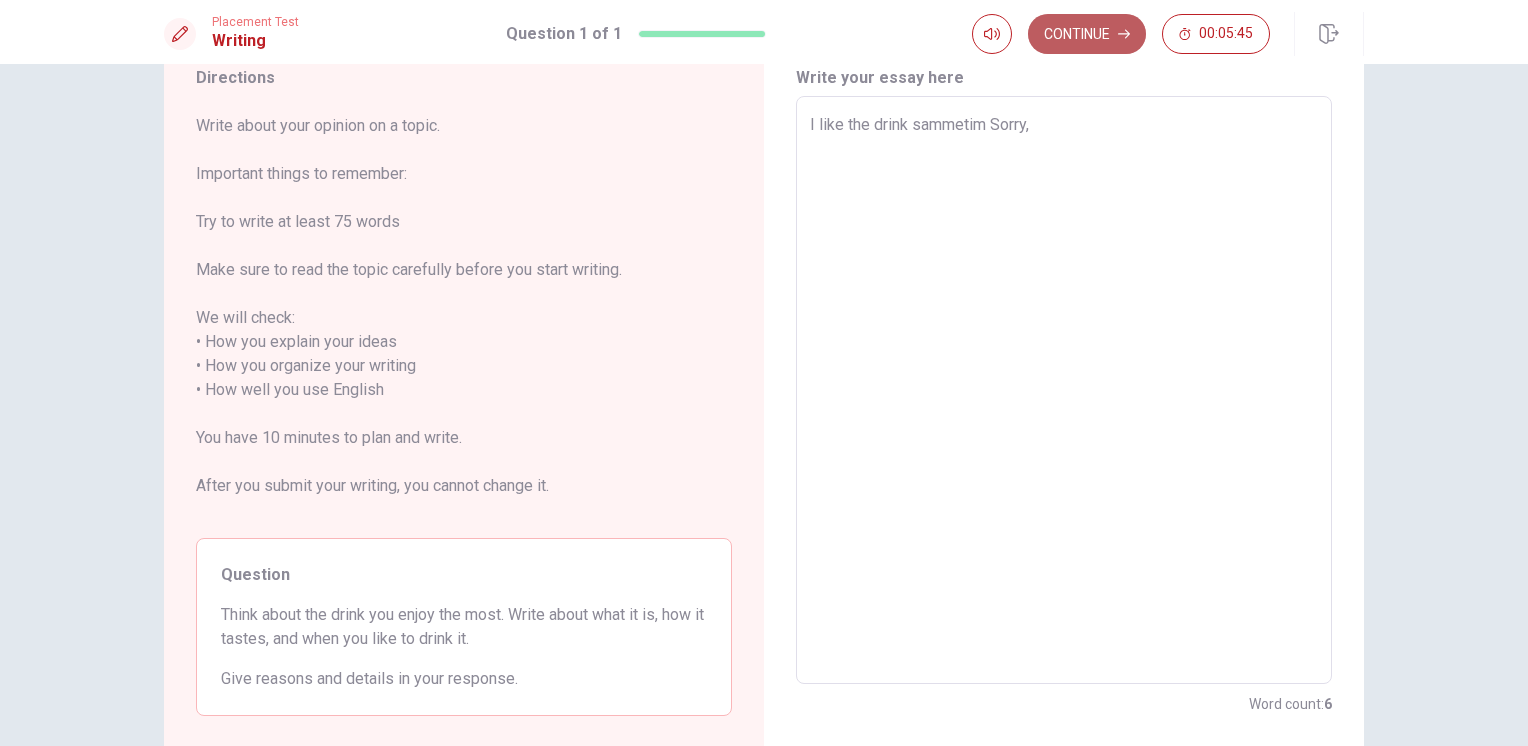 click on "Continue" at bounding box center [1087, 34] 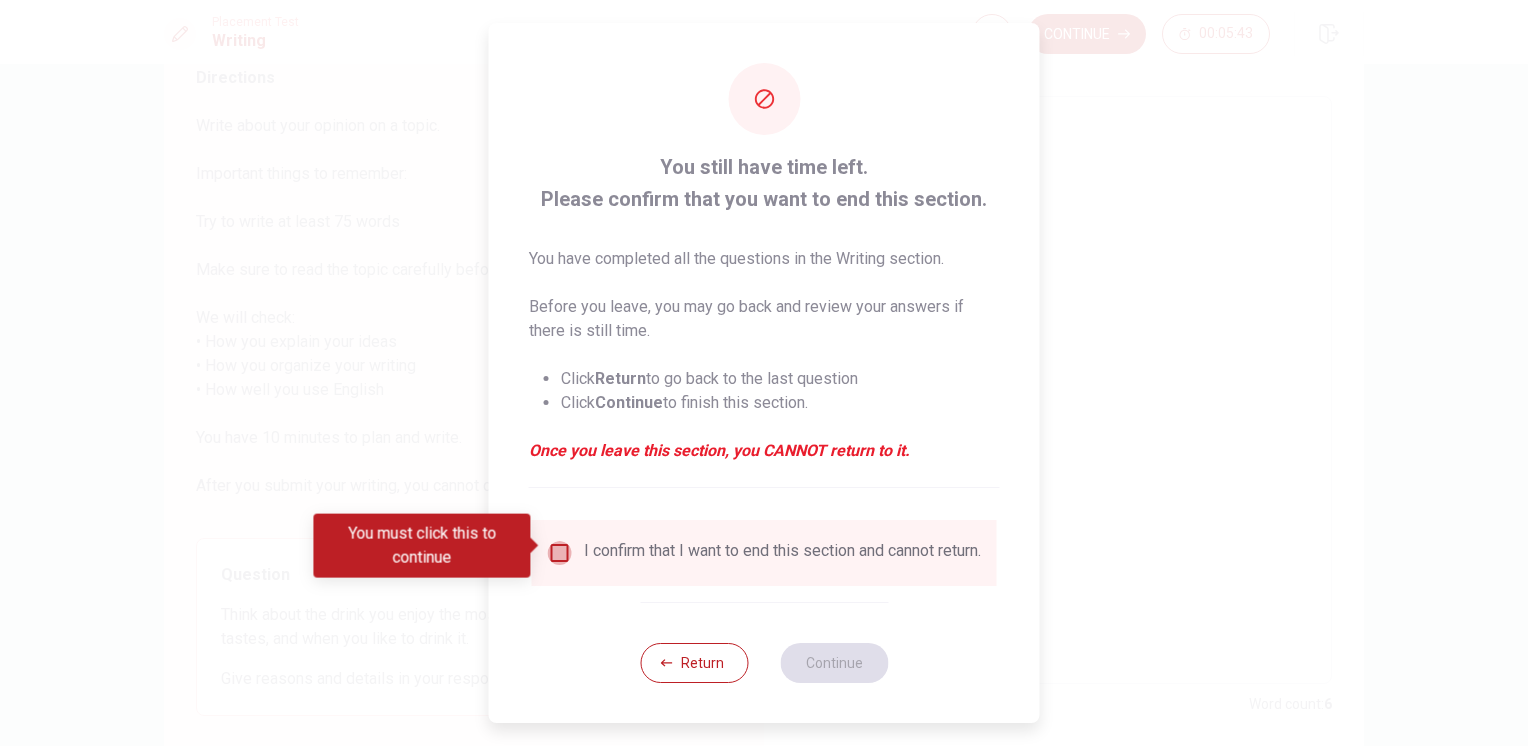 click at bounding box center [560, 553] 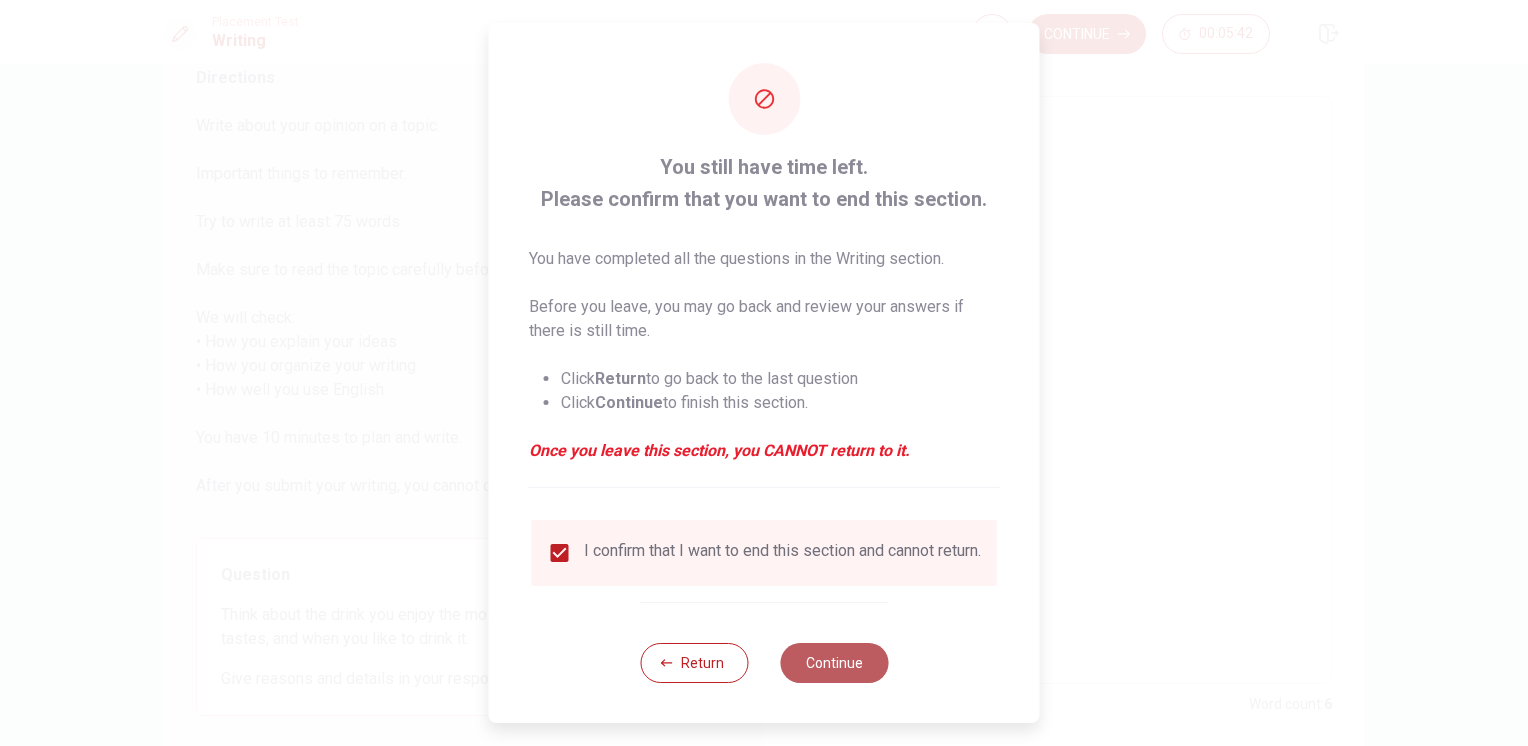 click on "Continue" at bounding box center [834, 663] 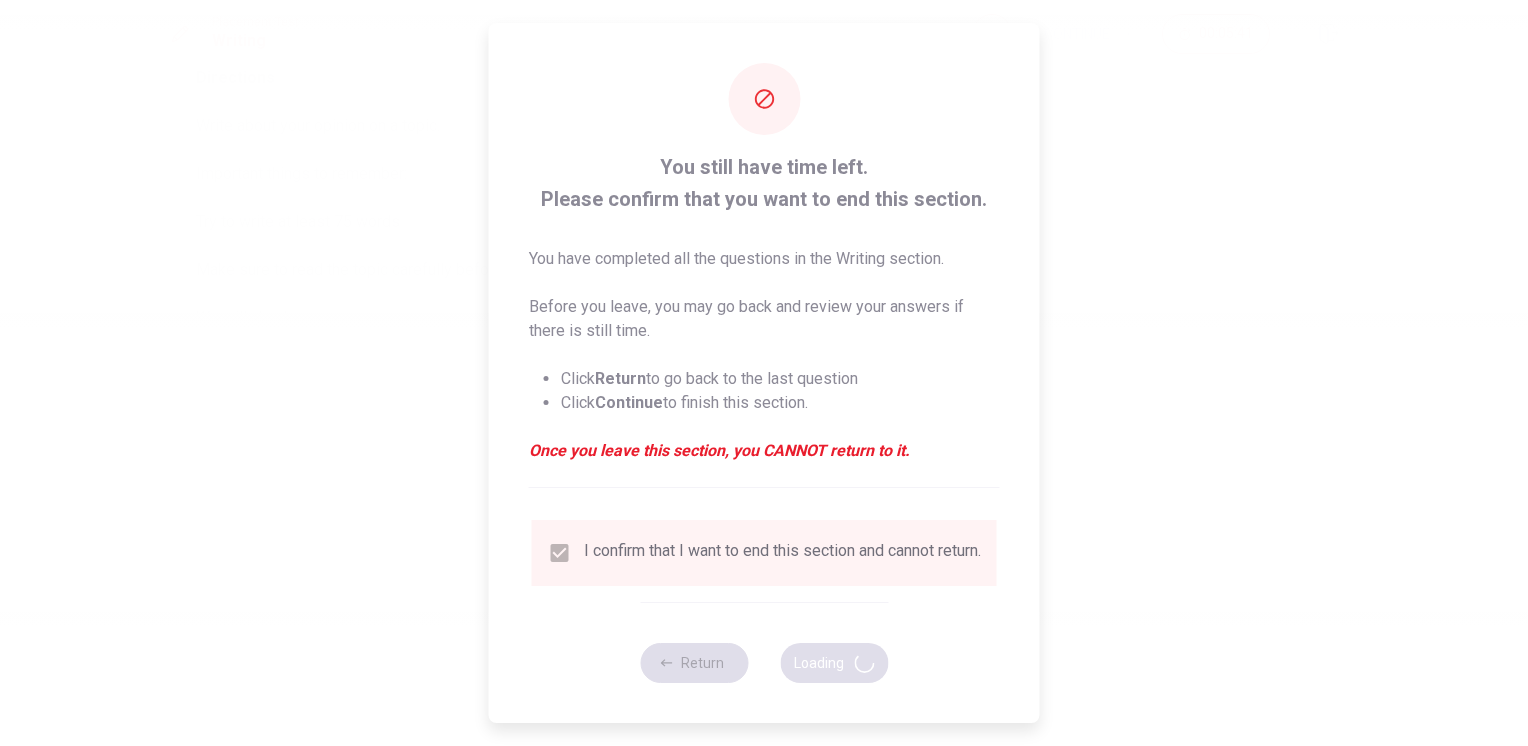scroll, scrollTop: 0, scrollLeft: 0, axis: both 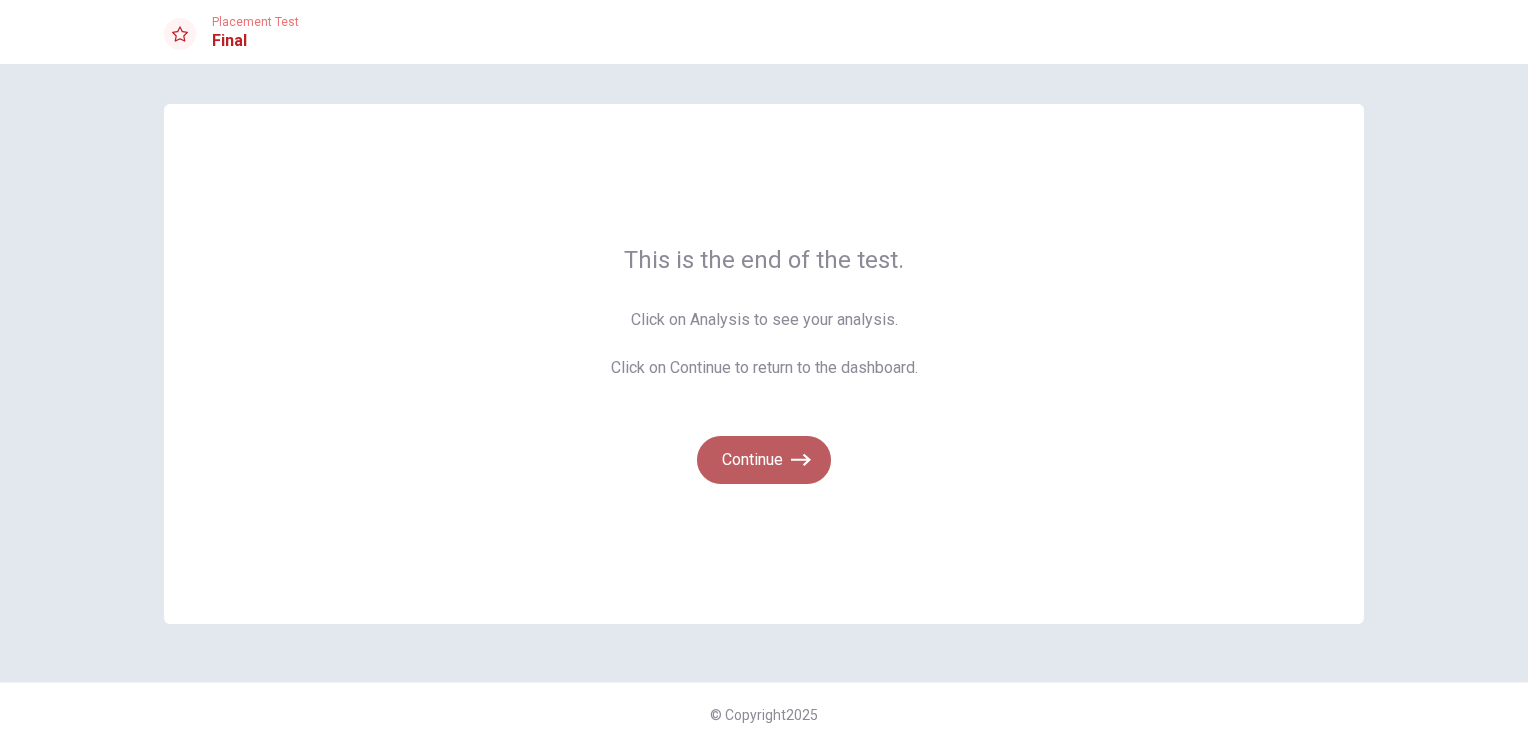 click on "Continue" at bounding box center [764, 460] 